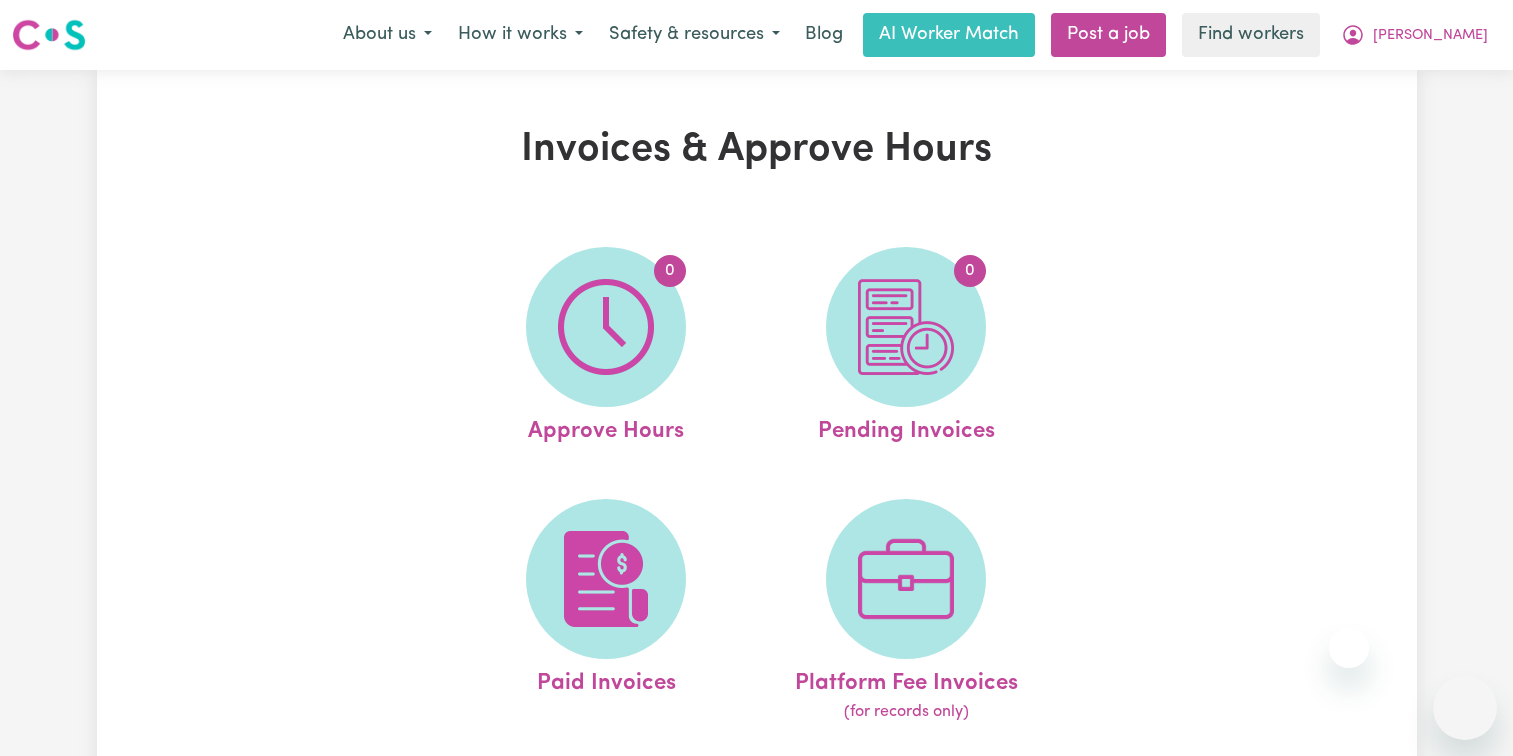 scroll, scrollTop: 0, scrollLeft: 0, axis: both 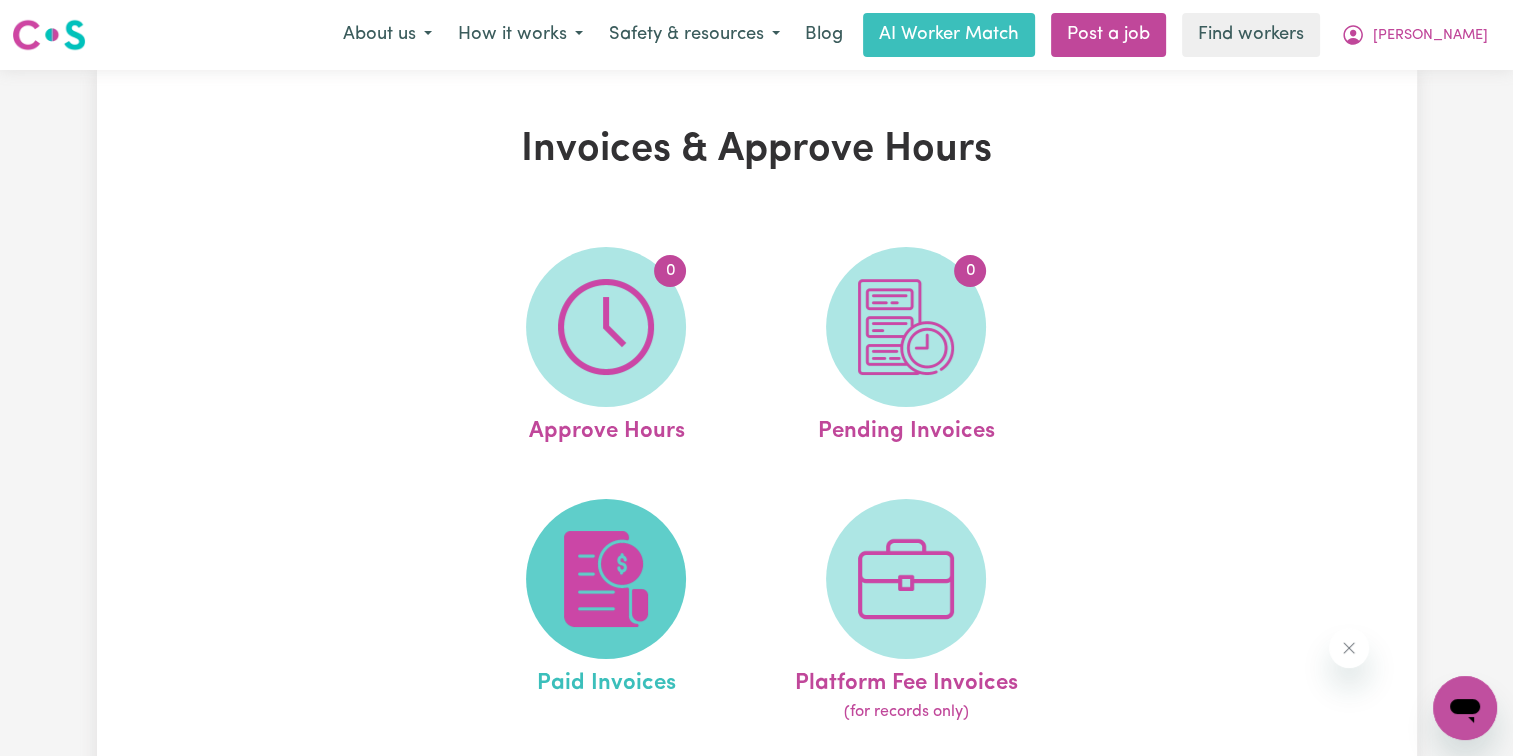 click at bounding box center (606, 579) 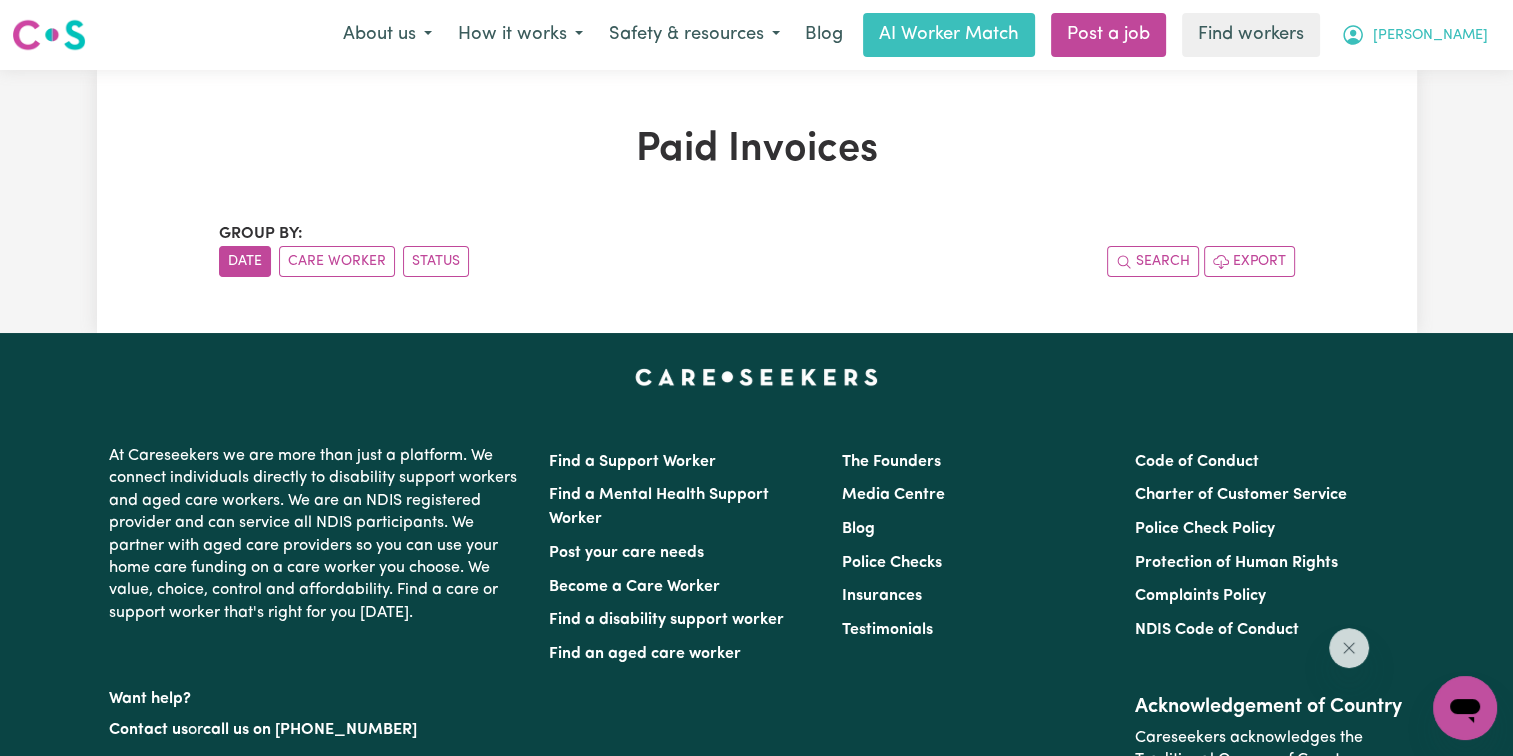 click on "[PERSON_NAME]" at bounding box center [1430, 36] 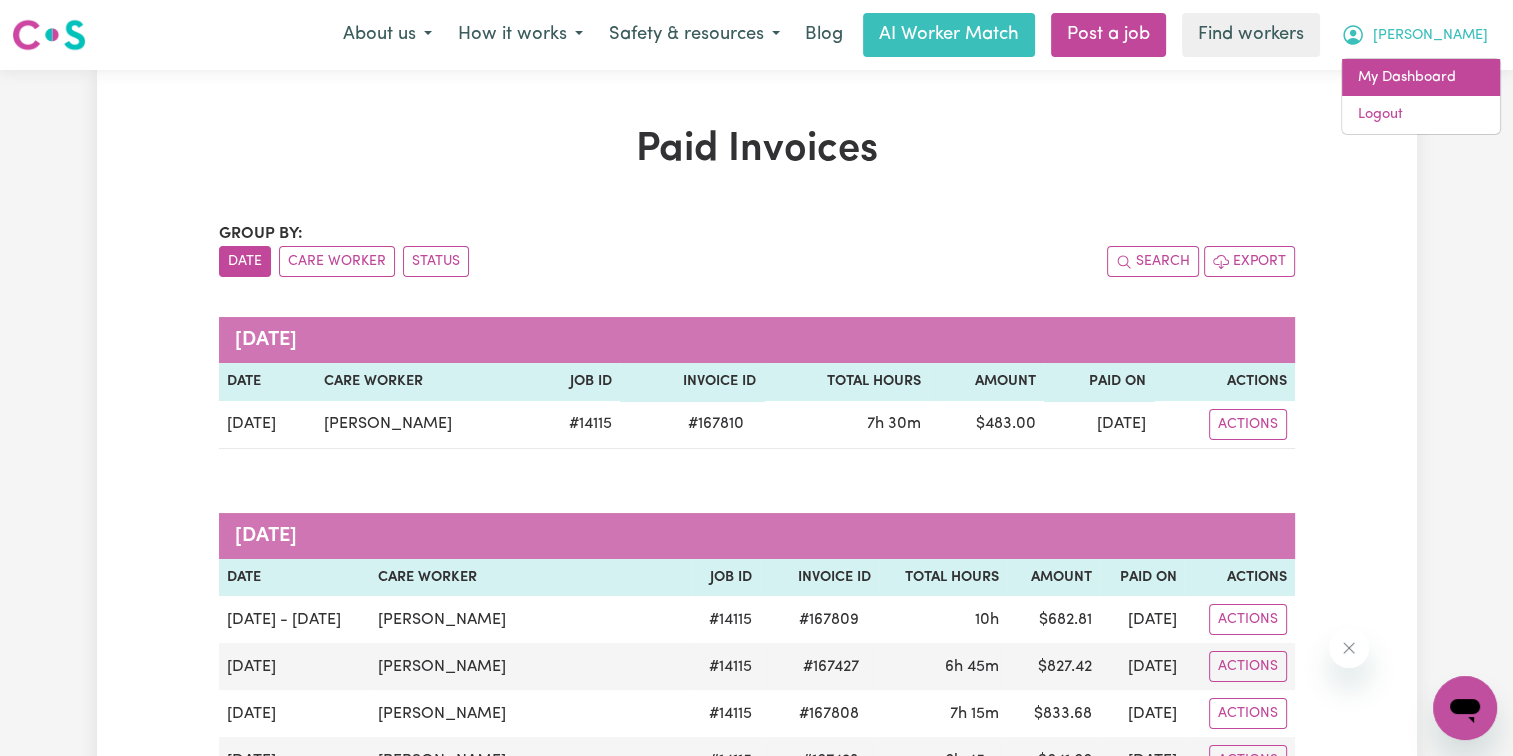 click on "My Dashboard" at bounding box center [1421, 78] 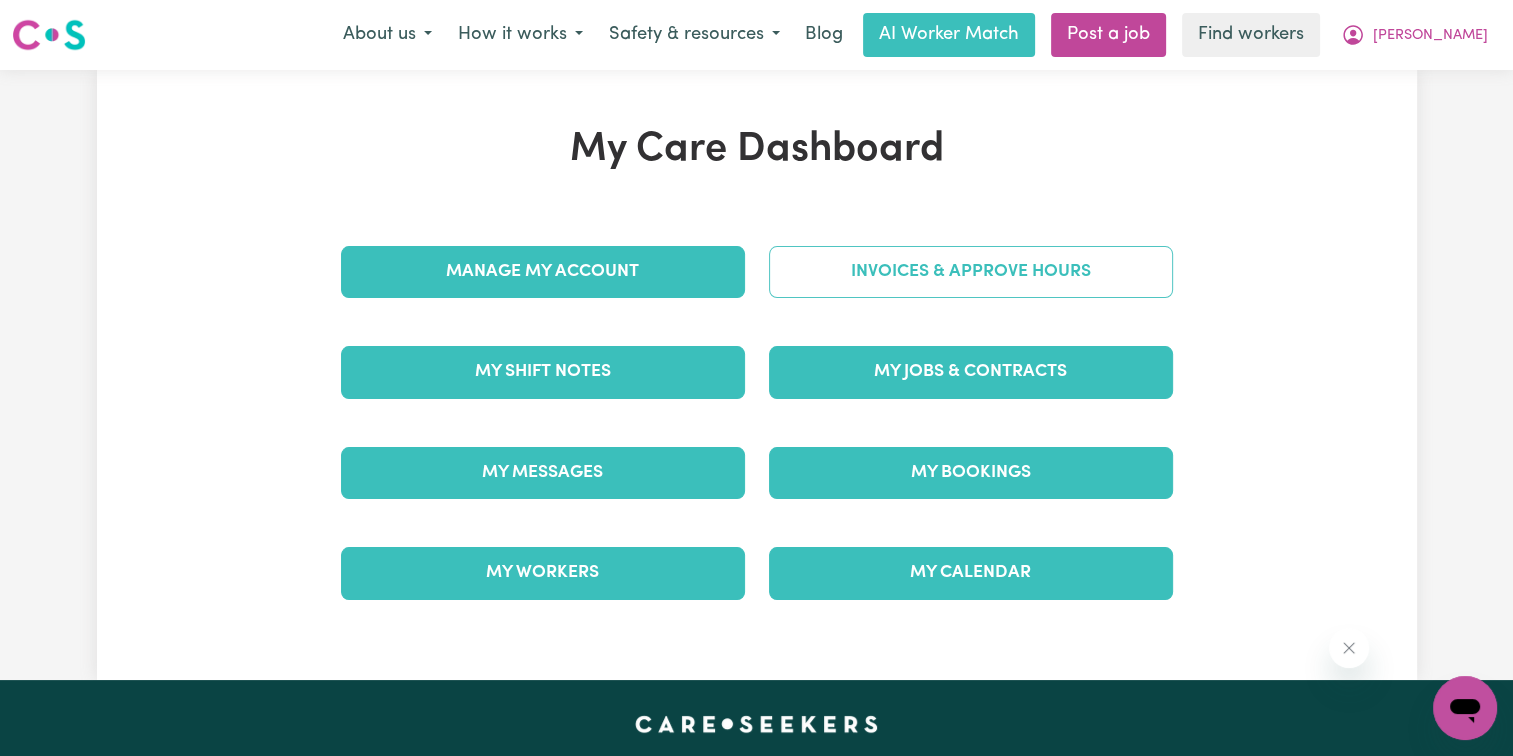 click on "Invoices & Approve Hours" at bounding box center [971, 272] 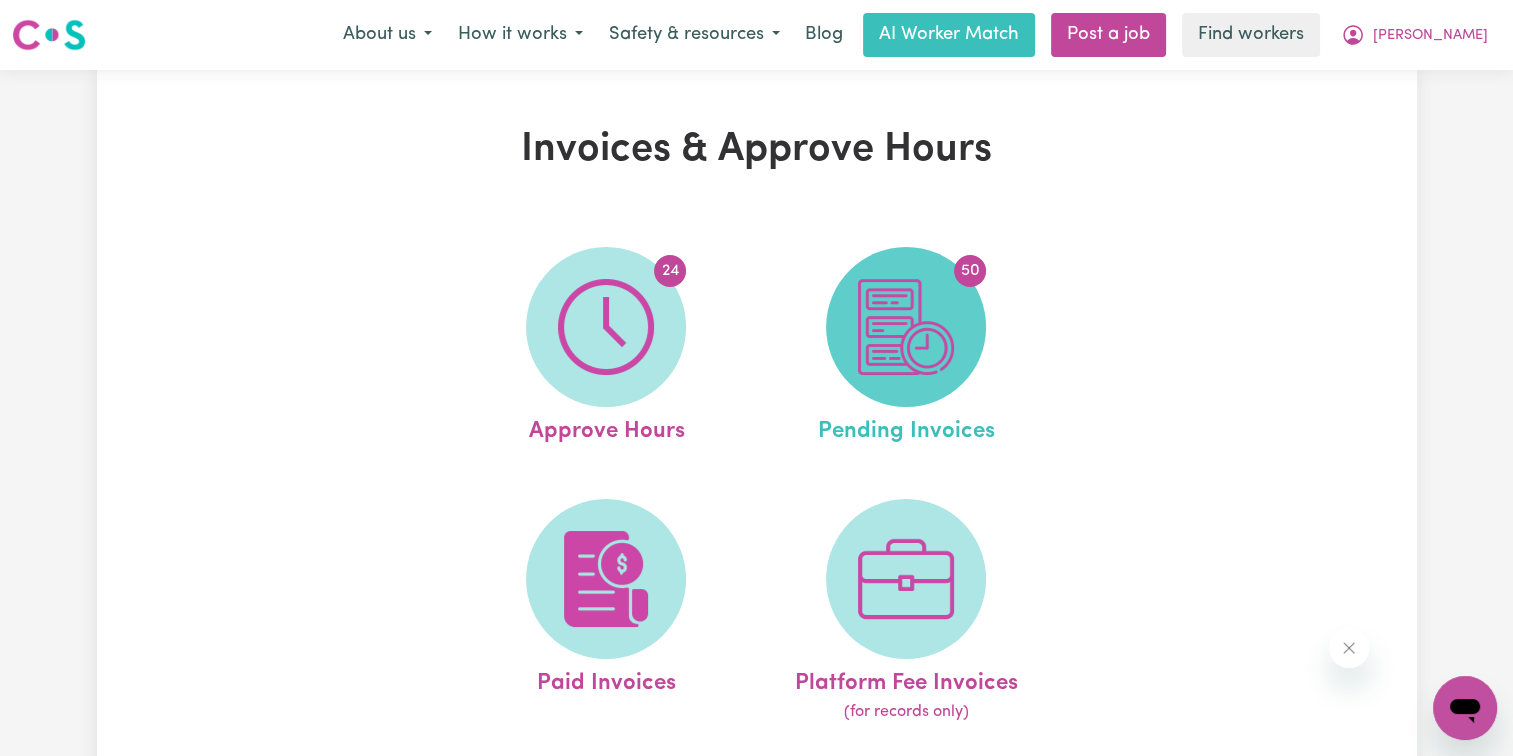 click at bounding box center (906, 327) 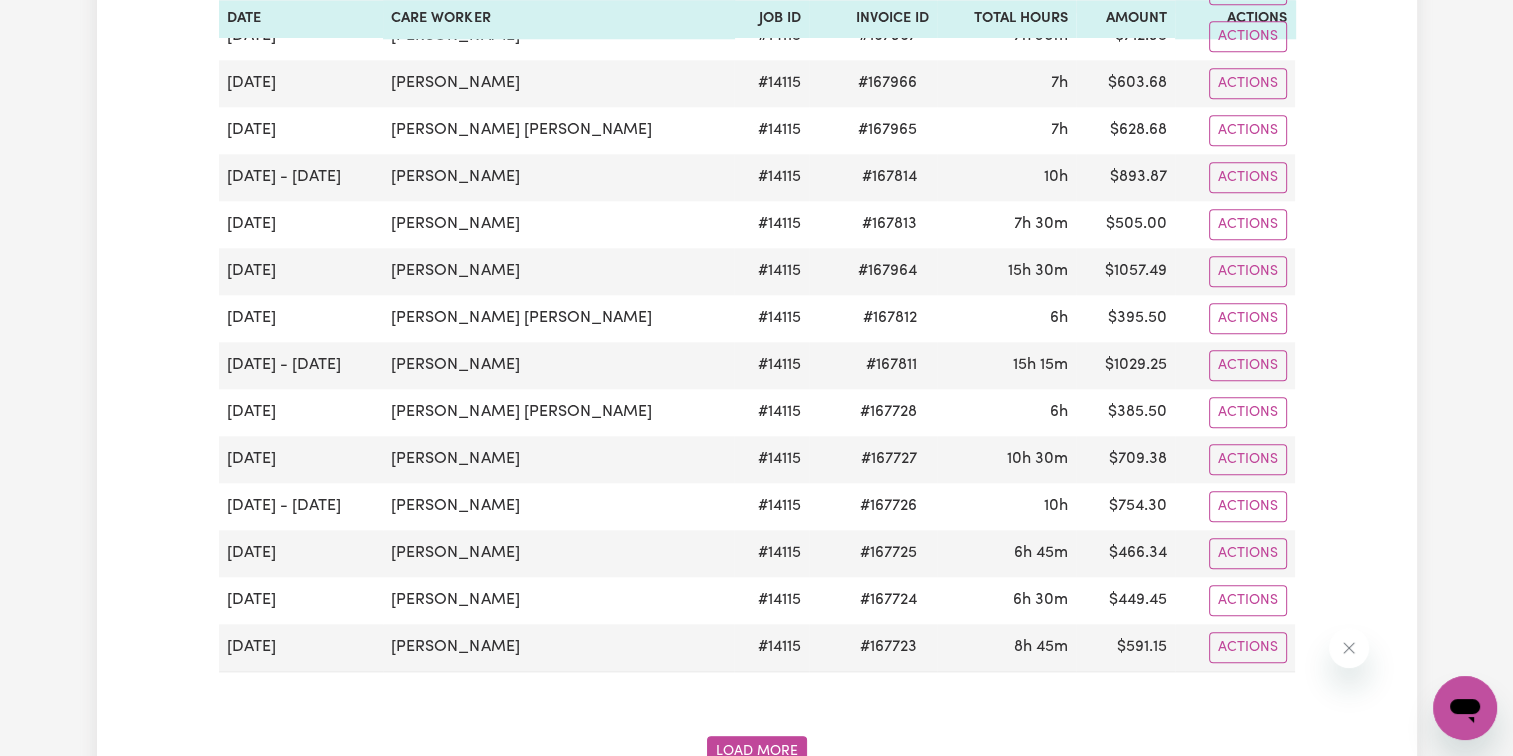 scroll, scrollTop: 2400, scrollLeft: 0, axis: vertical 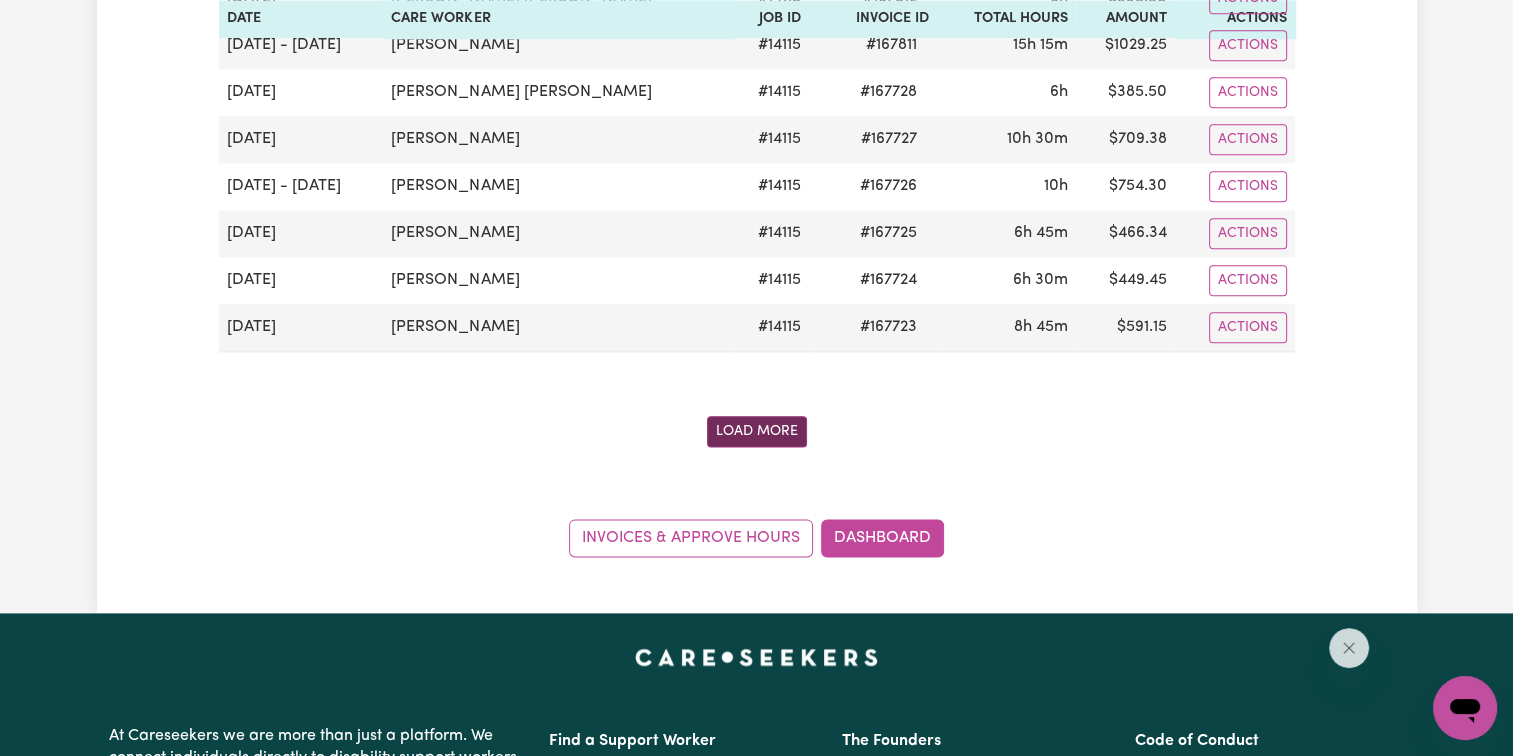 click on "Load More" at bounding box center (757, 431) 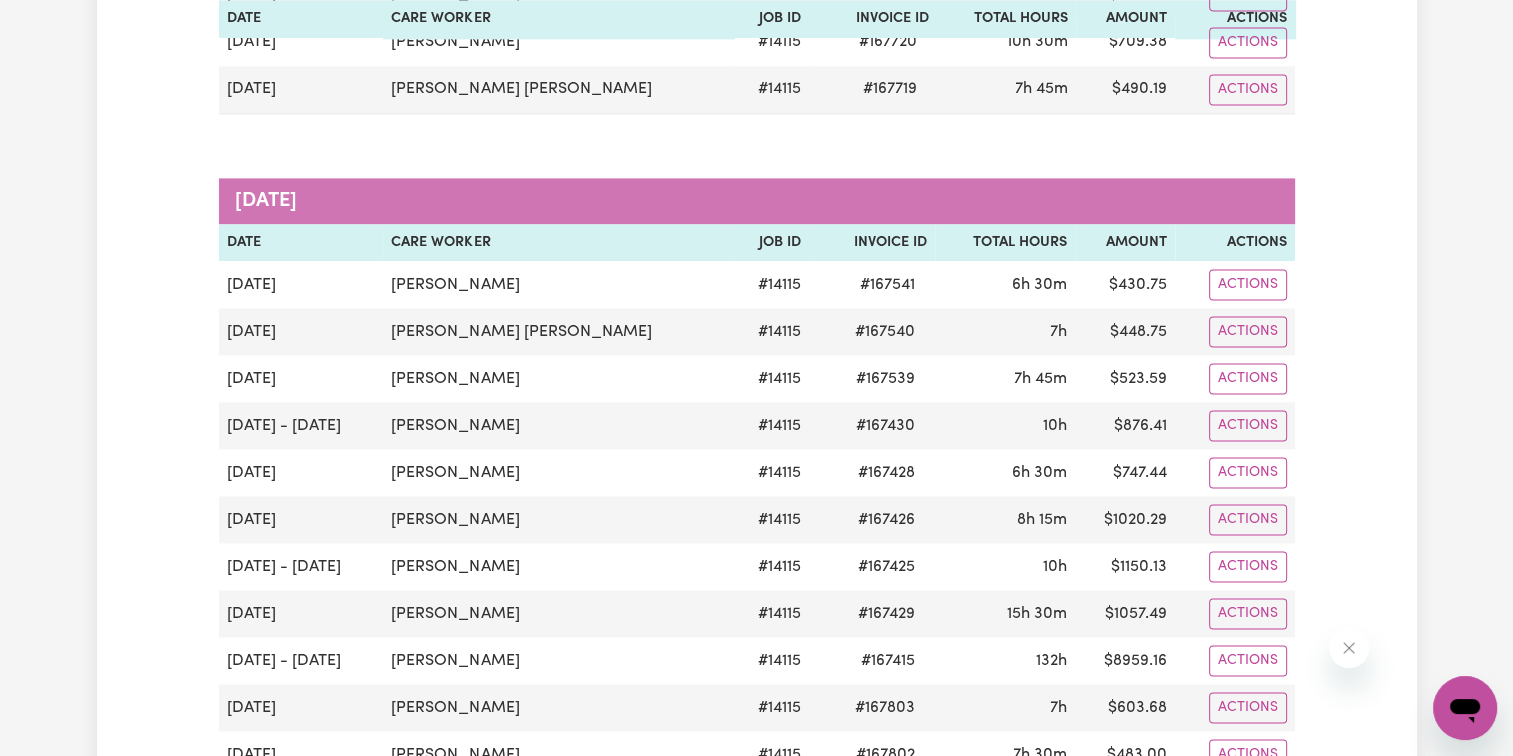 scroll, scrollTop: 3000, scrollLeft: 0, axis: vertical 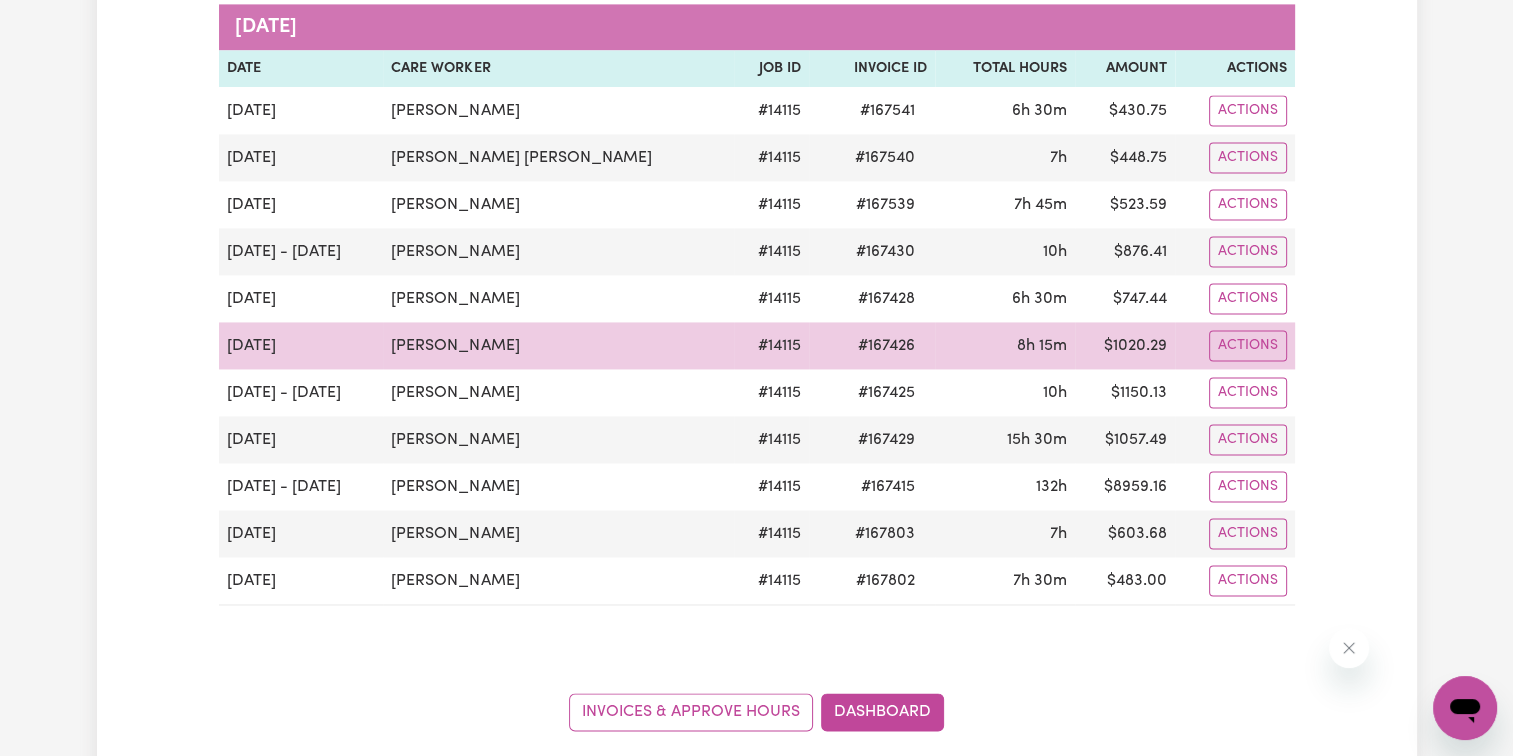 drag, startPoint x: 538, startPoint y: 328, endPoint x: 388, endPoint y: 321, distance: 150.16324 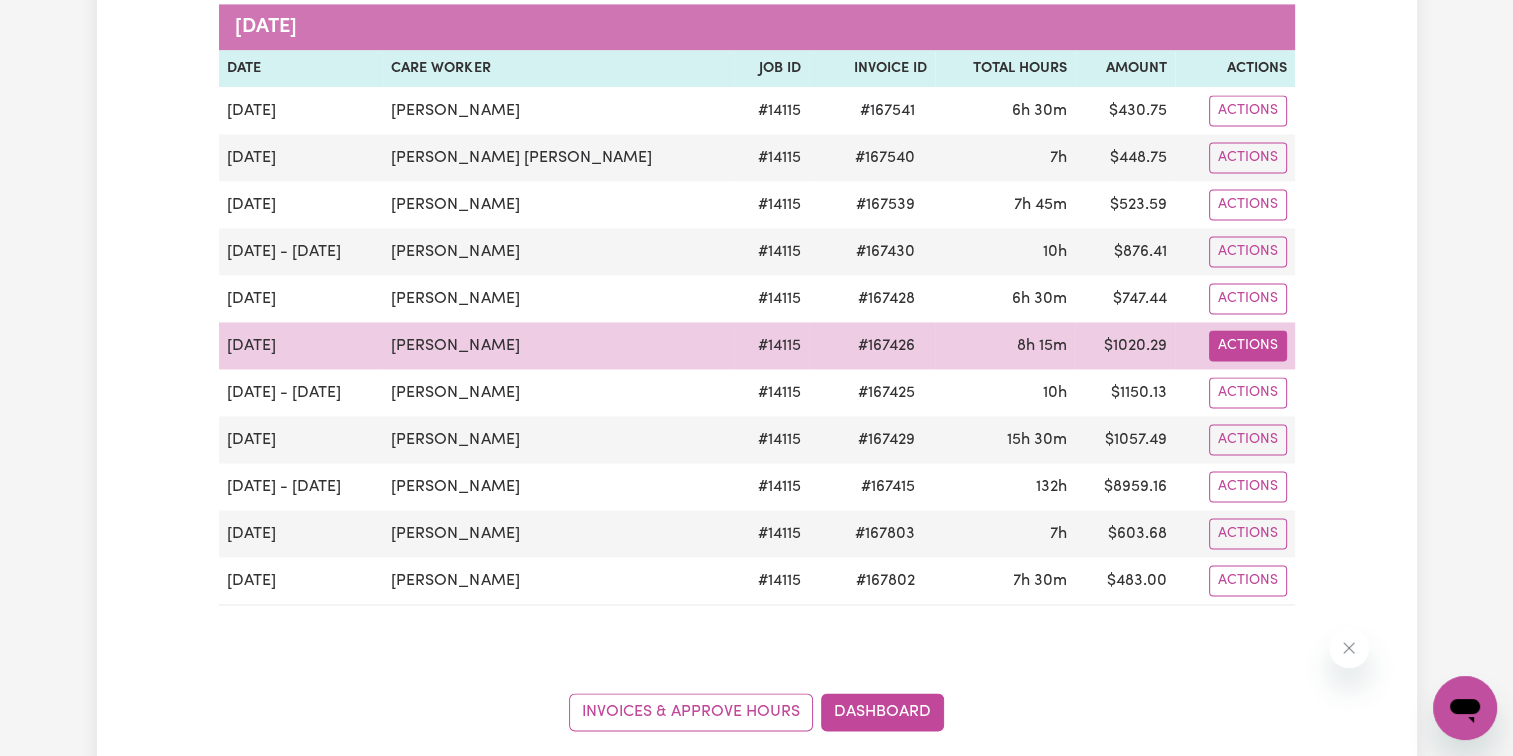 click on "Actions" at bounding box center (1248, -2576) 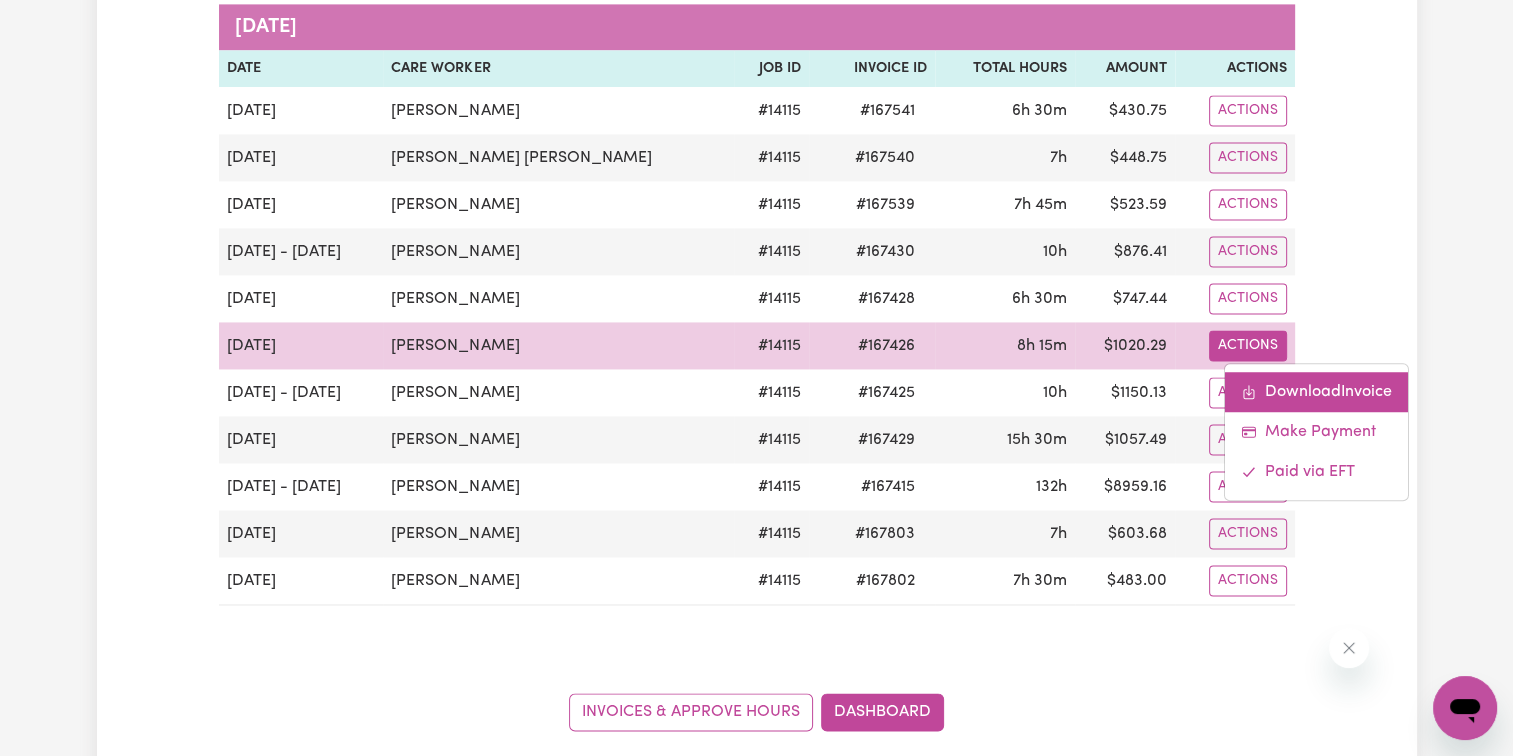 drag, startPoint x: 1251, startPoint y: 332, endPoint x: 1256, endPoint y: 364, distance: 32.38827 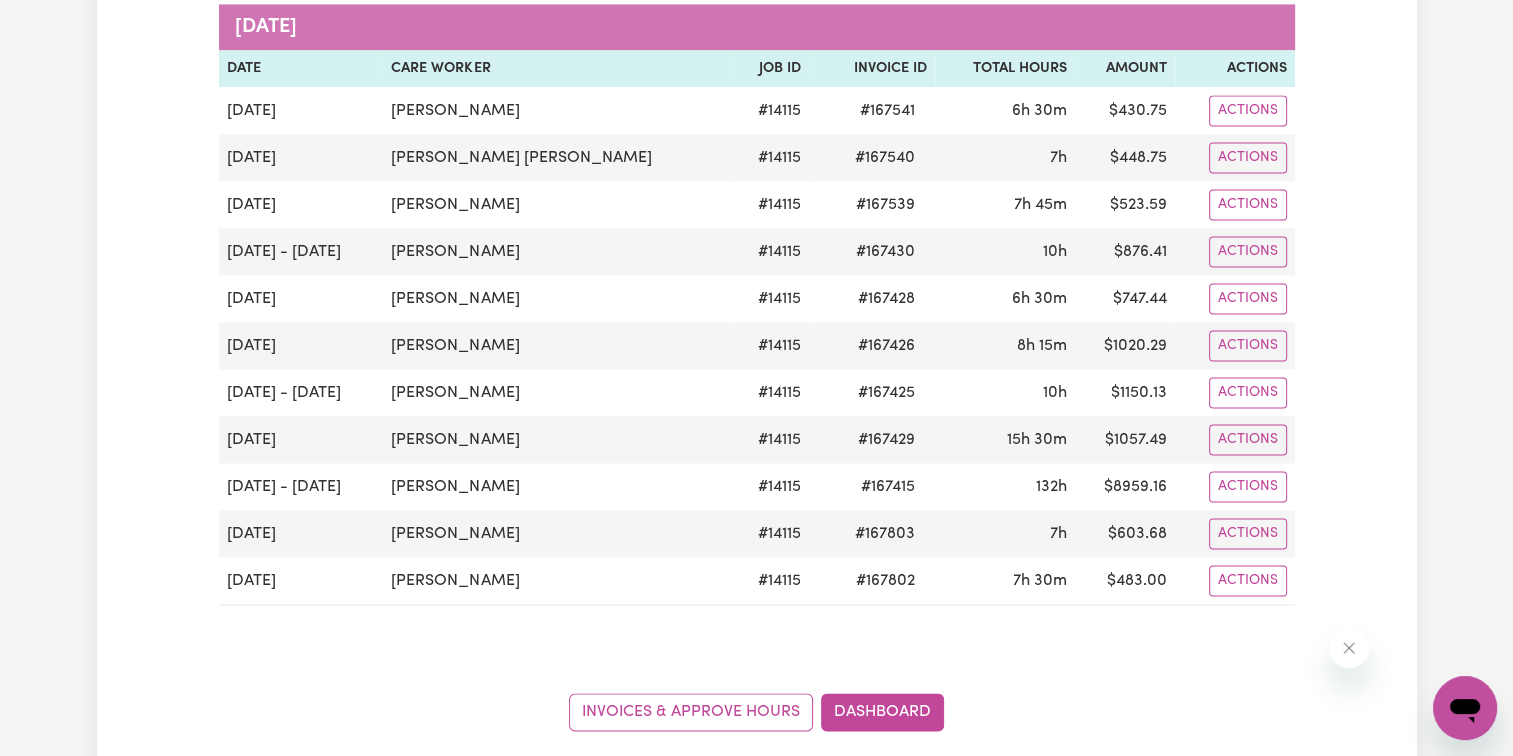 click on "Pending Invoices Group by: Date Care Worker Status Search Export [DATE] Date Care Worker Job ID Invoice ID Total Hours Amount Actions [DATE] [PERSON_NAME] # 14115 # 168445 6h 30m $ 767.44 Actions [DATE] [PERSON_NAME] # 14115 # 168444 6h 45m $ 827.42 Actions [DATE] [PERSON_NAME] # 14115 # 168443 7h  $ 804.93 Actions [DATE] Dollaya Roschum # 14115 # 168347 8h  $ 980.64 Actions [DATE] [PERSON_NAME] # 14115 # 168346 6h 30m $ 560.56 Actions [DATE] Dollaya Roschum # 14115 # 168345 8h  $ 760.48 Actions [DATE] [PERSON_NAME] # 14115 # 168442 7h  $ 603.68 Actions [DATE] [PERSON_NAME] # 14115 # 168344 6h 30m $ 617.89 Actions [DATE] - [DATE] [PERSON_NAME] # 14115 # 168343 10h  $ 893.87 Actions [DATE] [PERSON_NAME] # 14115 # 168342 7h 45m $ 533.90 Actions [DATE] [PERSON_NAME] [PERSON_NAME] # 14115 # 168441 6h  $ 379.50 Actions [DATE] - [DATE] [PERSON_NAME] # 14115 # 168341 10h  $ 690.00 Actions [DATE] Dollaya Roschum # 14115 # 168340 5h 30m $ 381.89 Actions [DATE] [PERSON_NAME] # 14115 # 168440 7h 30m $ 483.00" at bounding box center [757, -1072] 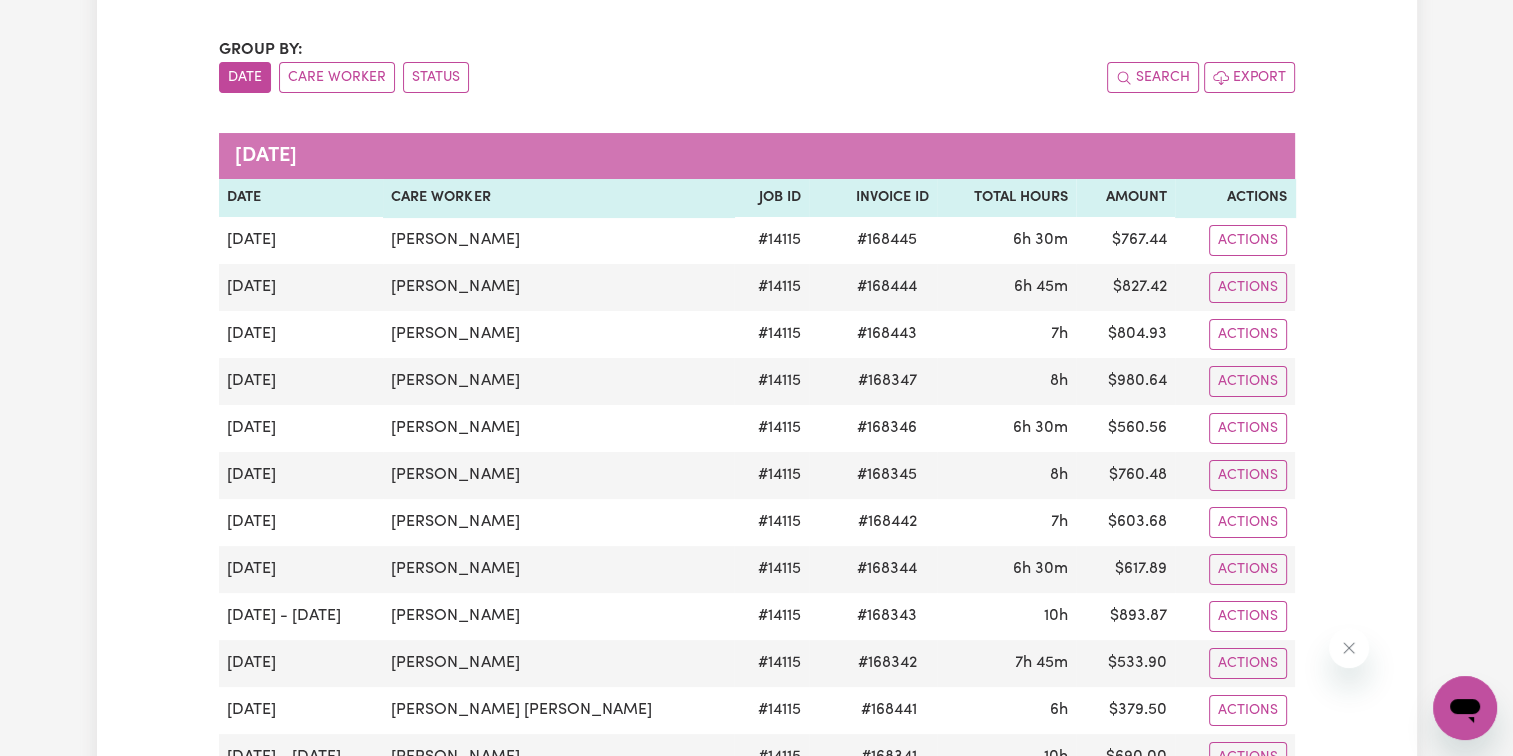 scroll, scrollTop: 0, scrollLeft: 0, axis: both 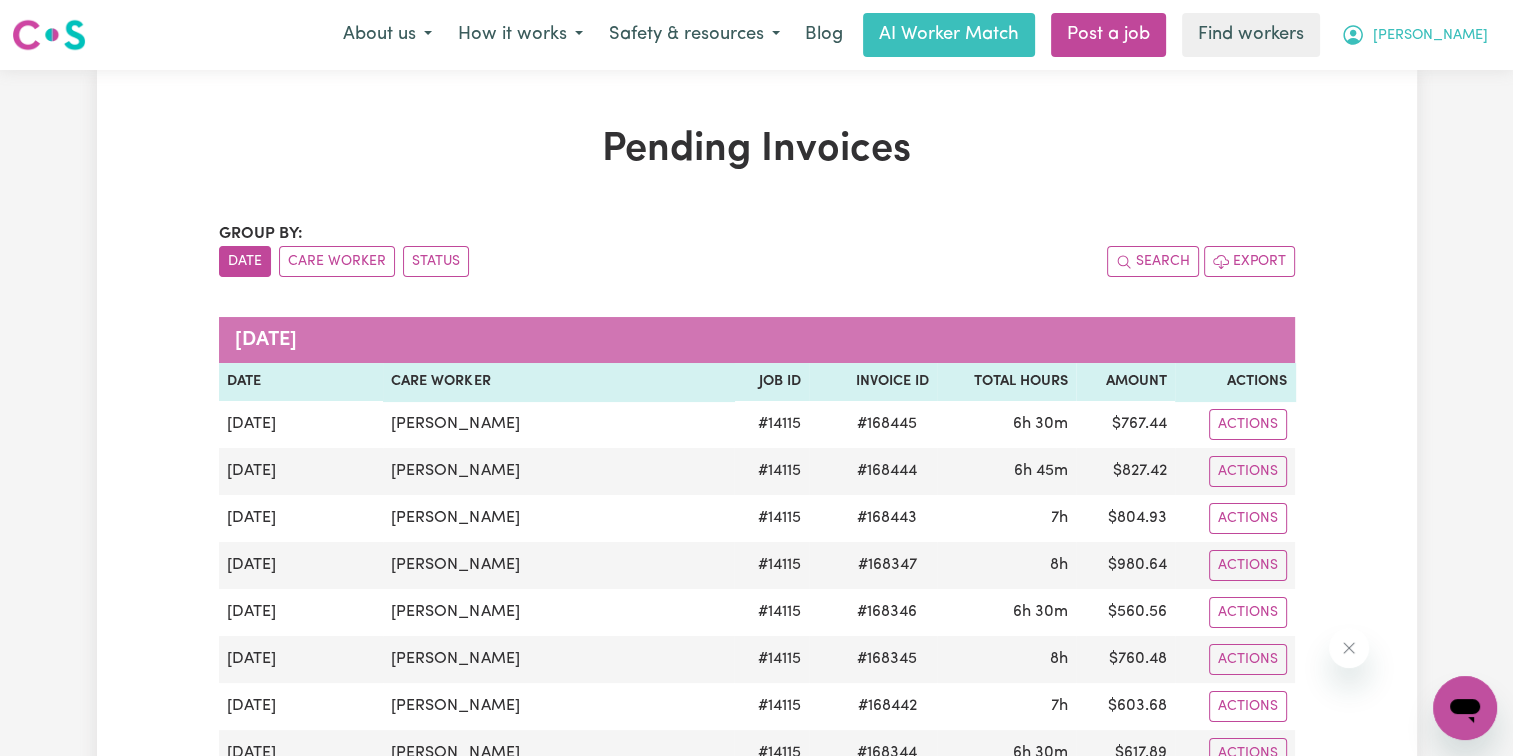 click on "[PERSON_NAME]" at bounding box center (1430, 36) 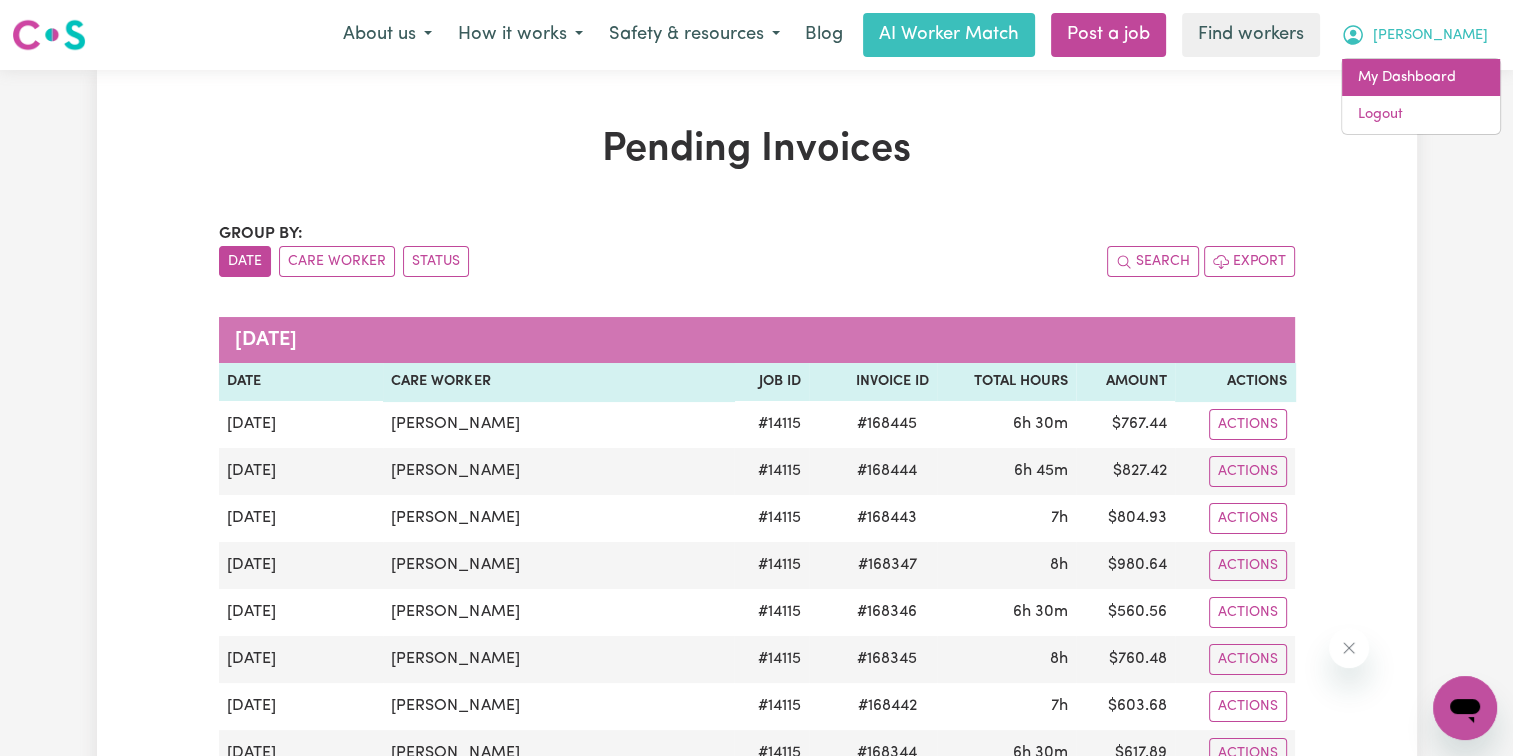 click on "My Dashboard" at bounding box center [1421, 78] 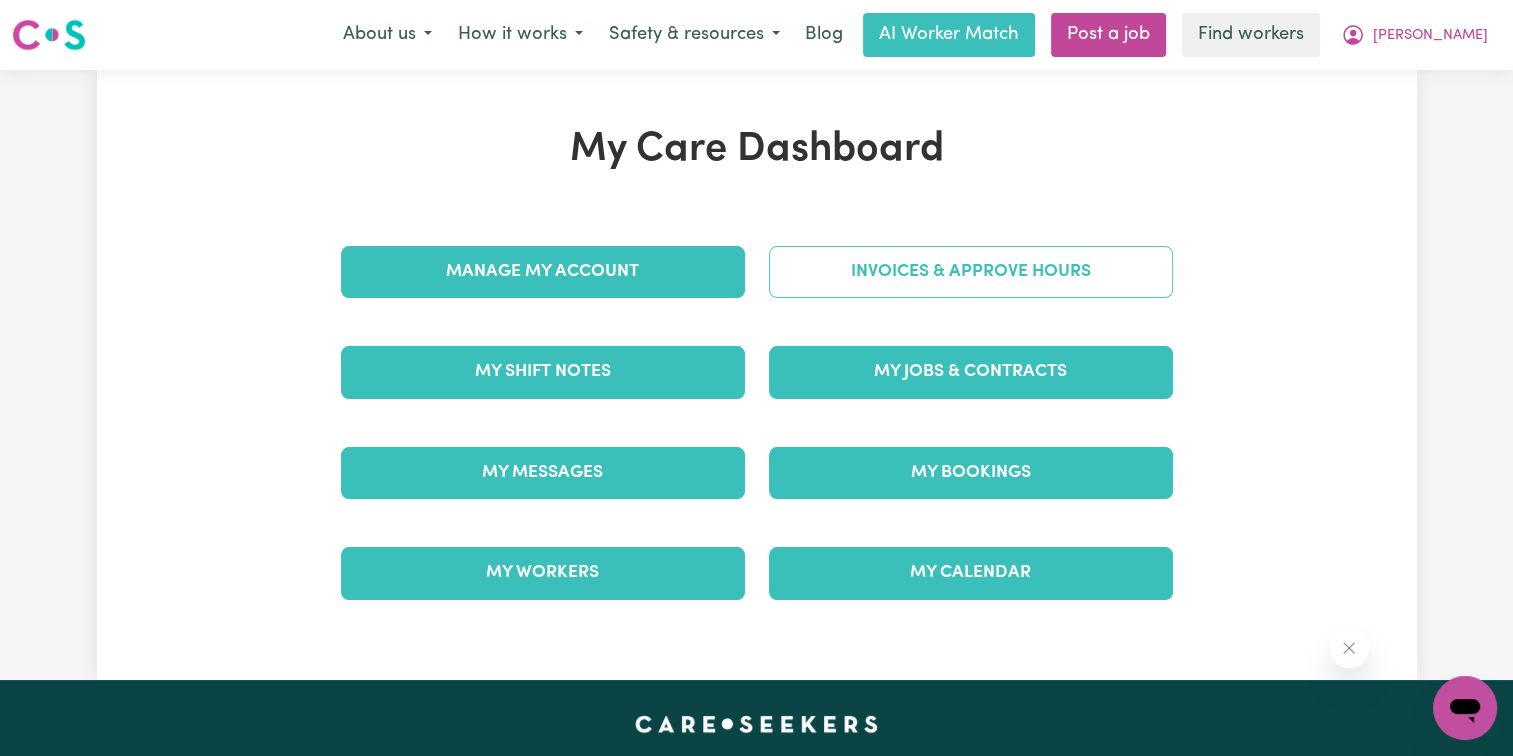 click on "Invoices & Approve Hours" at bounding box center (971, 272) 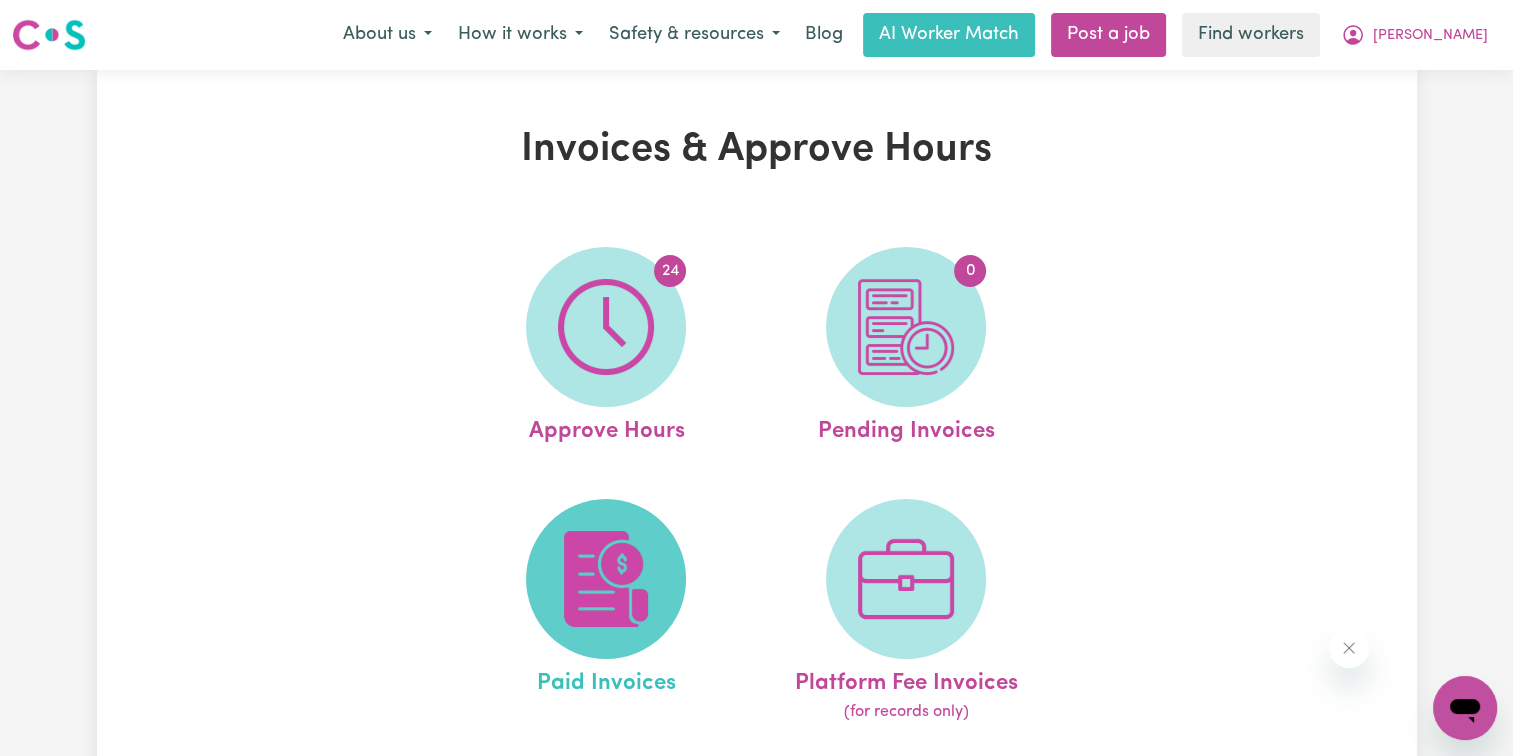 click at bounding box center [606, 579] 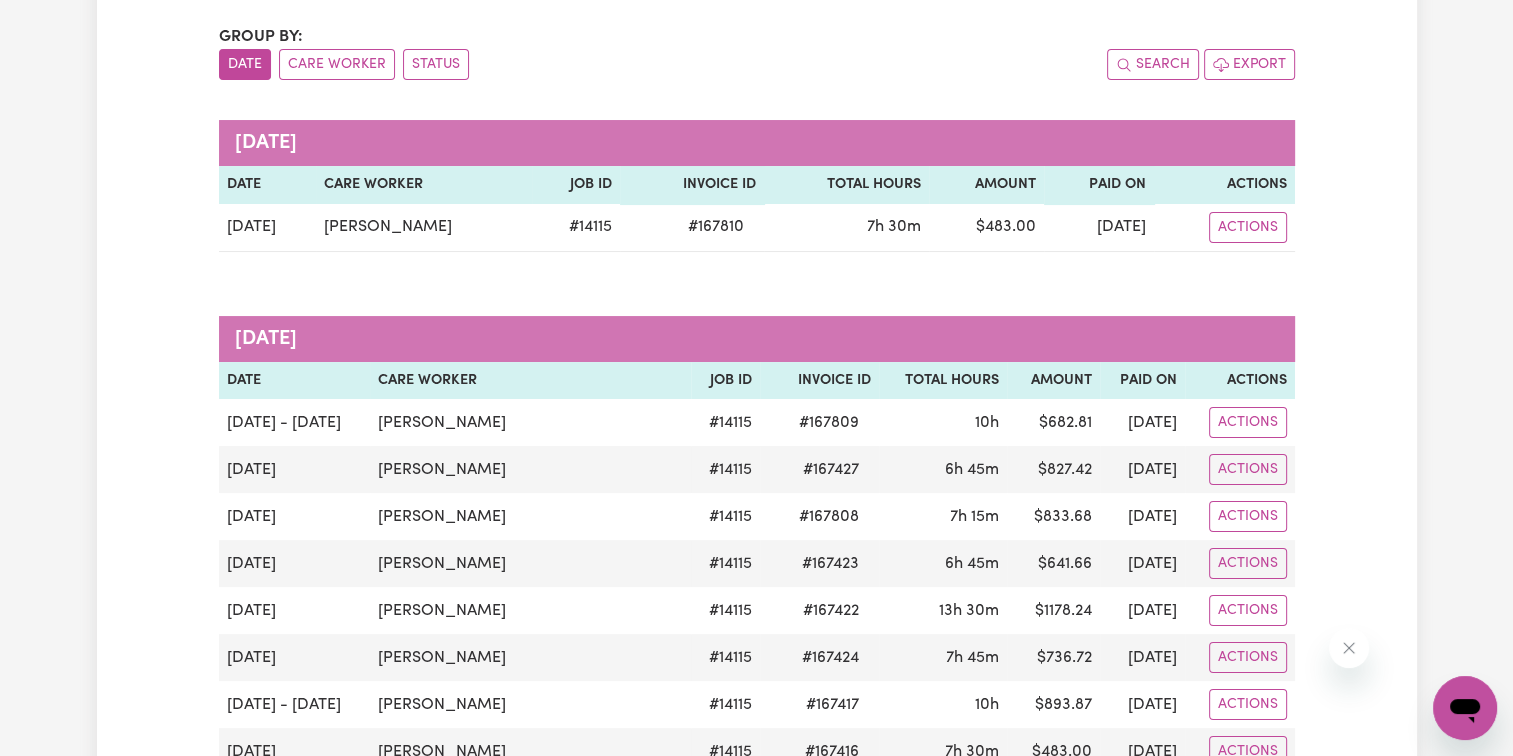 scroll, scrollTop: 400, scrollLeft: 0, axis: vertical 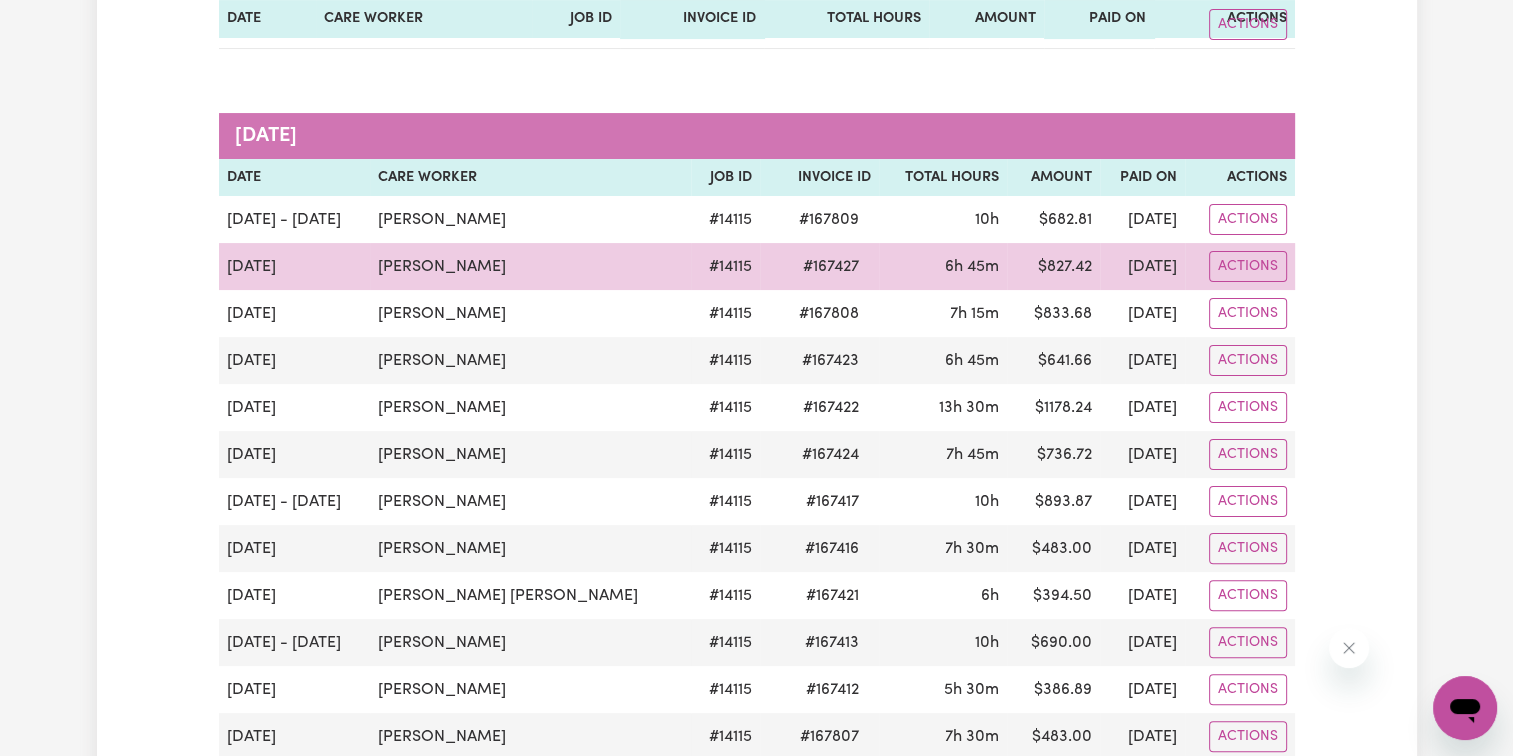 click on "Actions" at bounding box center [1240, 266] 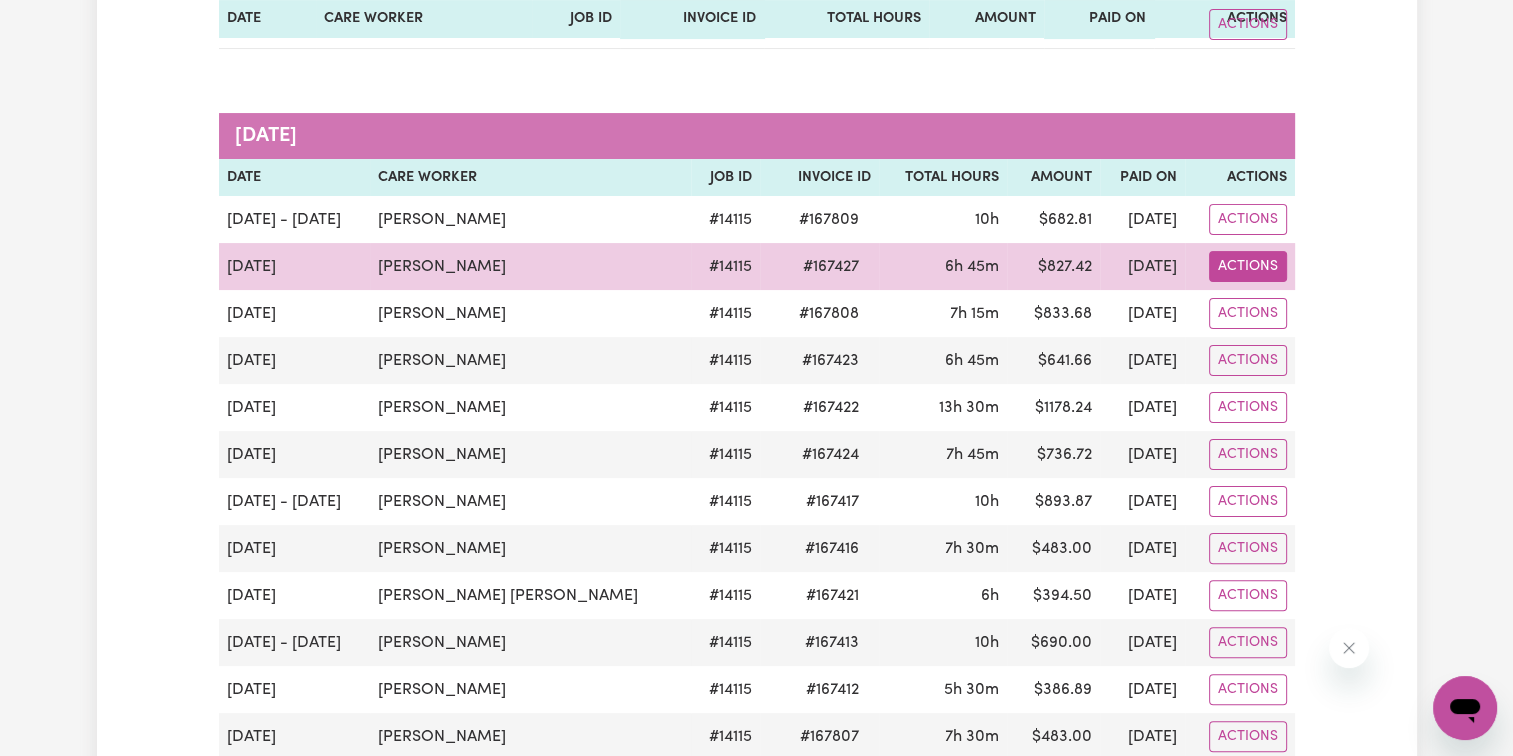 click on "Actions" at bounding box center (1248, 24) 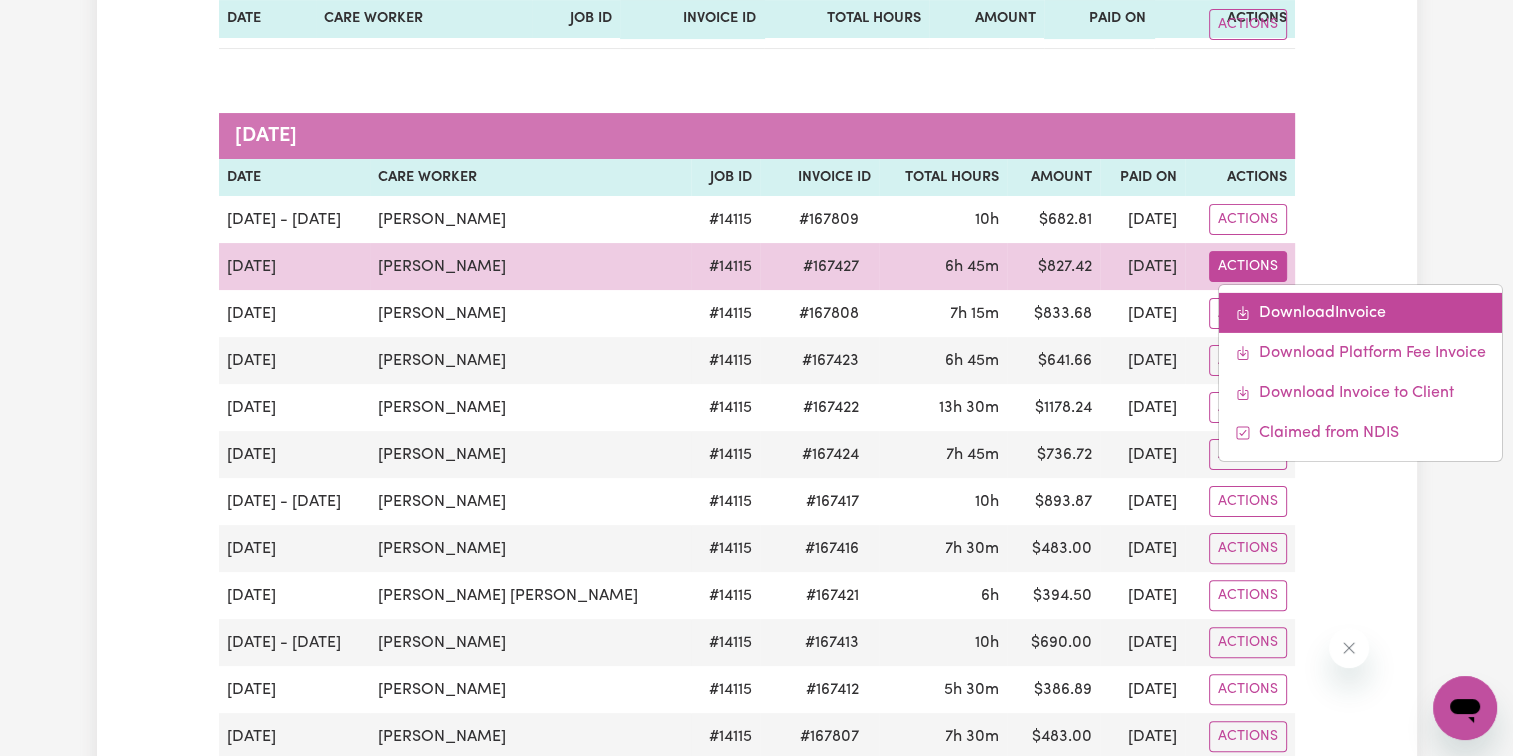 click on "Download  Invoice" at bounding box center [1360, 313] 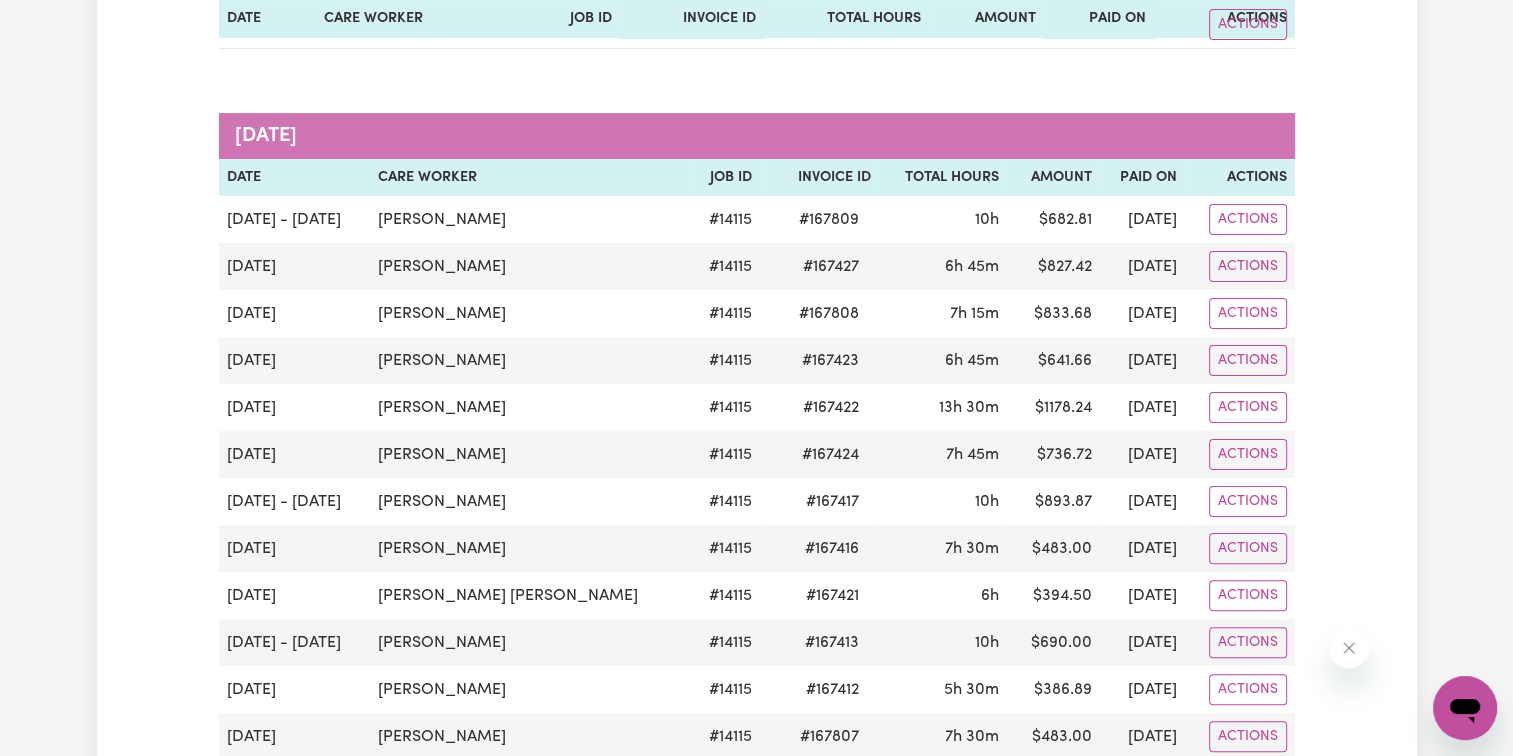 click on "Paid Invoices Group by: Date Care Worker Status Search Export [DATE] Date Care Worker Job ID Invoice ID Total Hours Amount Paid On Actions [DATE] [PERSON_NAME] # 14115 # 167810 7h 30m $ 483.00 [DATE] Actions [DATE] Date Care Worker Job ID Invoice ID Total Hours Amount Paid On Actions [DATE] - [DATE] [PERSON_NAME] # 14115 # 167809 10h  $ 682.81 [DATE] Actions [DATE] [PERSON_NAME] # 14115 # 167427 6h 45m $ 827.42 [DATE] Actions Download  Invoice Download Platform Fee Invoice Download Invoice to Client Claimed from NDIS [DATE] [PERSON_NAME] # 14115 # 167808 7h 15m $ 833.68 [DATE] Actions [DATE] [PERSON_NAME] # 14115 # 167423 6h 45m $ 641.66 [DATE] Actions [DATE] [PERSON_NAME] # 14115 # 167422 13h 30m $ 1178.24 [DATE] Actions [DATE] Dollaya Roschum # 14115 # 167424 7h 45m $ 736.72 [DATE] Actions [DATE] - [DATE] [PERSON_NAME] # 14115 # 167417 10h  $ 893.87 [DATE] Actions [DATE] [PERSON_NAME] # 14115 # 167416 7h 30m $ 483.00 [DATE] Actions [DATE] # 14115 # 6h" at bounding box center [756, 1215] 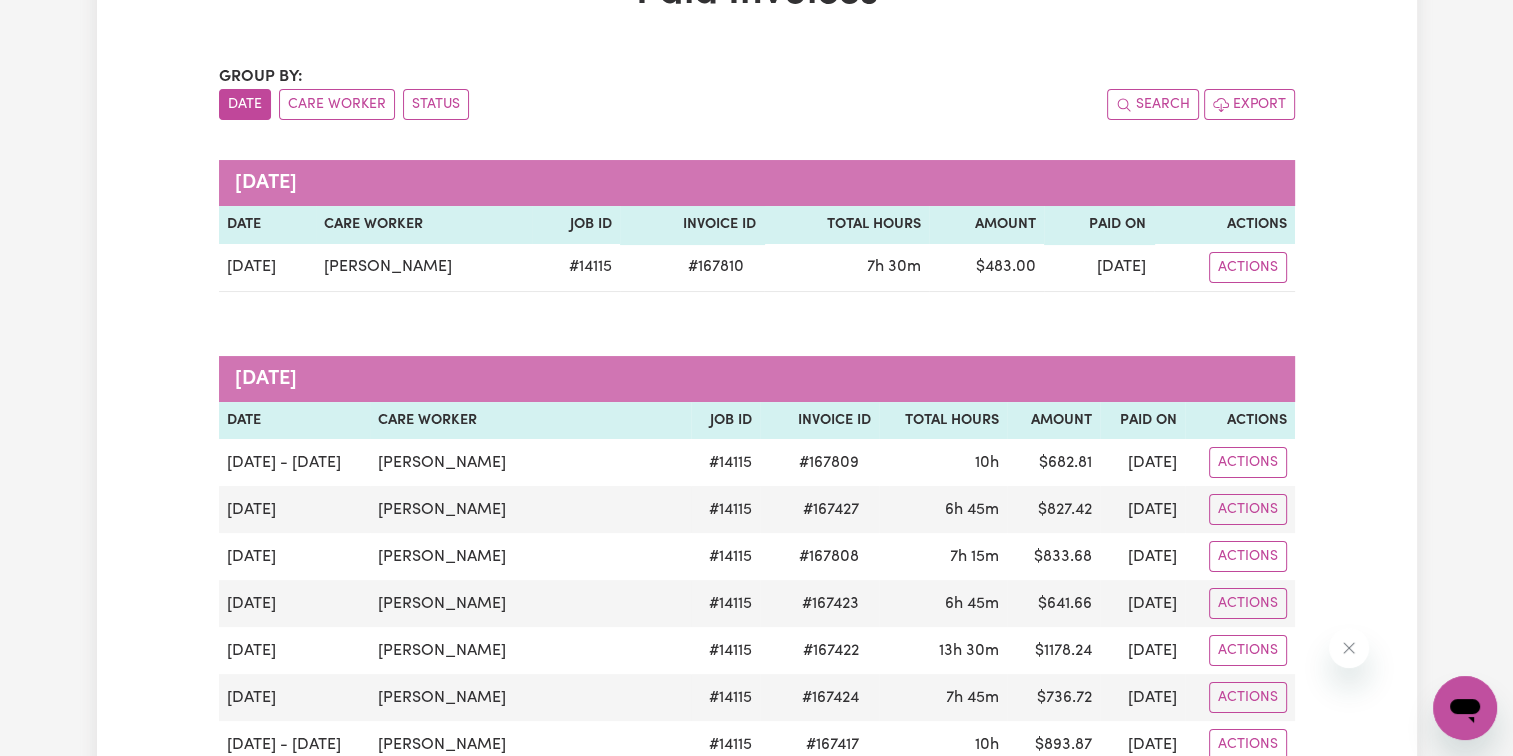 scroll, scrollTop: 0, scrollLeft: 0, axis: both 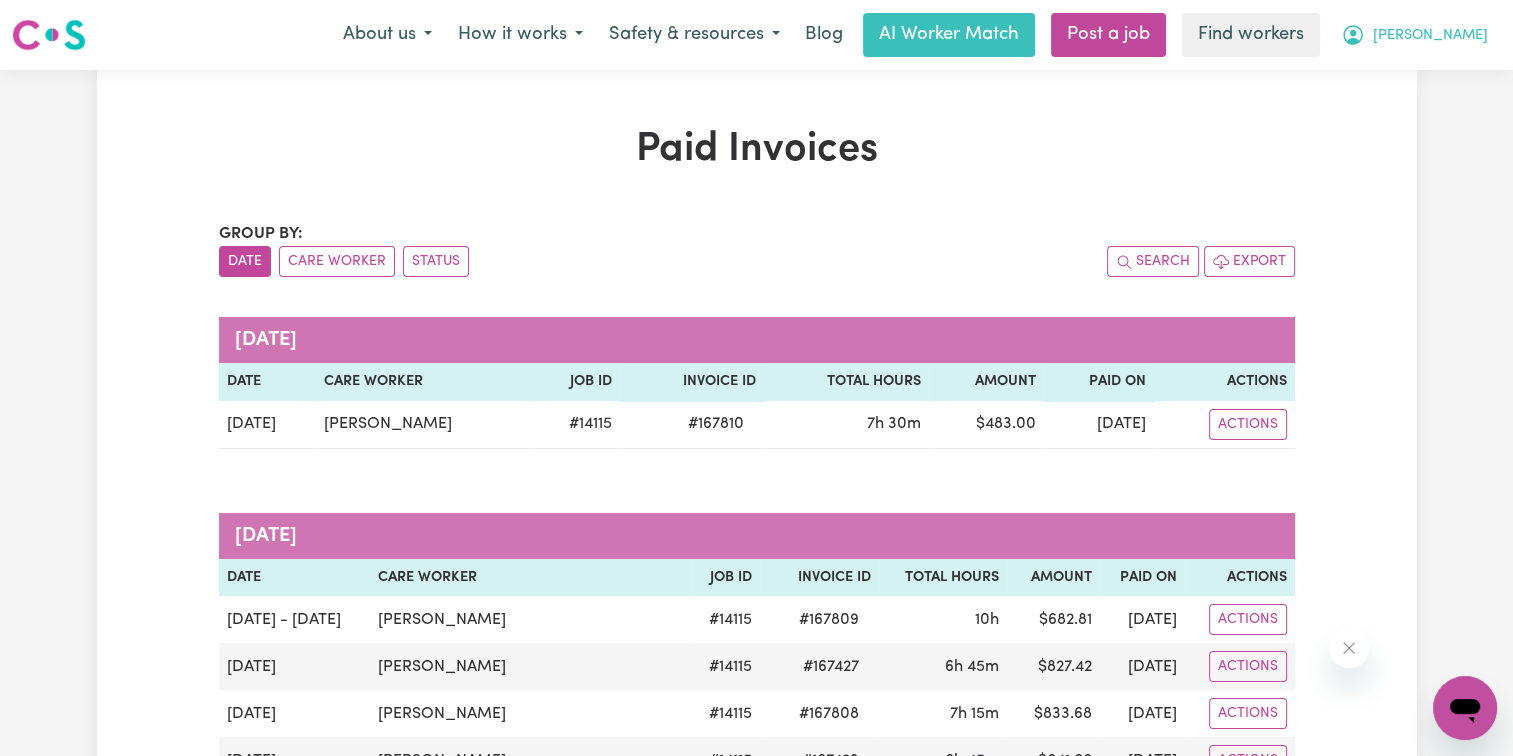 click on "[PERSON_NAME]" at bounding box center [1430, 36] 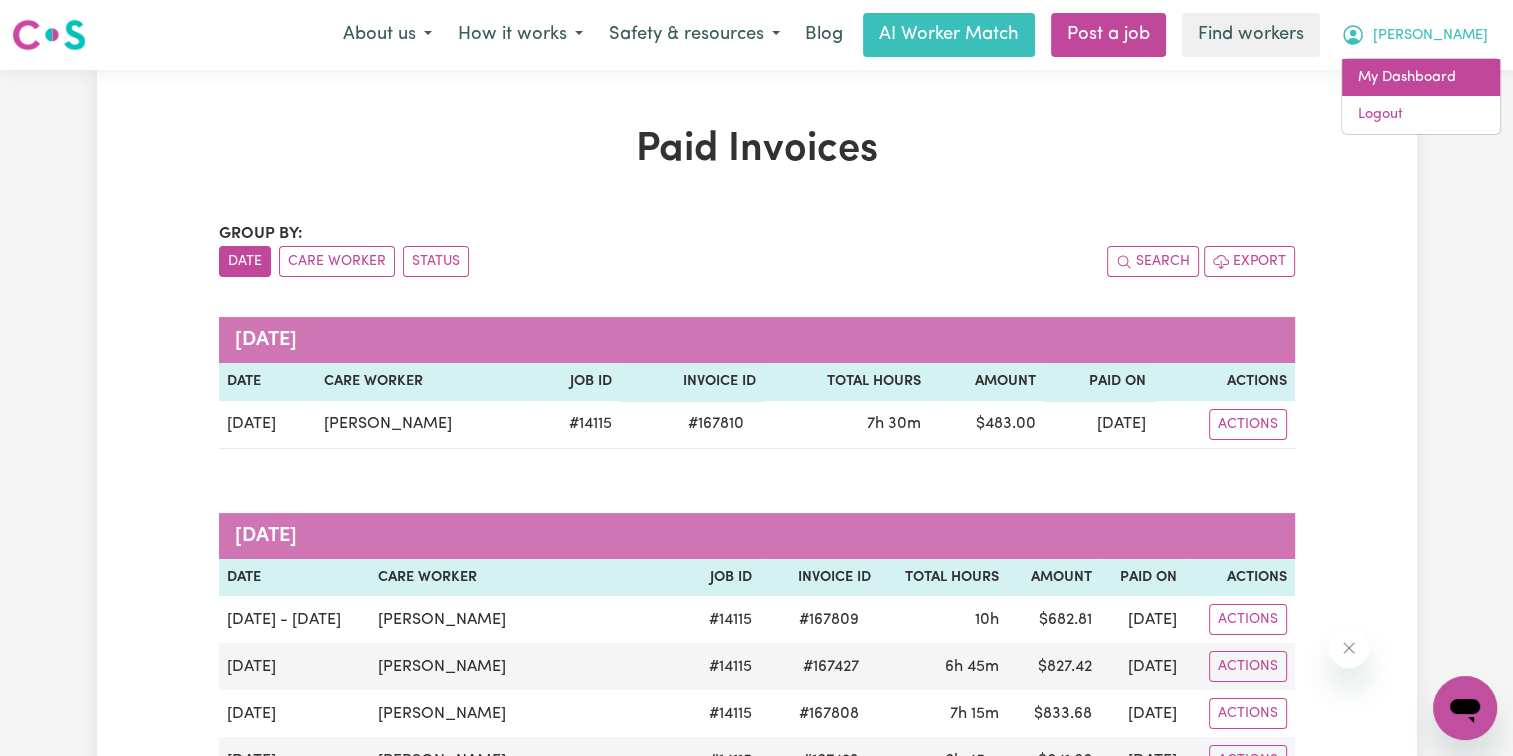 click on "My Dashboard" at bounding box center [1421, 78] 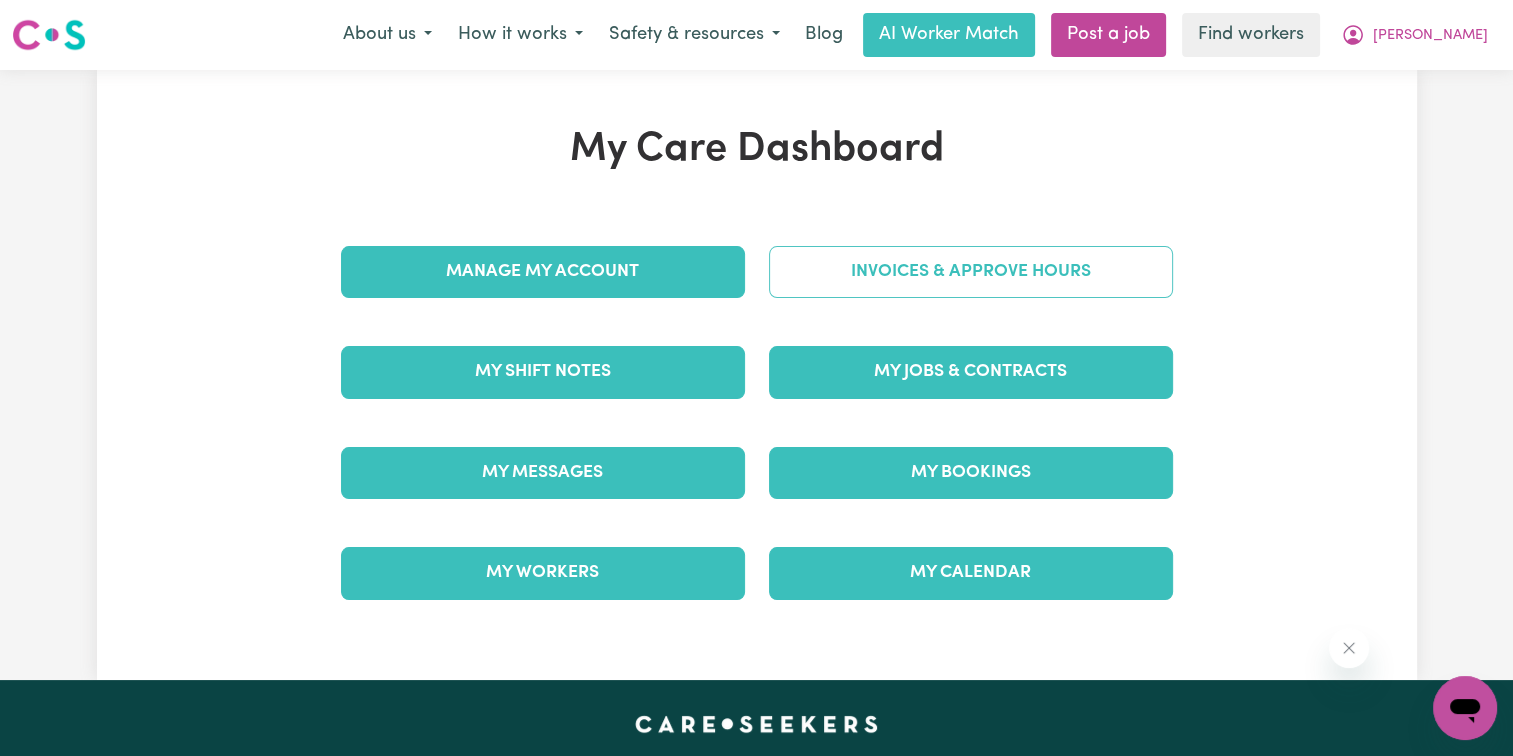 click on "Invoices & Approve Hours" at bounding box center (971, 272) 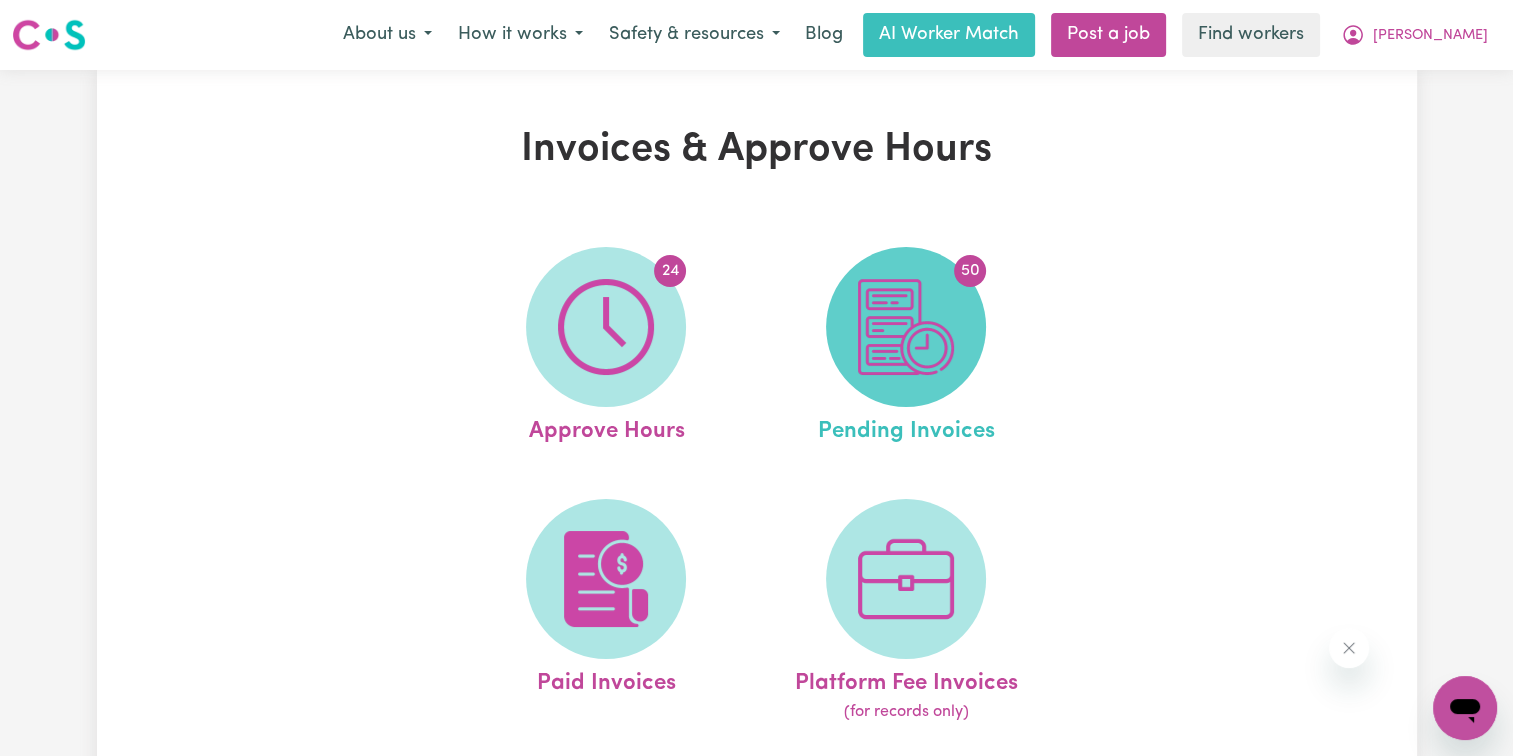 click at bounding box center (906, 327) 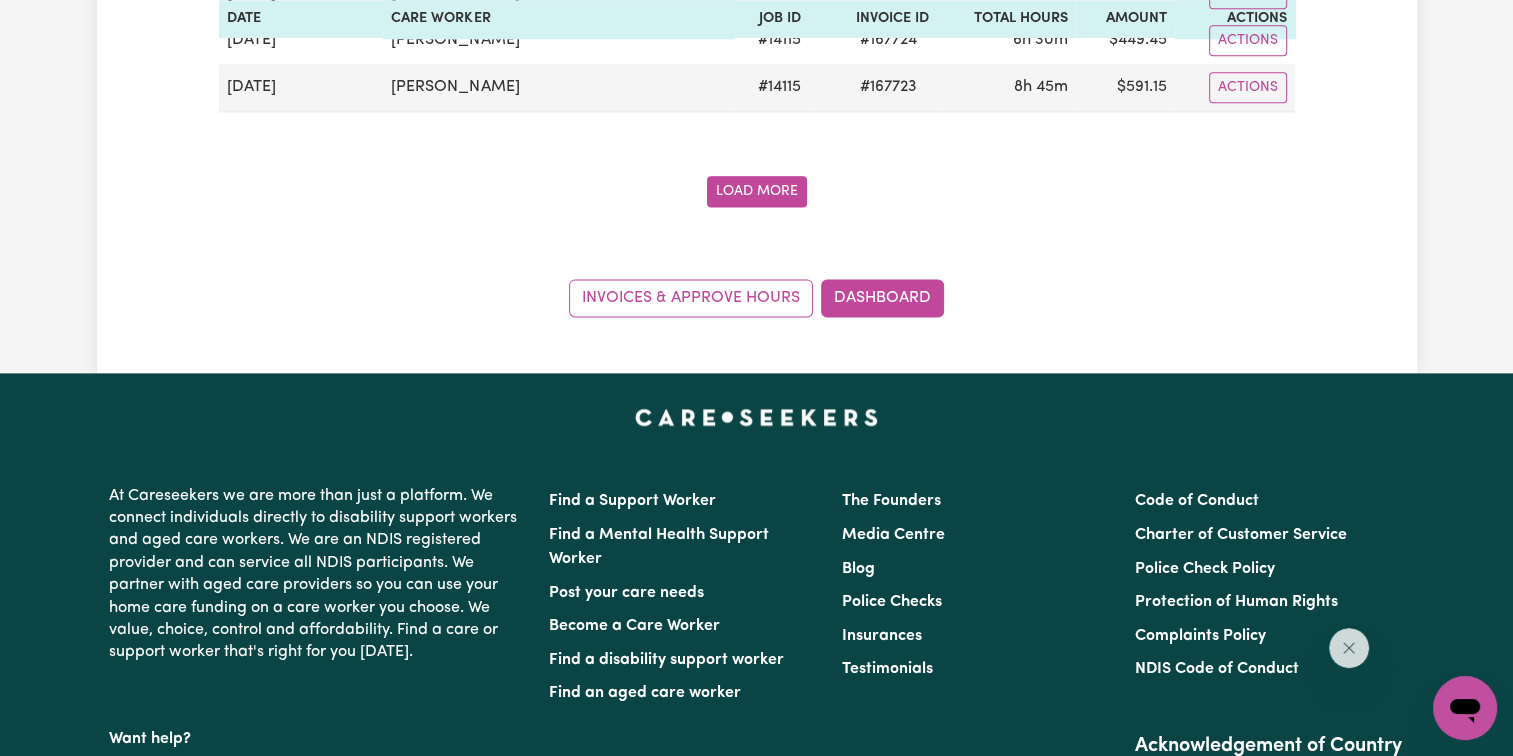 scroll, scrollTop: 2700, scrollLeft: 0, axis: vertical 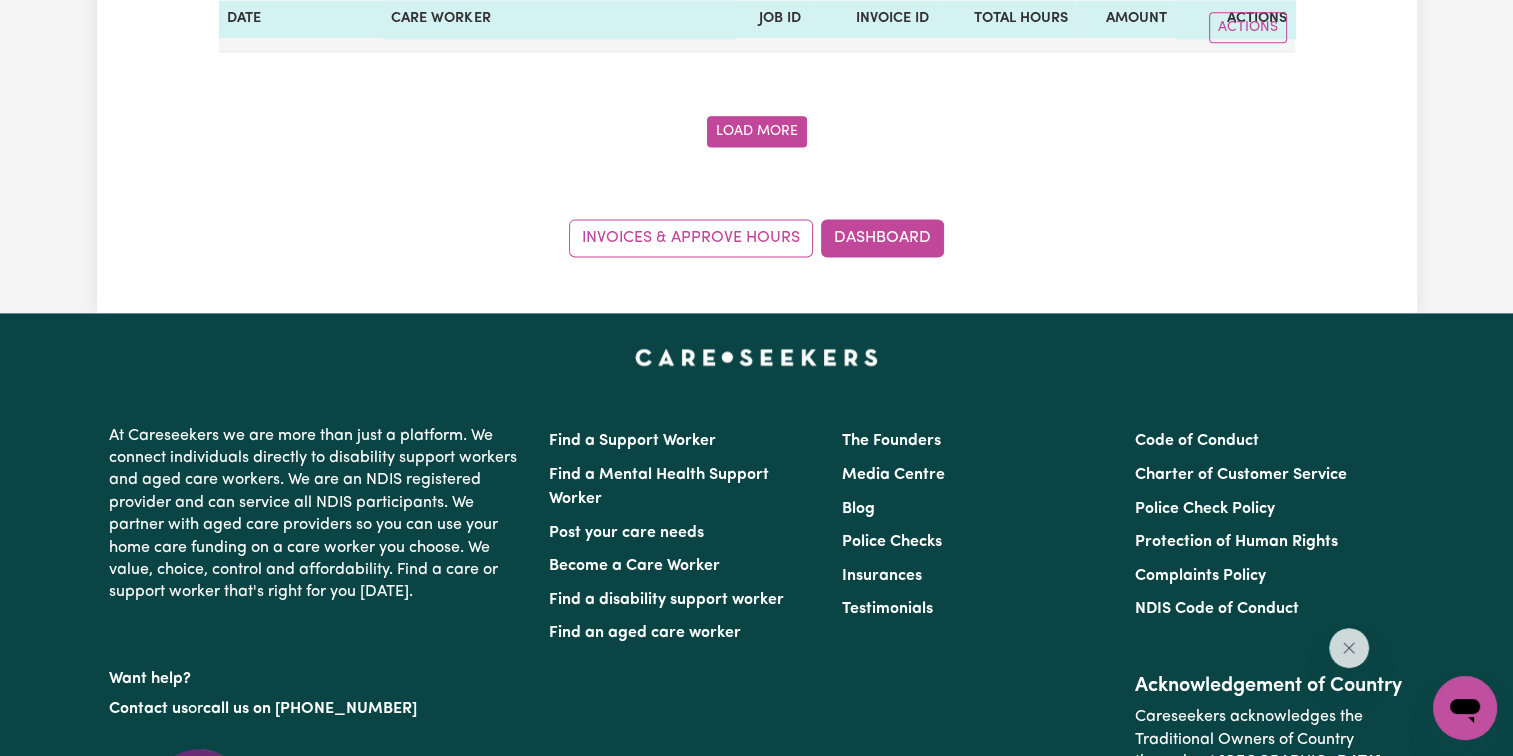 click on "Load More" at bounding box center (757, 131) 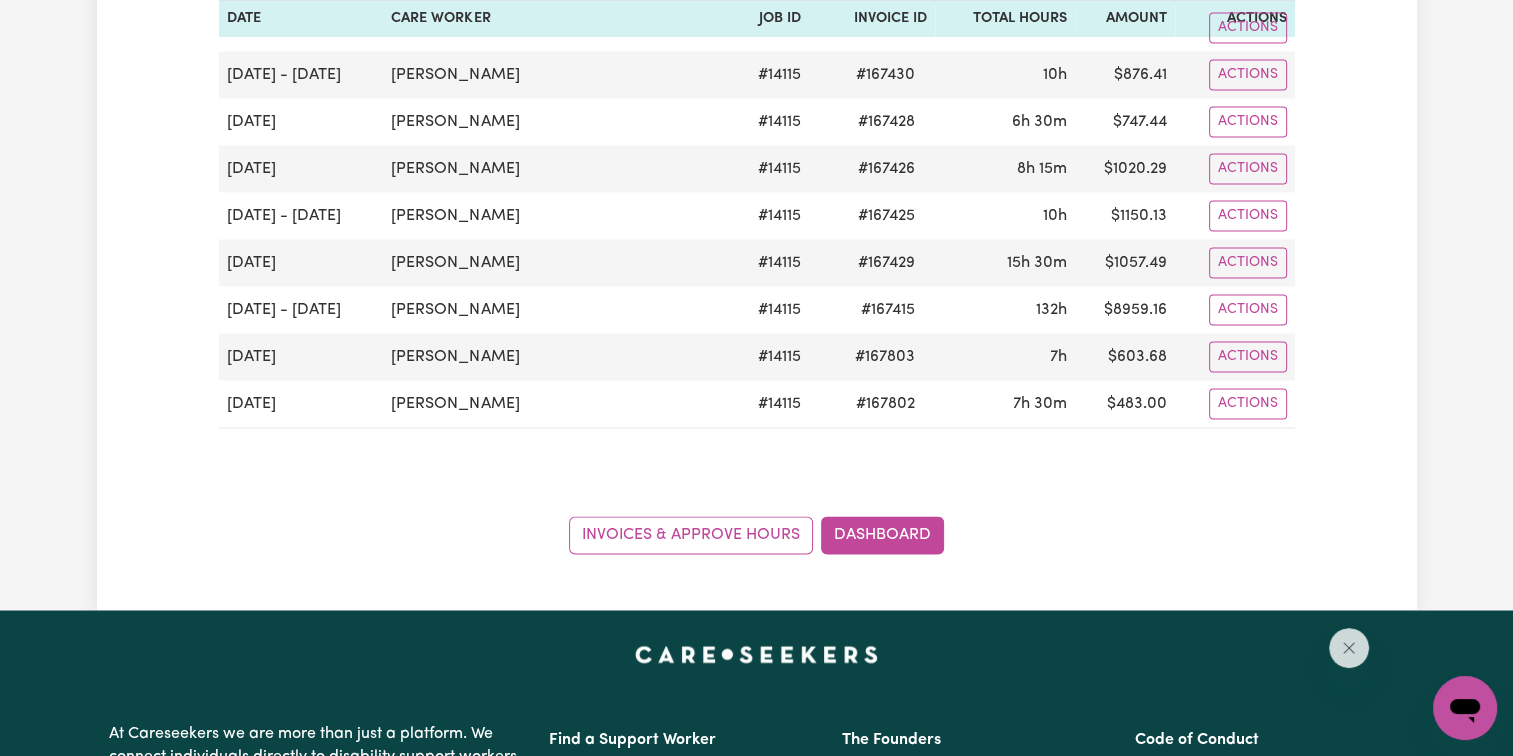scroll, scrollTop: 3000, scrollLeft: 0, axis: vertical 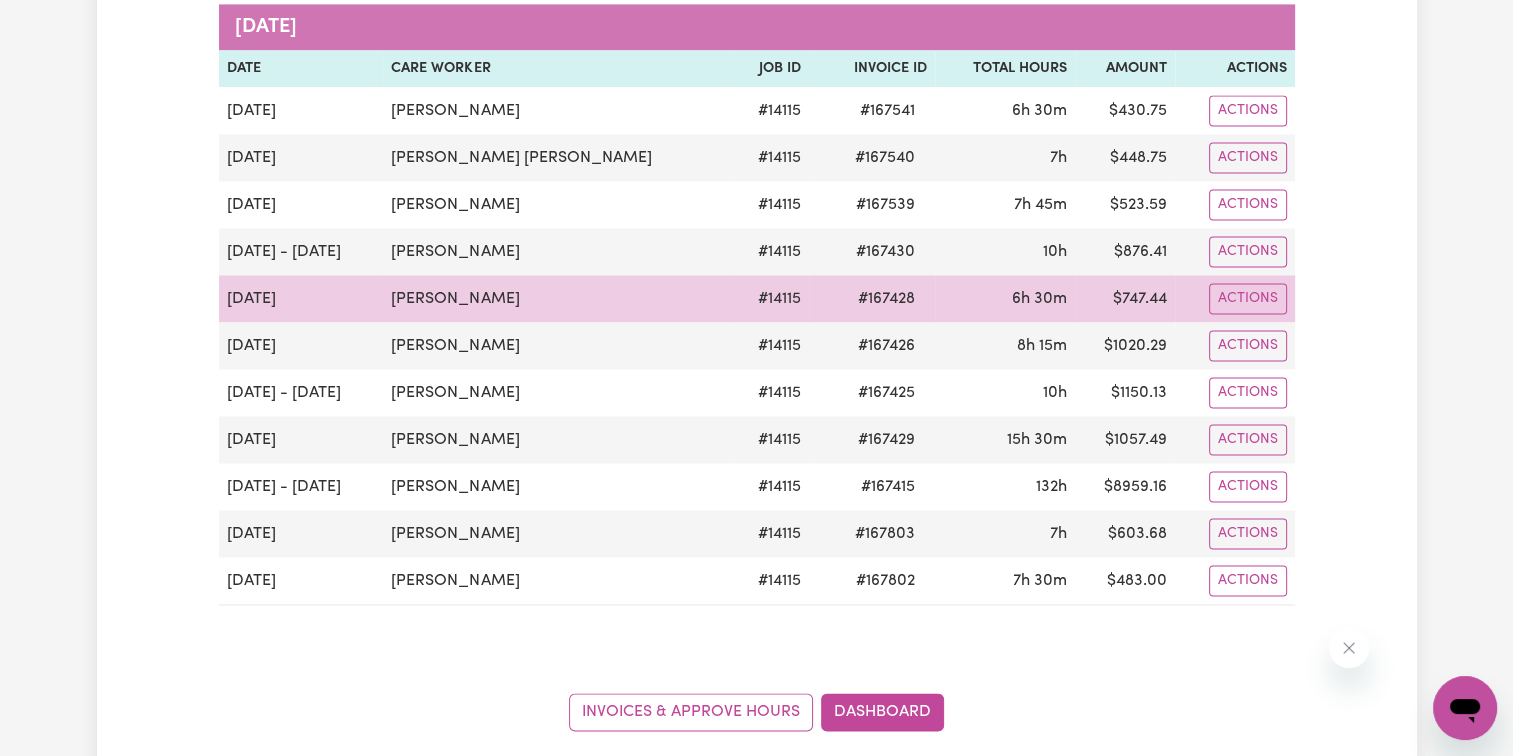 drag, startPoint x: 1238, startPoint y: 276, endPoint x: 1245, endPoint y: 290, distance: 15.652476 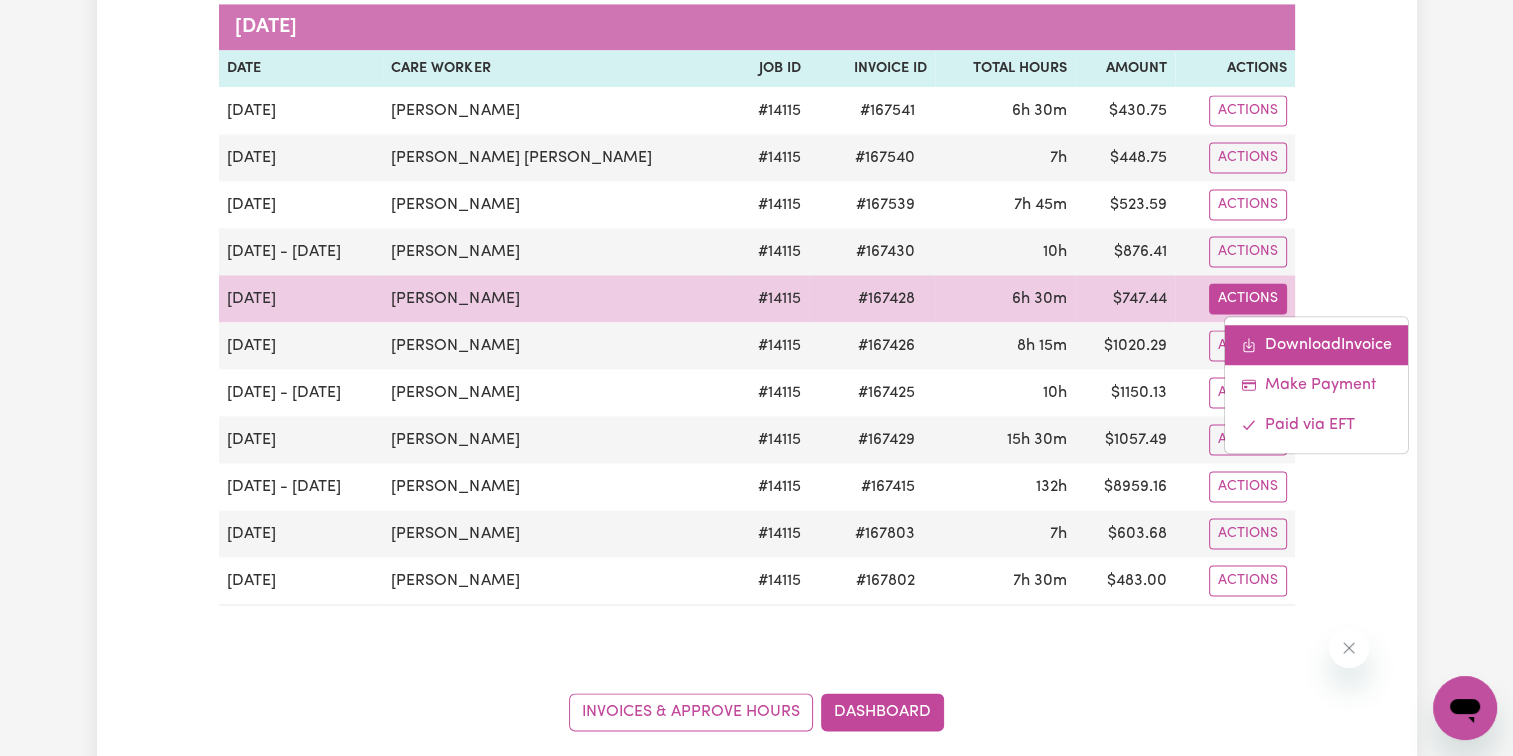 click on "Download  Invoice" at bounding box center (1316, 345) 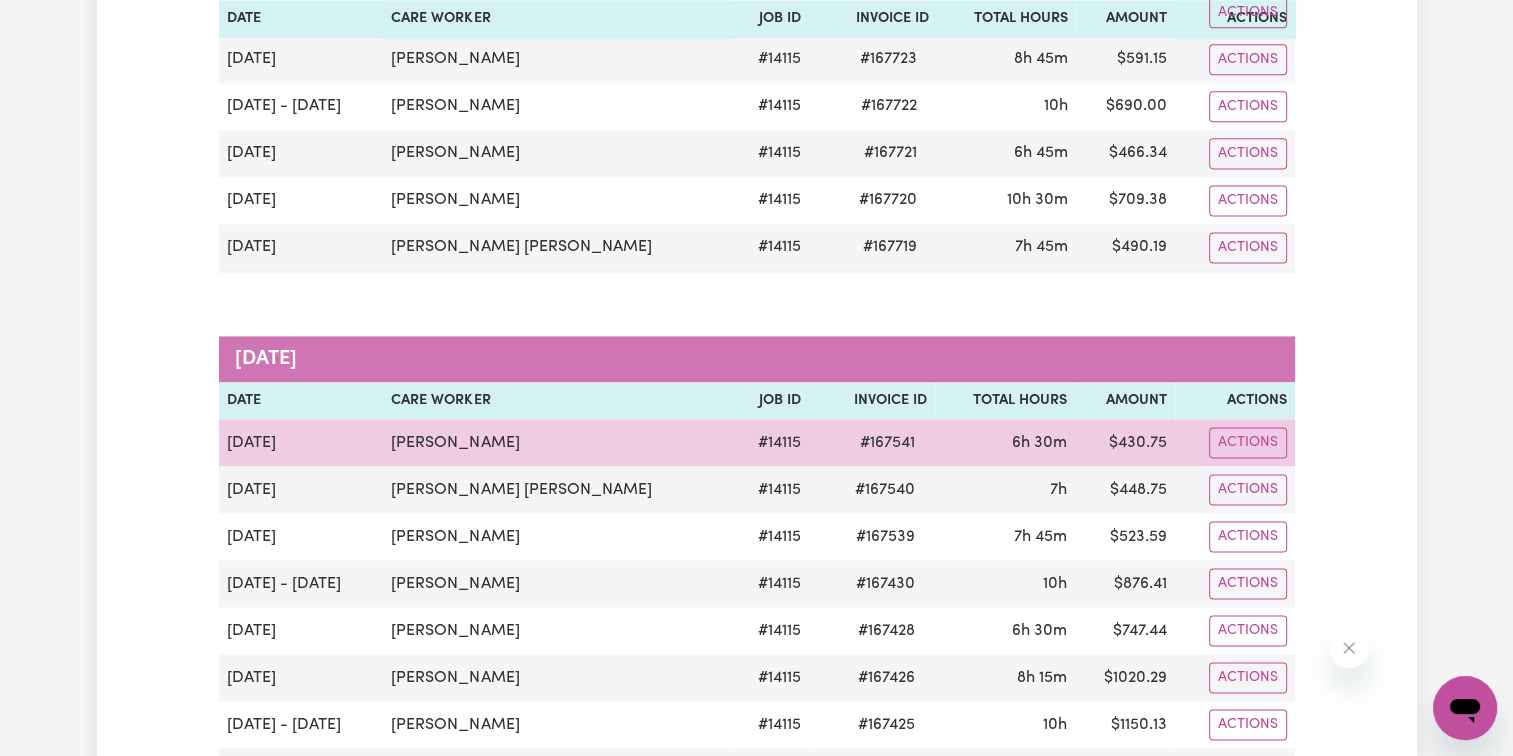 scroll, scrollTop: 2600, scrollLeft: 0, axis: vertical 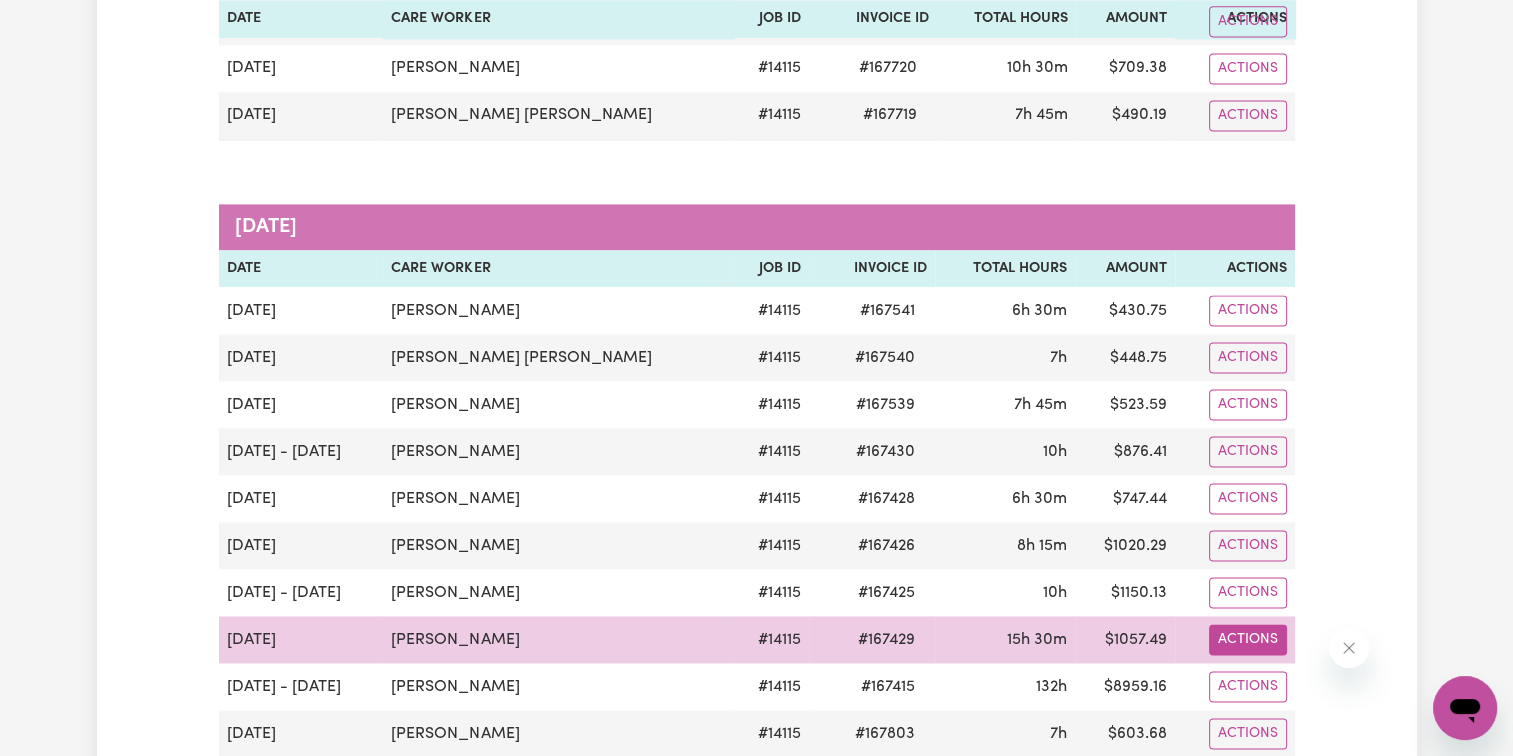 click on "Actions" at bounding box center (1248, -2376) 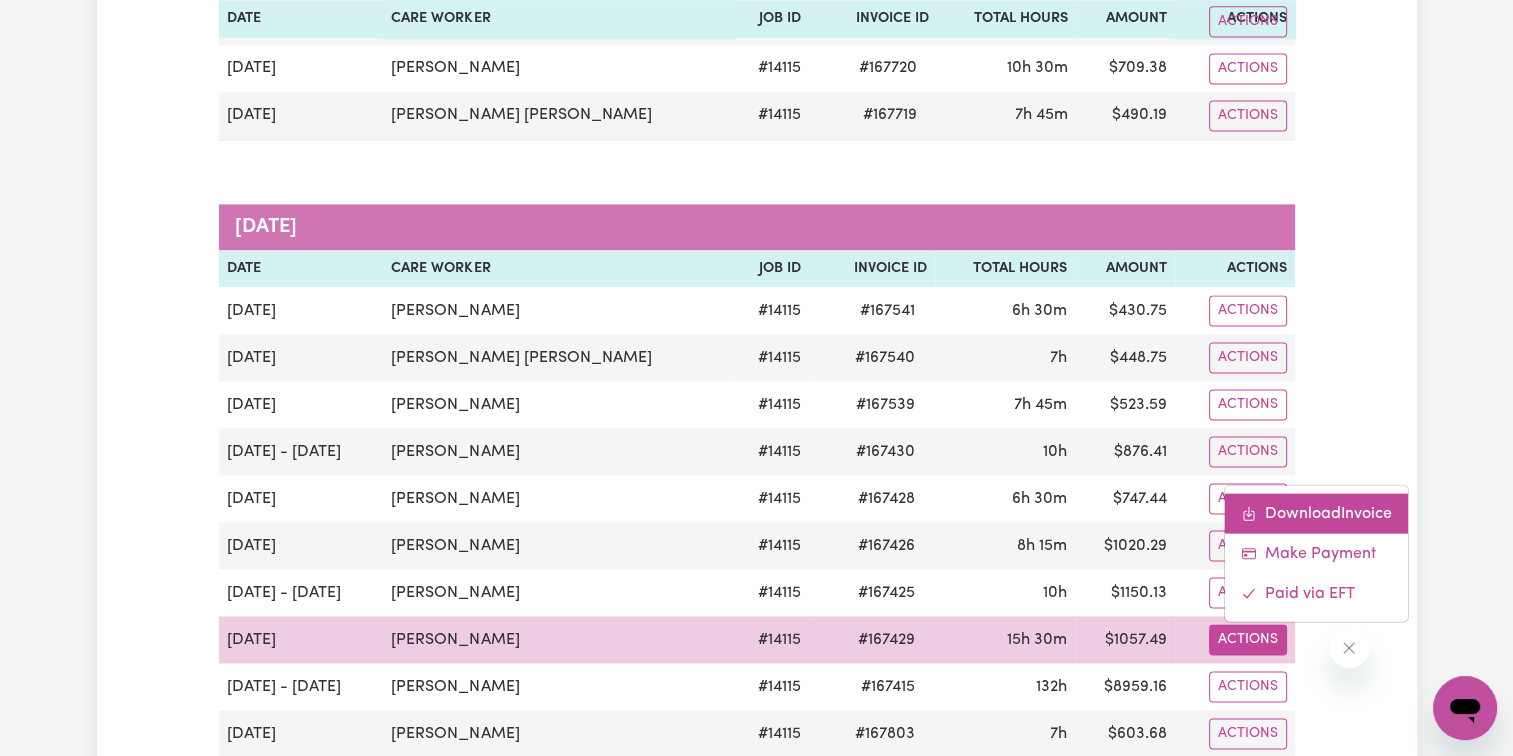 click on "Download  Invoice" at bounding box center [1316, 513] 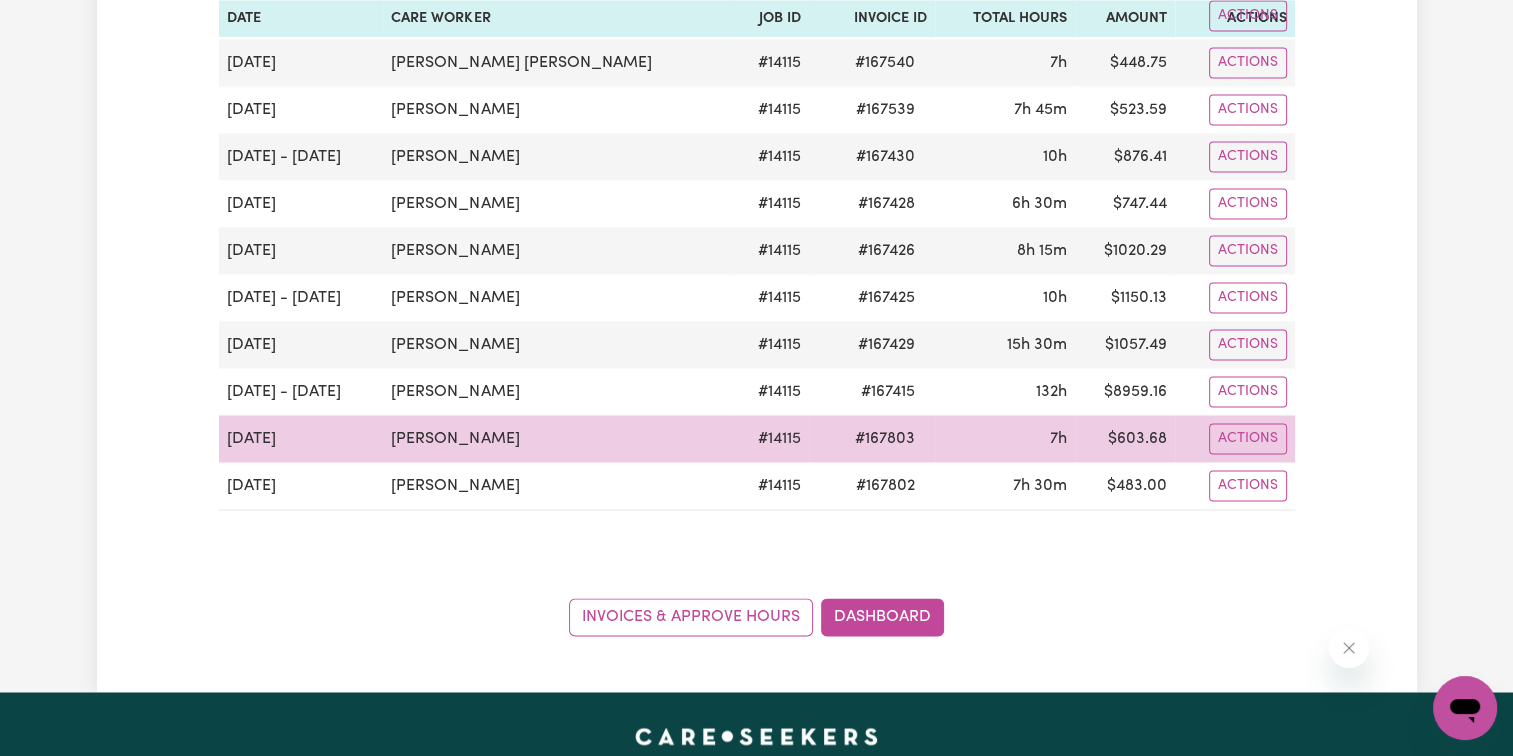scroll, scrollTop: 3100, scrollLeft: 0, axis: vertical 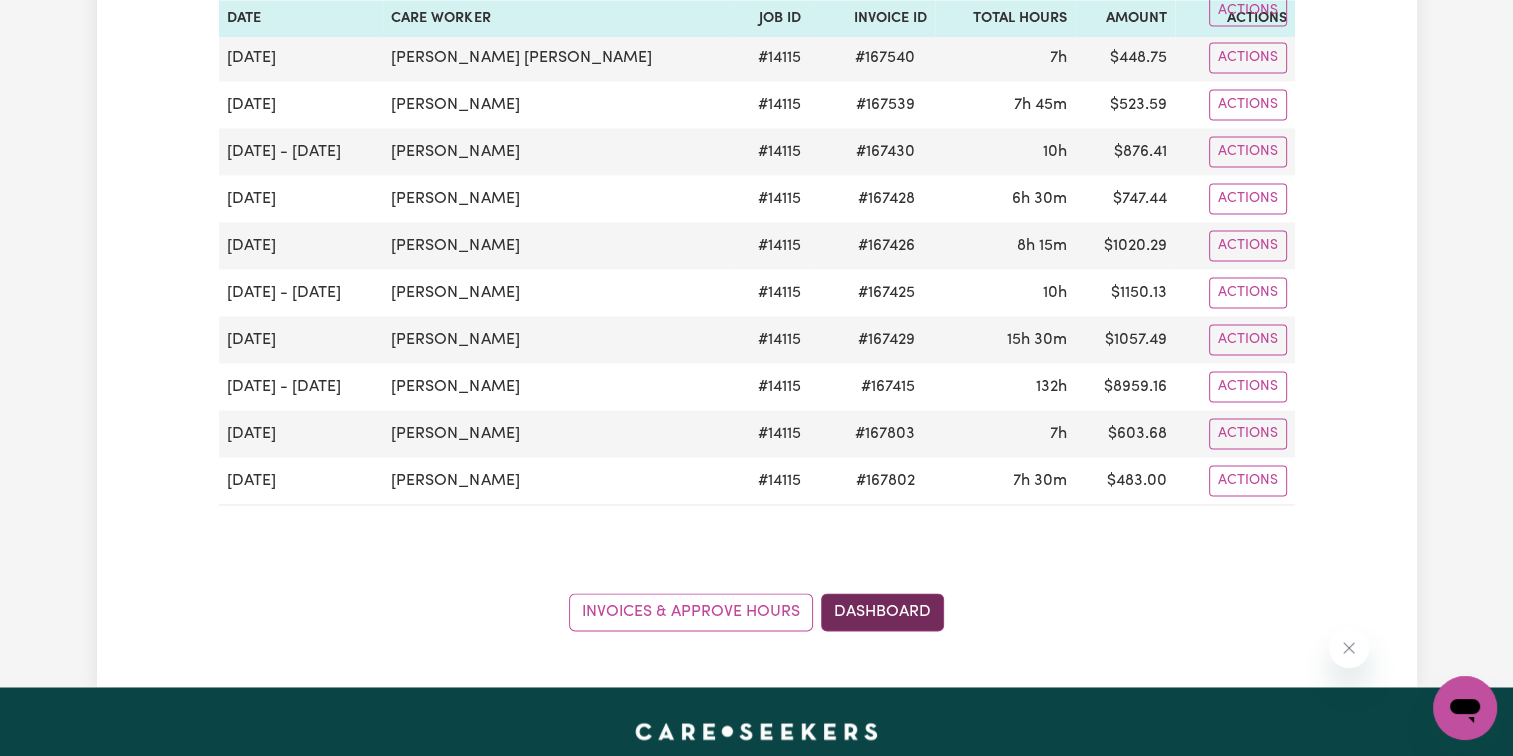 click on "Dashboard" at bounding box center (882, 612) 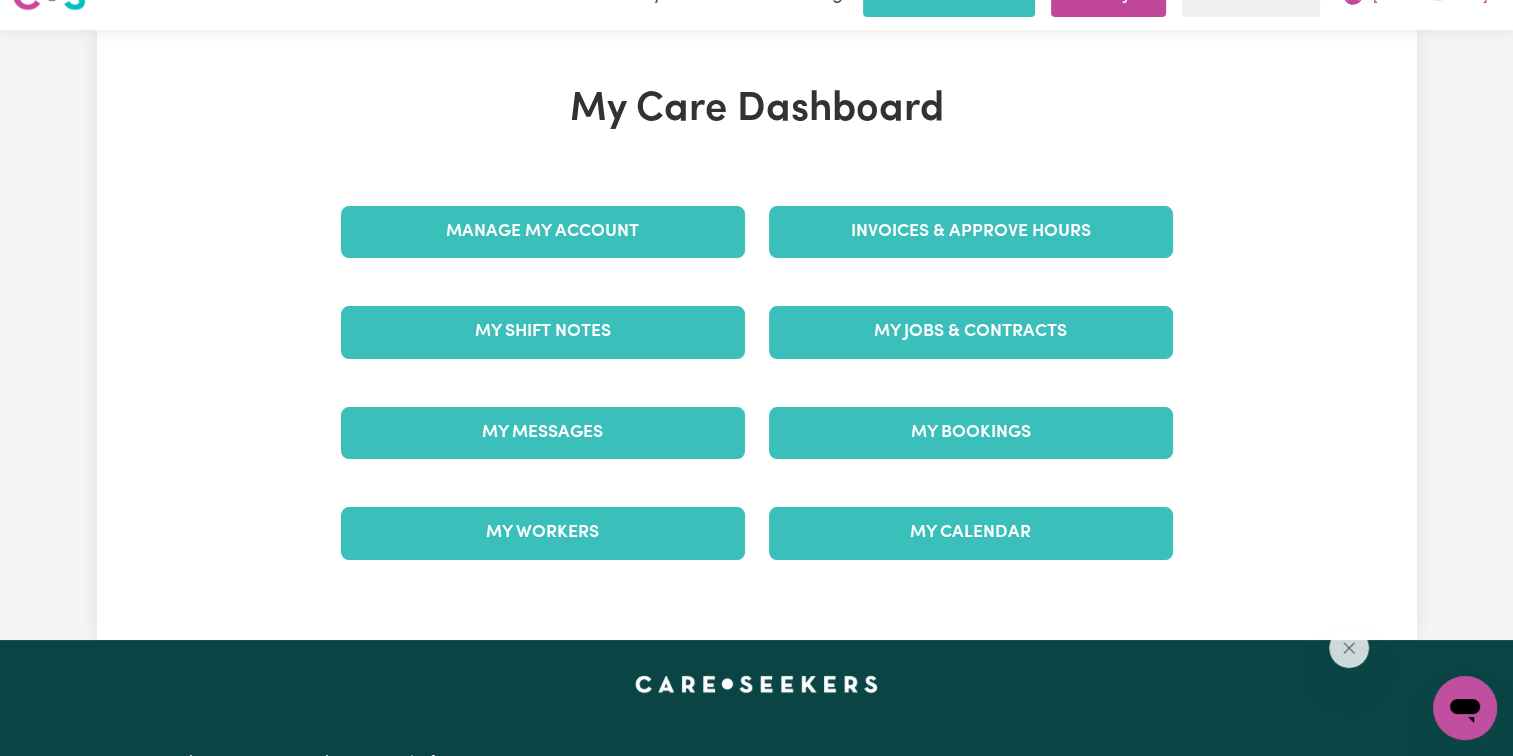 scroll, scrollTop: 0, scrollLeft: 0, axis: both 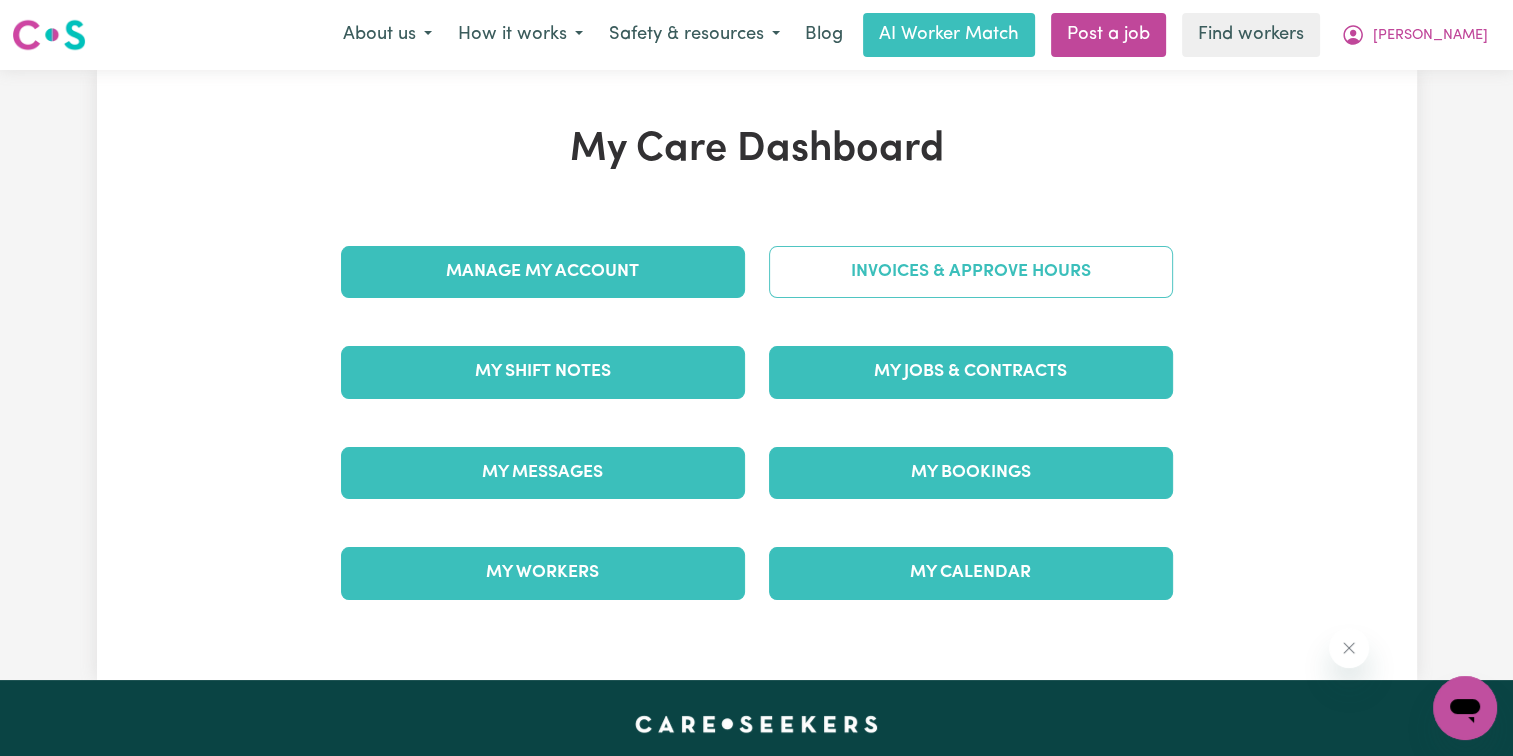 click on "Invoices & Approve Hours" at bounding box center [971, 272] 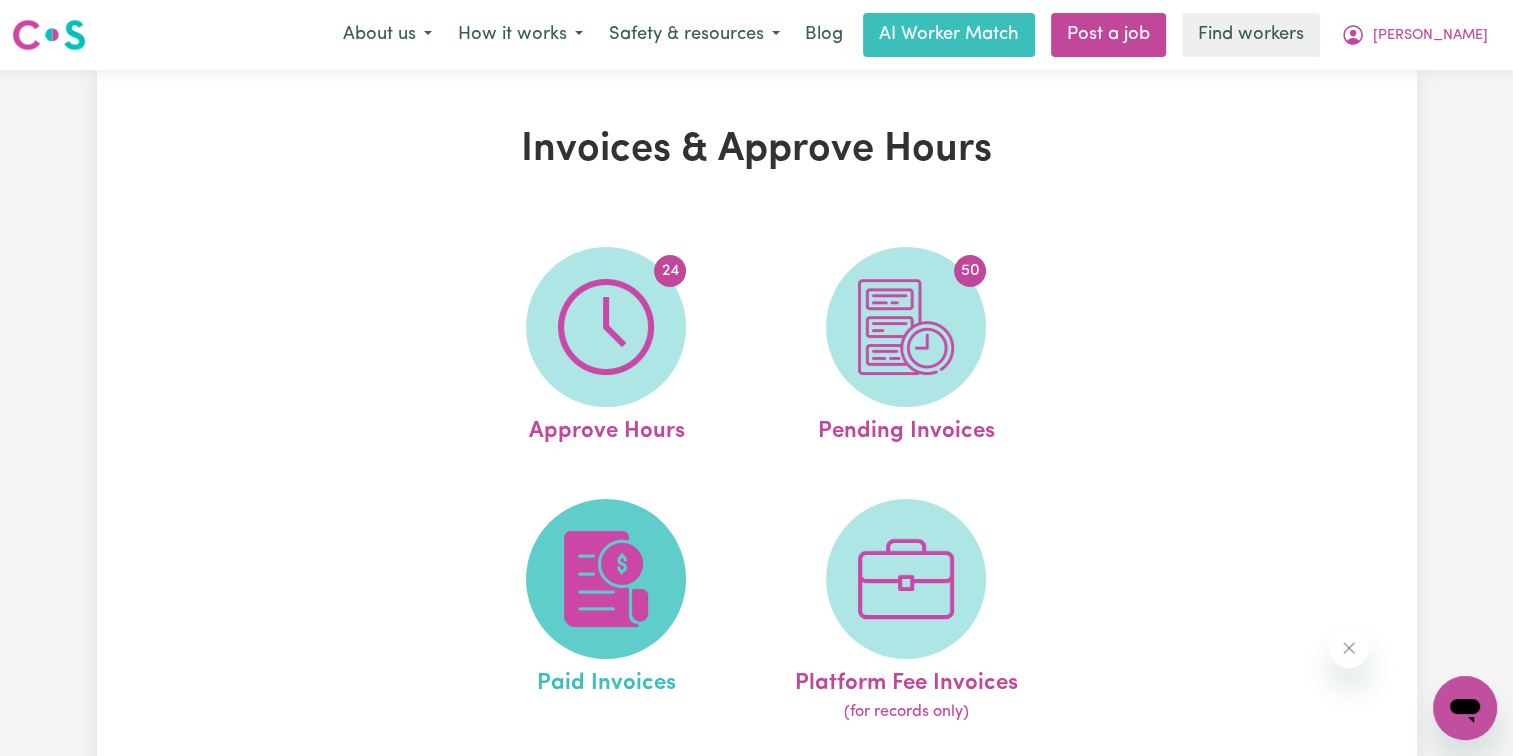 click at bounding box center [606, 579] 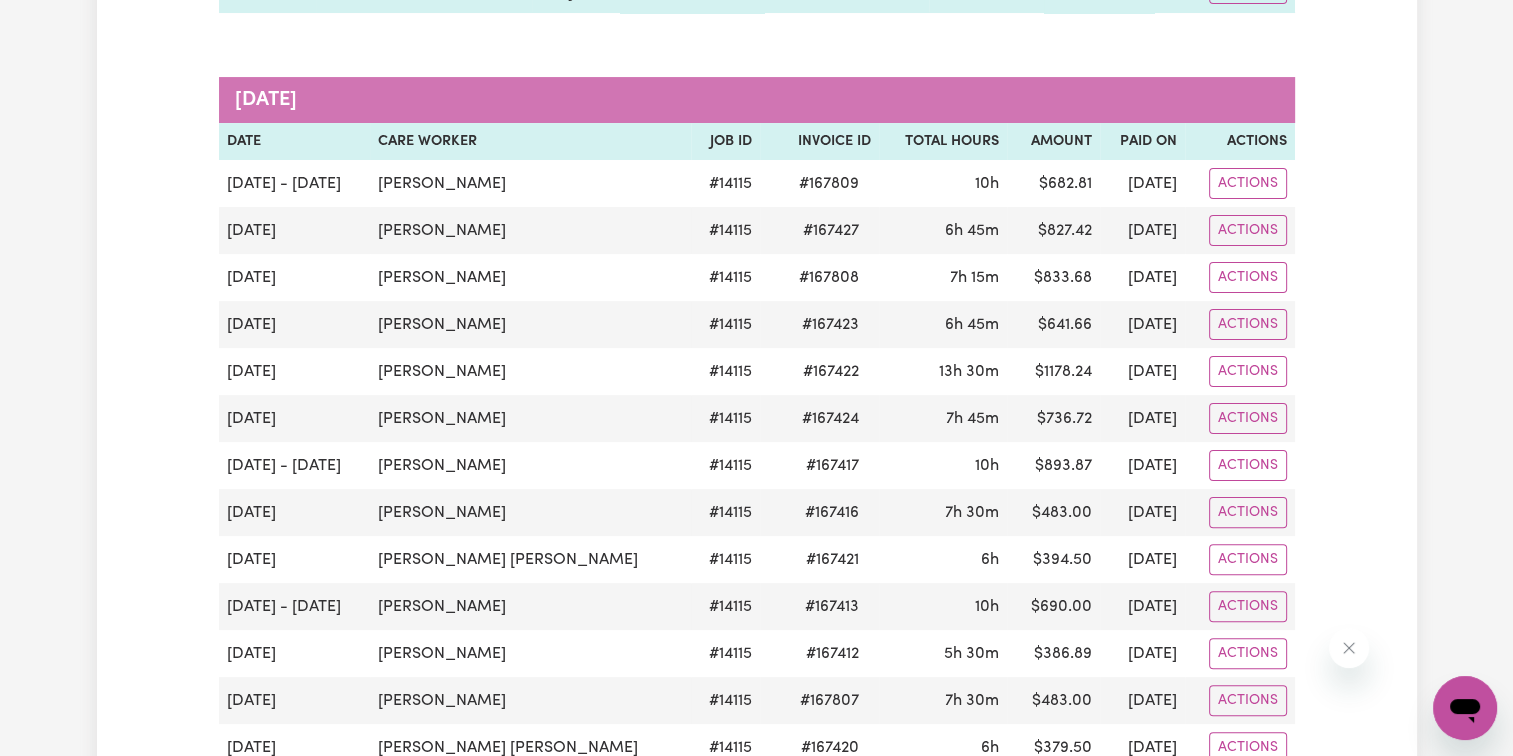 scroll, scrollTop: 500, scrollLeft: 0, axis: vertical 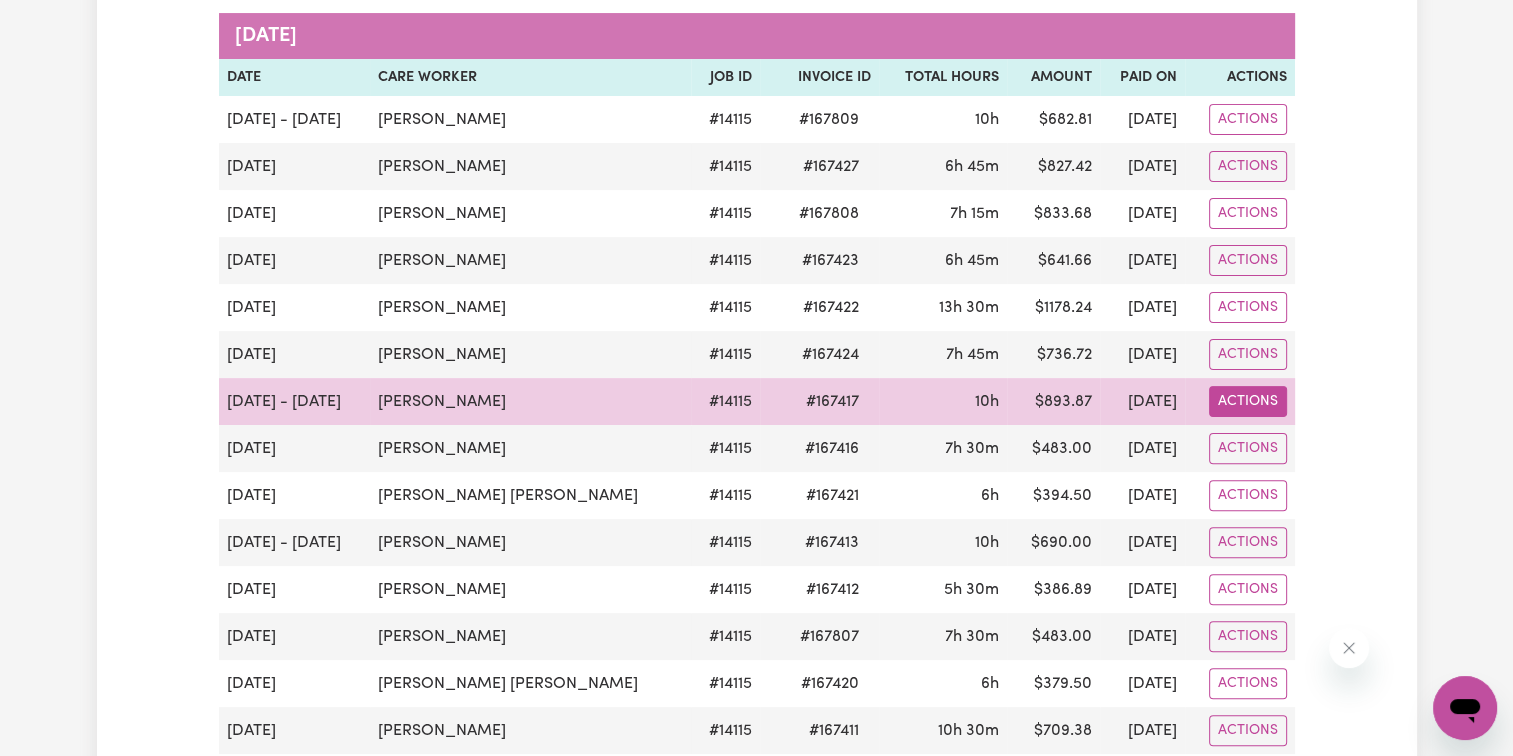 click on "Actions" at bounding box center [1248, -76] 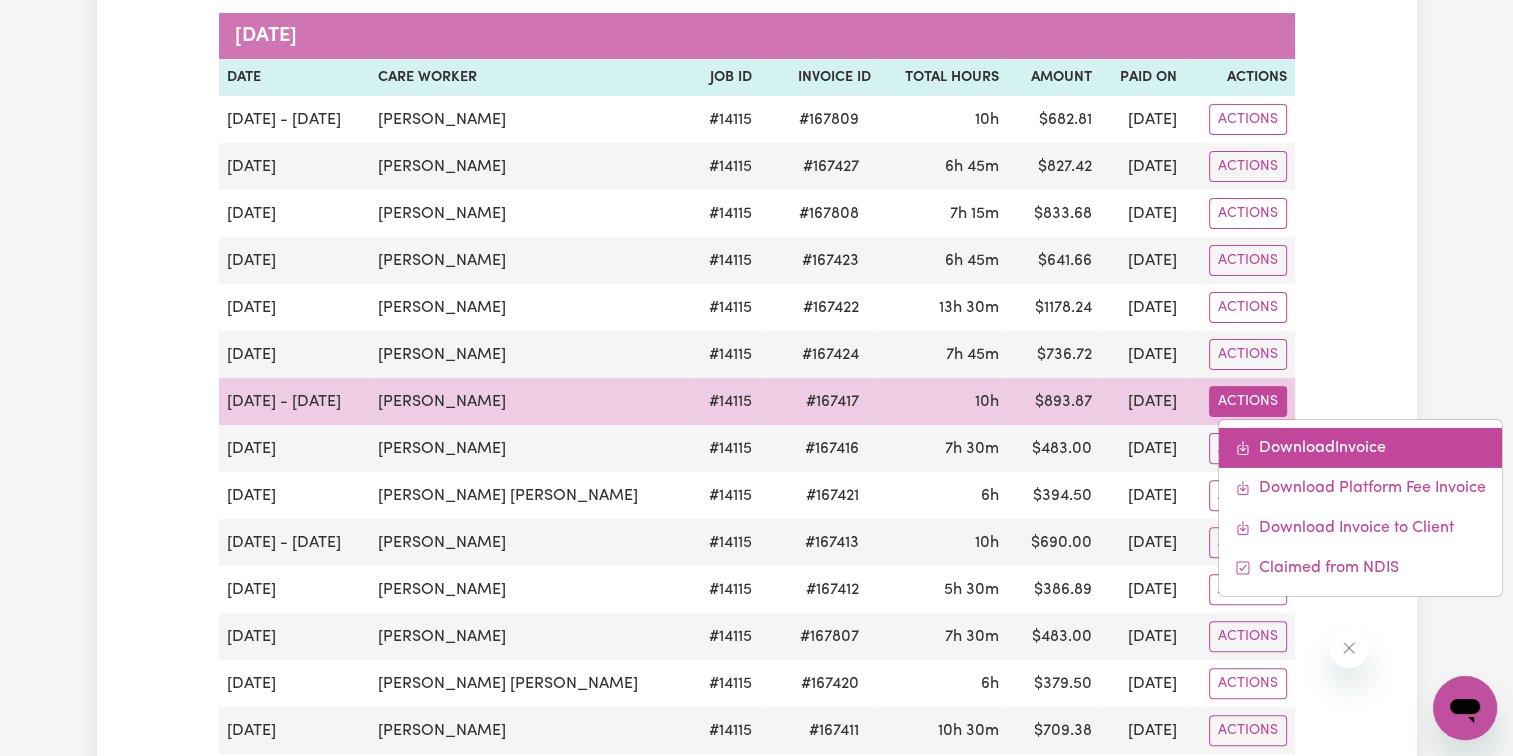 click on "Download  Invoice" at bounding box center [1360, 448] 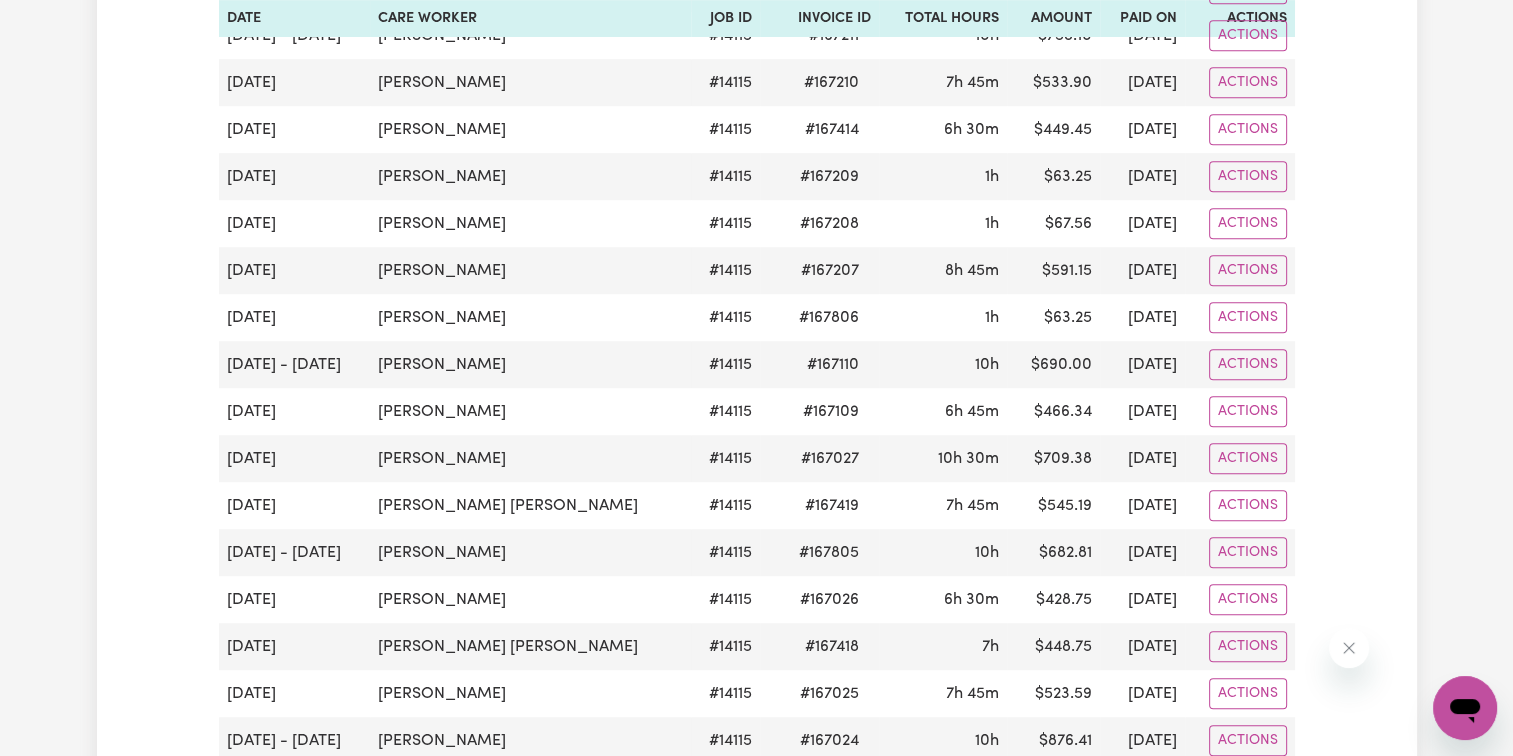 scroll, scrollTop: 1400, scrollLeft: 0, axis: vertical 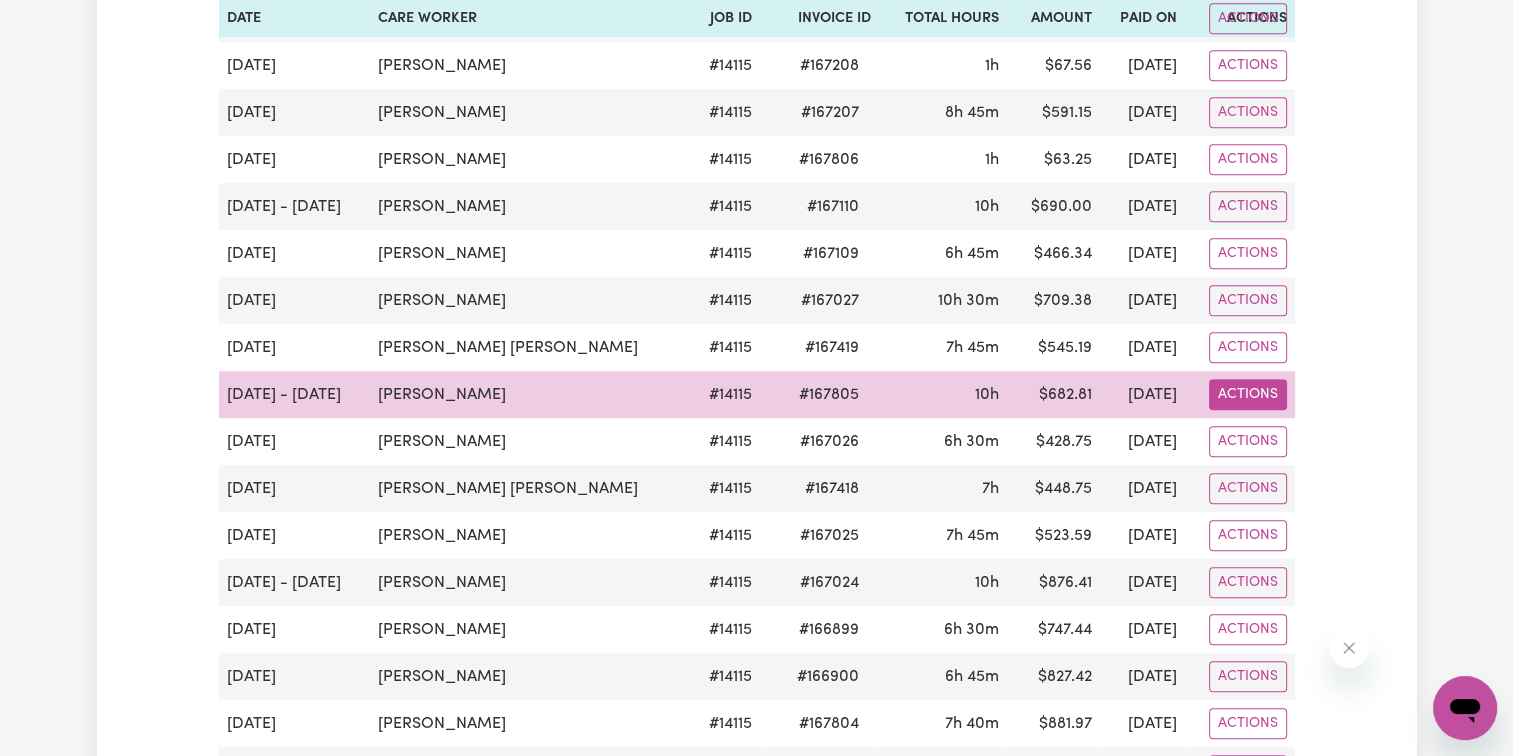 click on "Actions" at bounding box center [1248, -976] 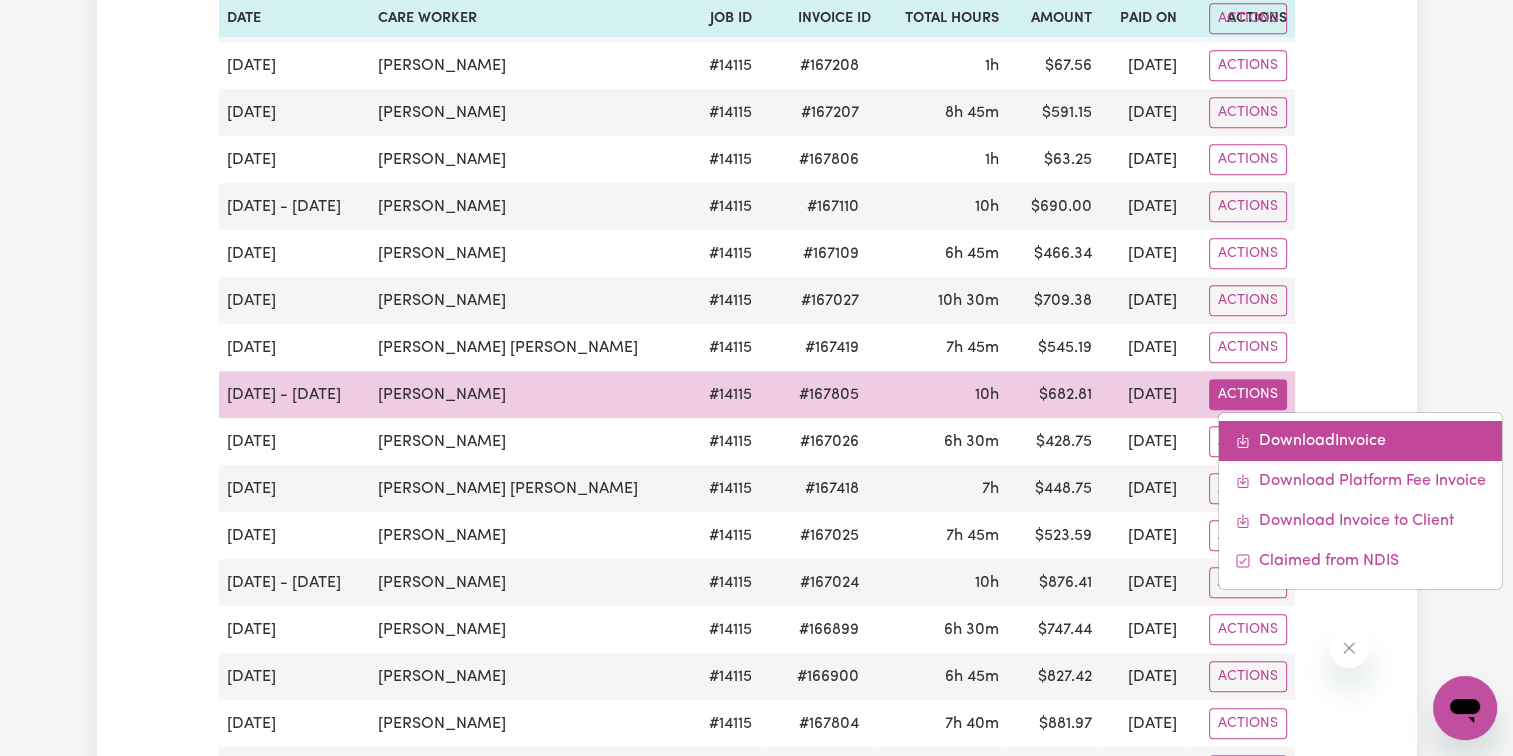 click on "Download  Invoice" at bounding box center [1360, 441] 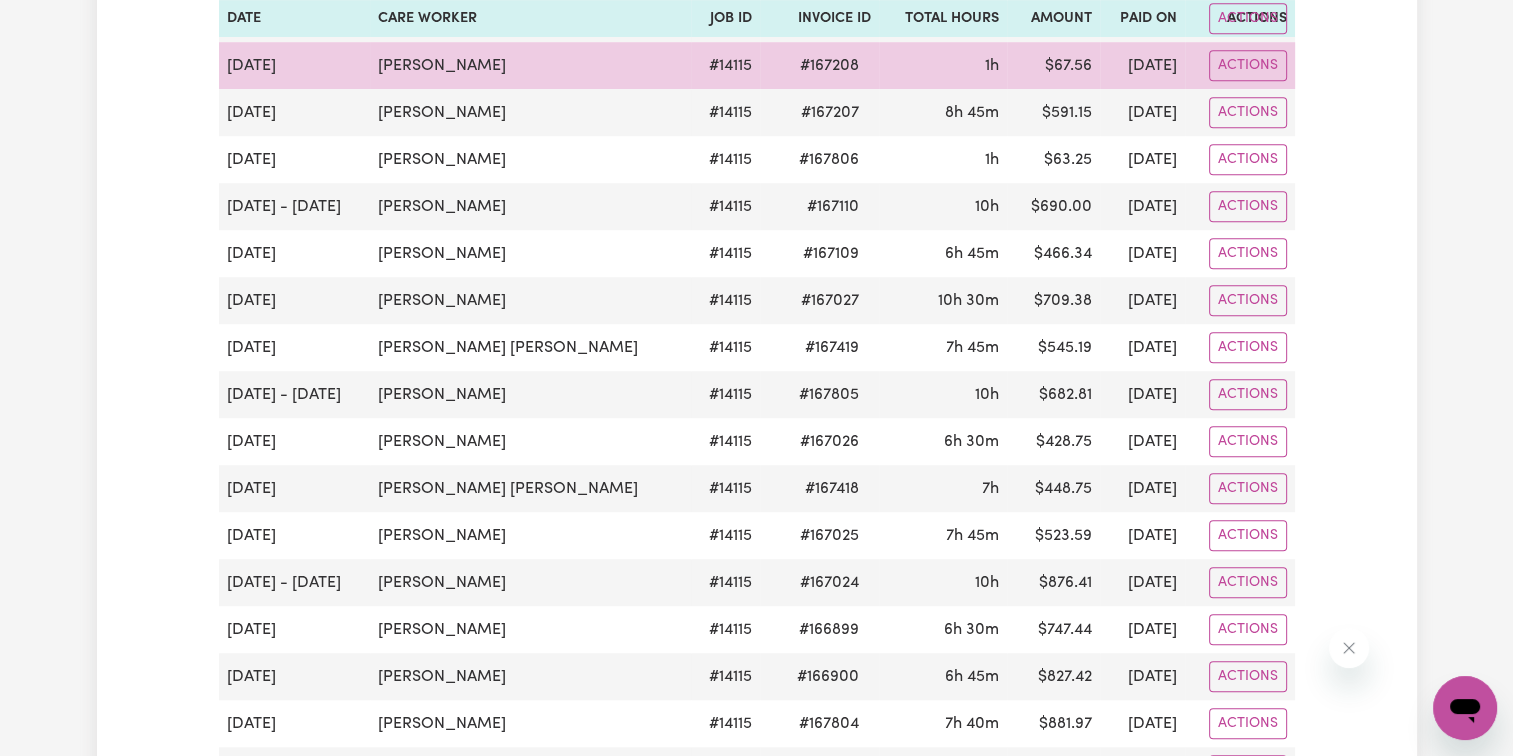 click on "$ 67.56" at bounding box center [1053, 65] 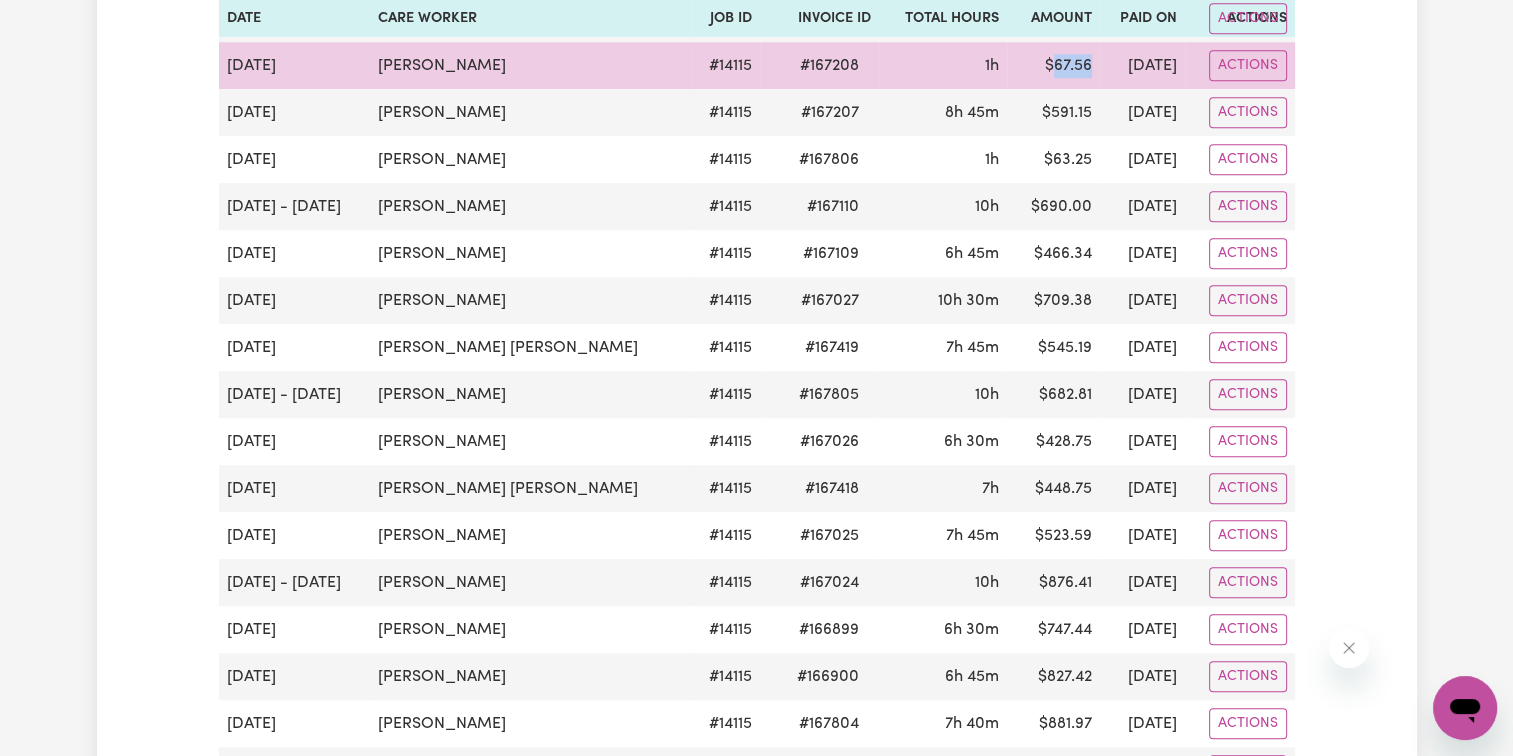 click on "$ 67.56" at bounding box center (1053, 65) 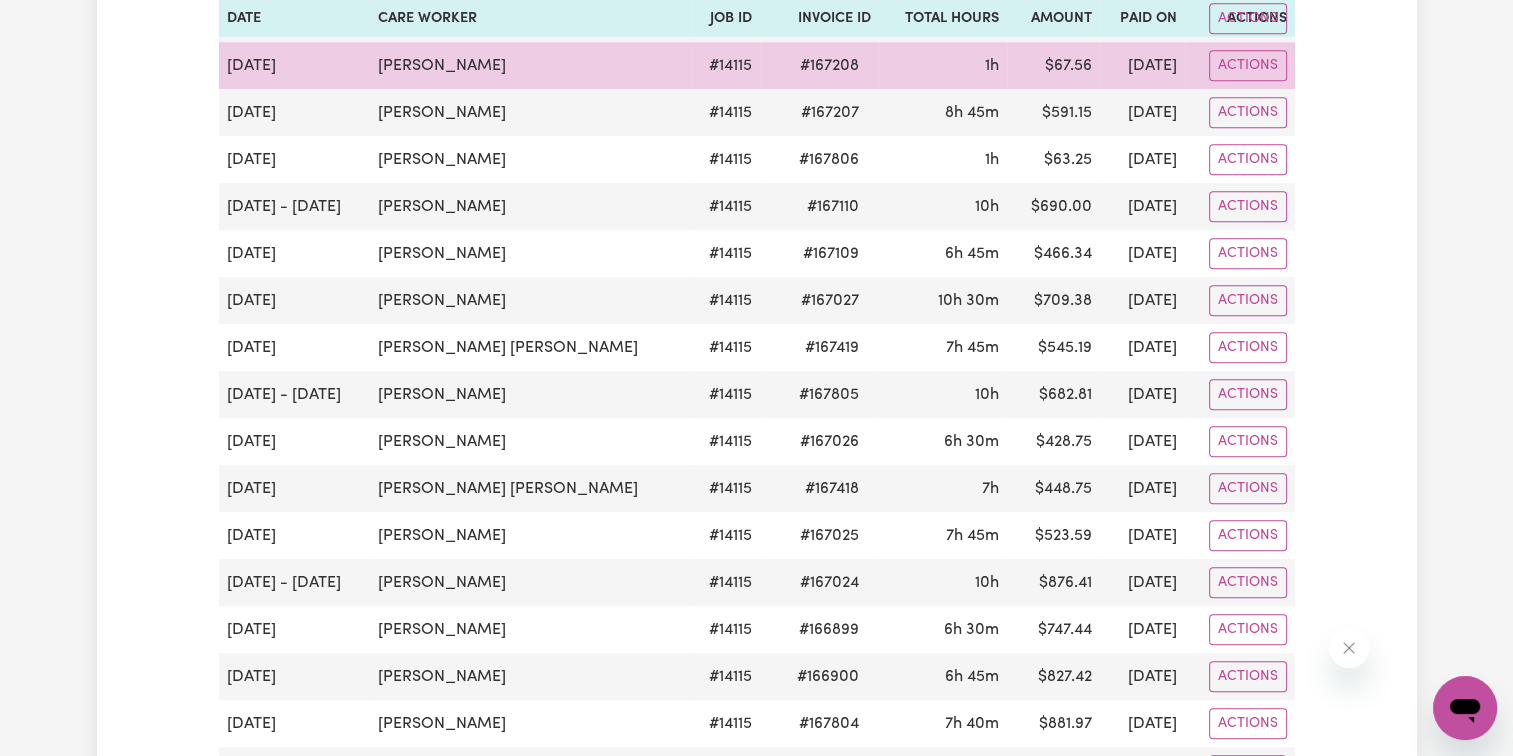 click on "# 167208" at bounding box center [829, 66] 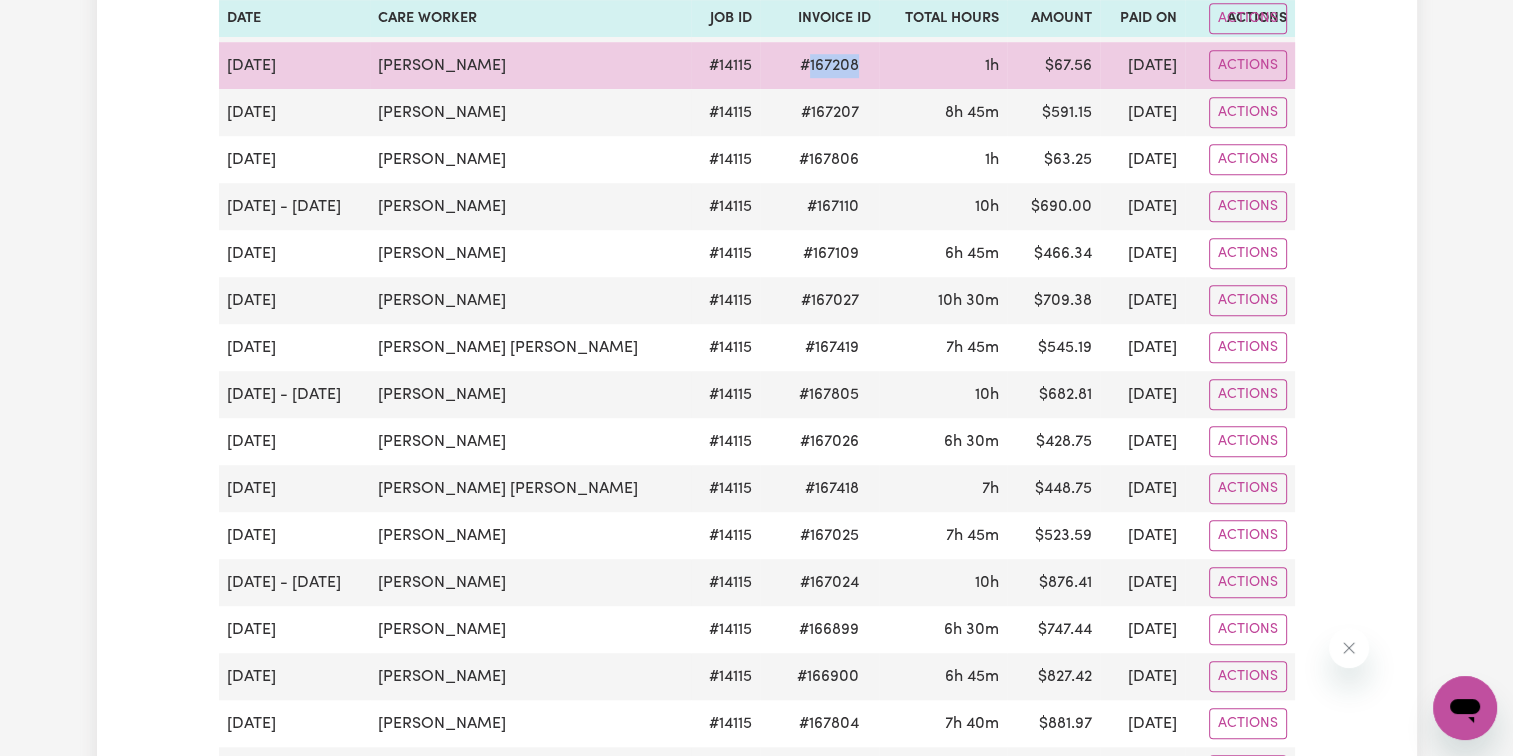 click on "# 167208" at bounding box center (829, 66) 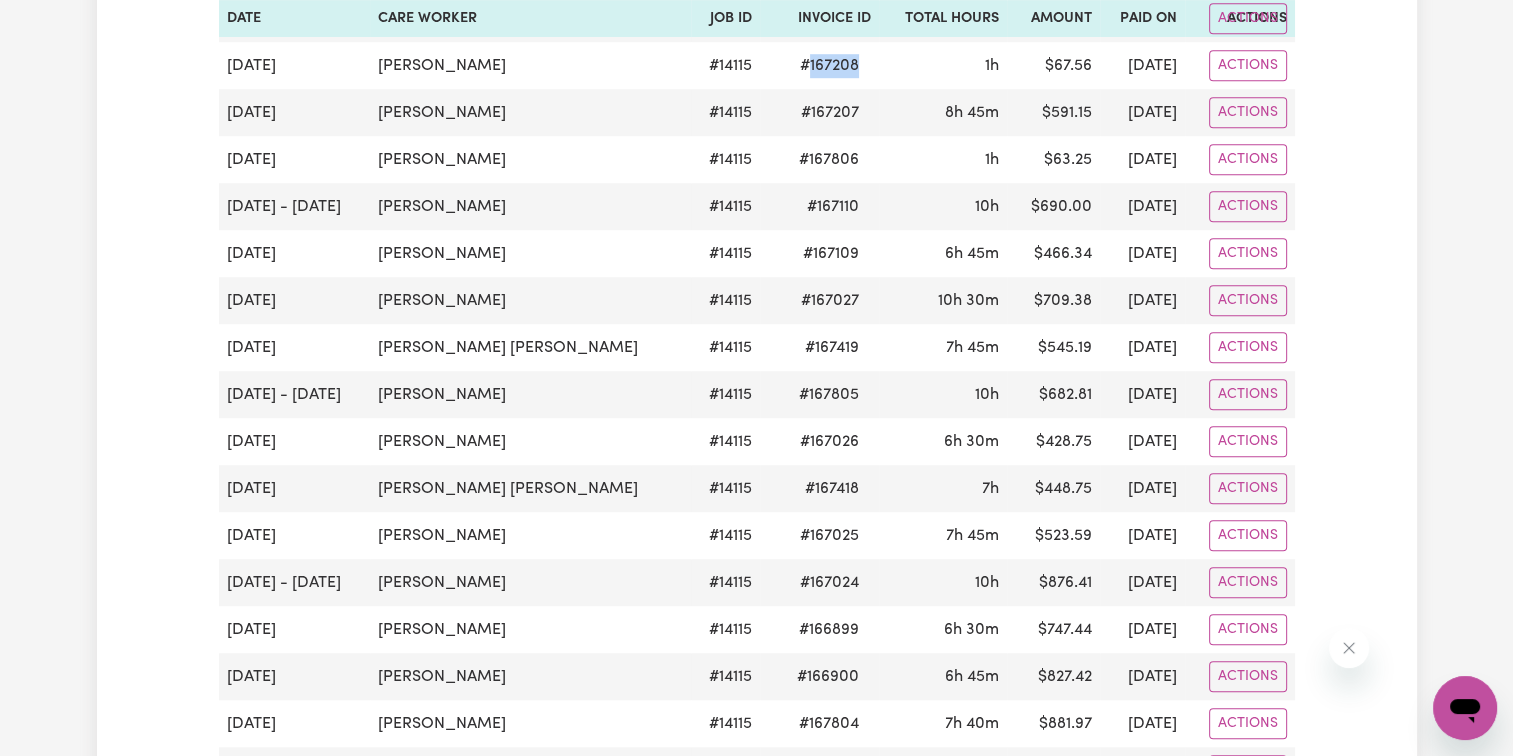 copy on "167208" 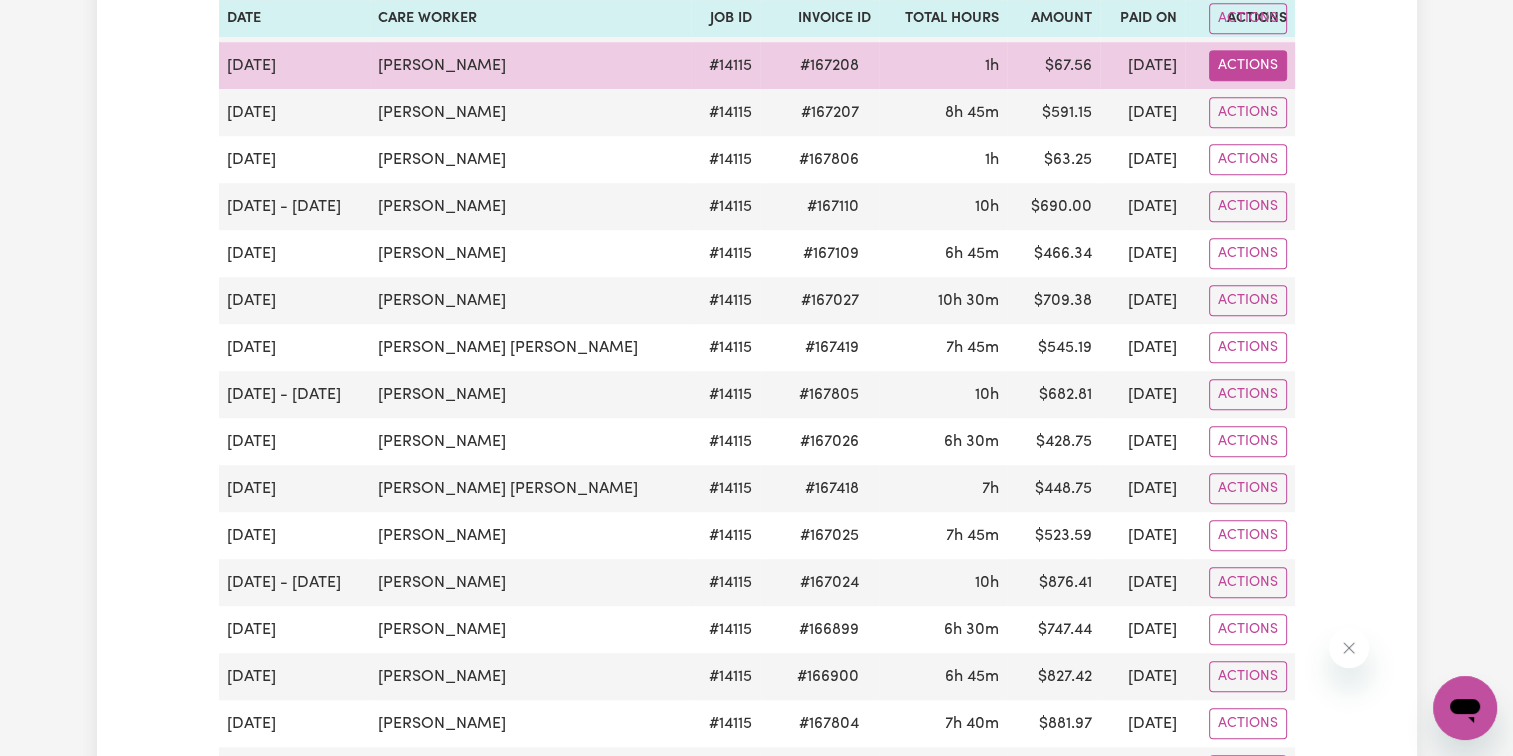 drag, startPoint x: 1204, startPoint y: 66, endPoint x: 1224, endPoint y: 66, distance: 20 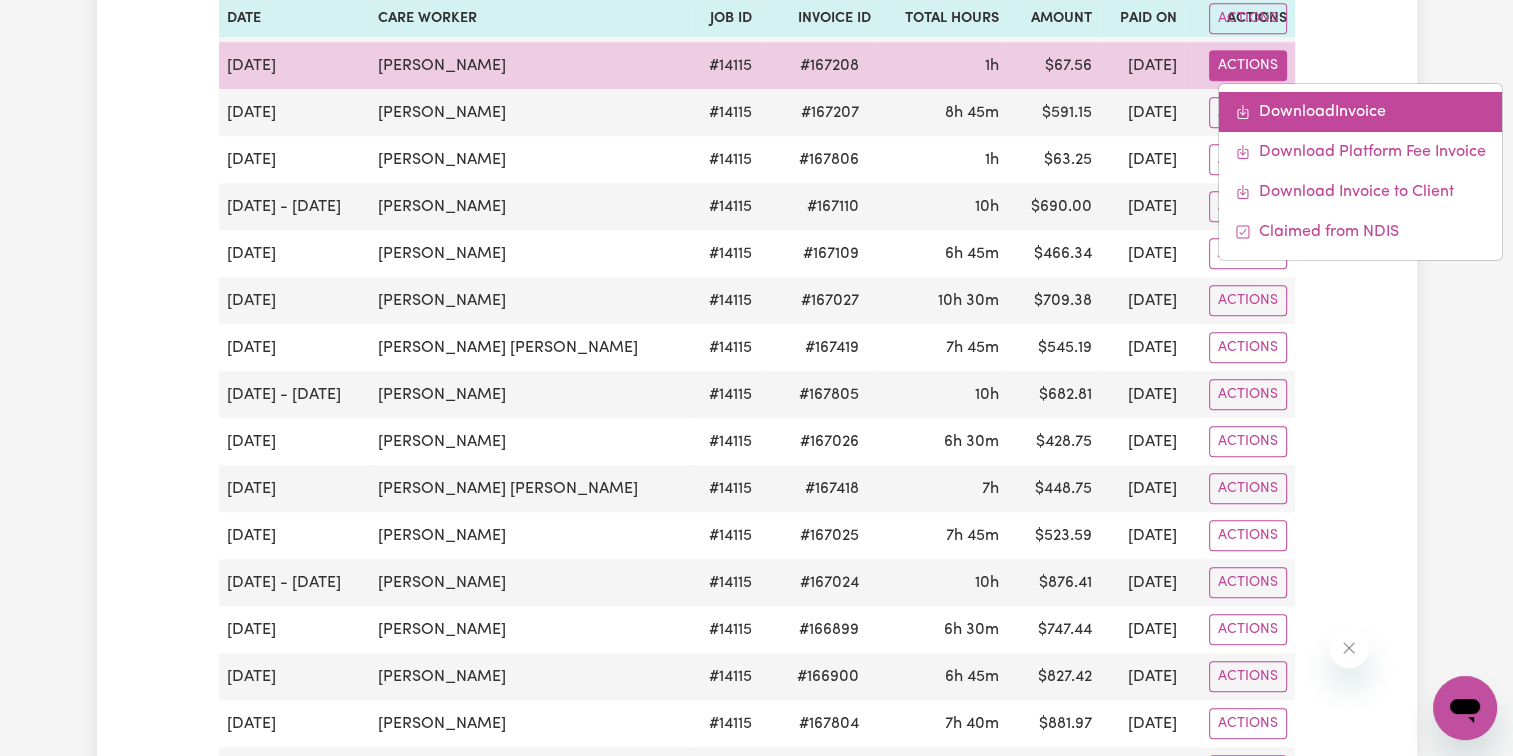 click on "Download  Invoice" at bounding box center [1360, 112] 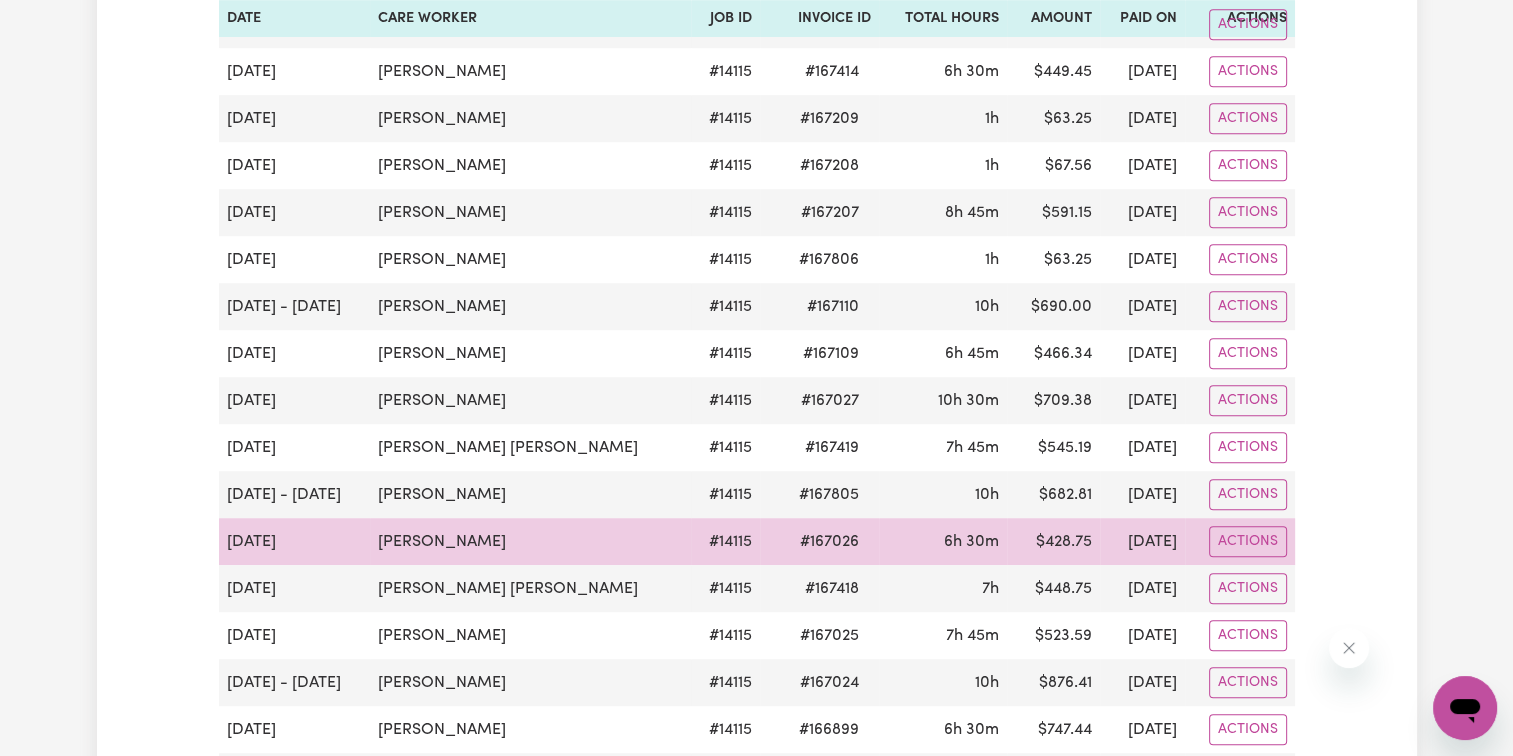 scroll, scrollTop: 1200, scrollLeft: 0, axis: vertical 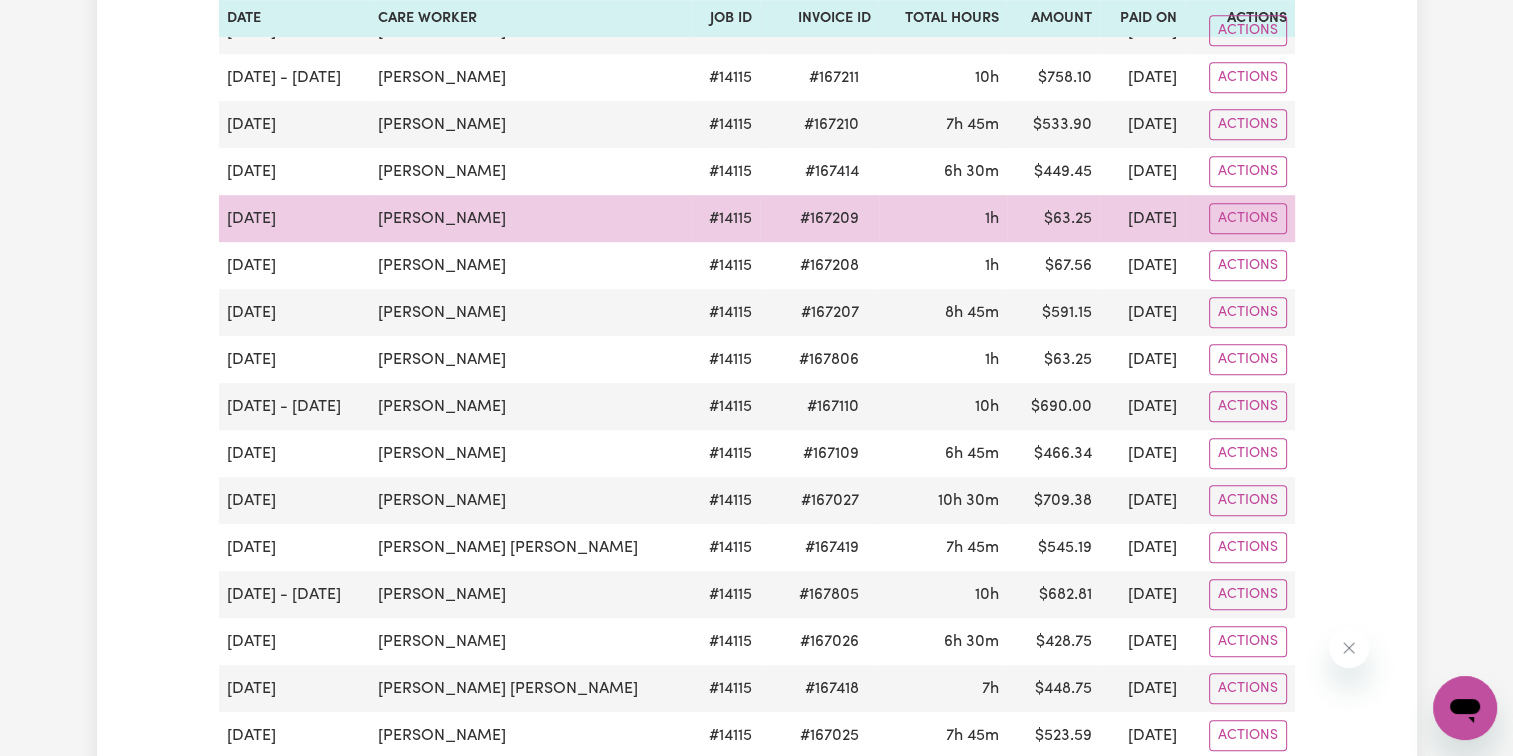 drag, startPoint x: 521, startPoint y: 214, endPoint x: 372, endPoint y: 212, distance: 149.01343 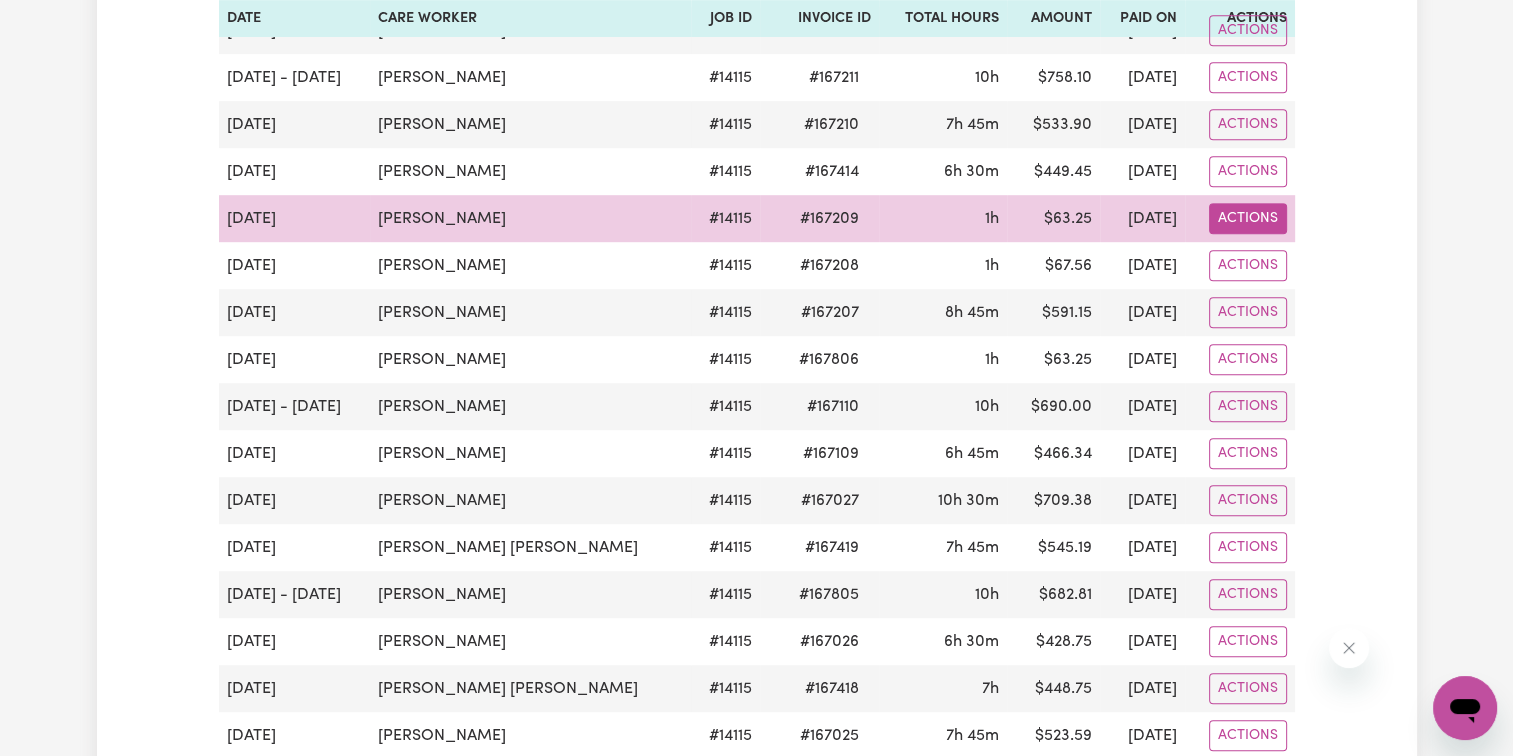 click on "Actions" at bounding box center [1248, -776] 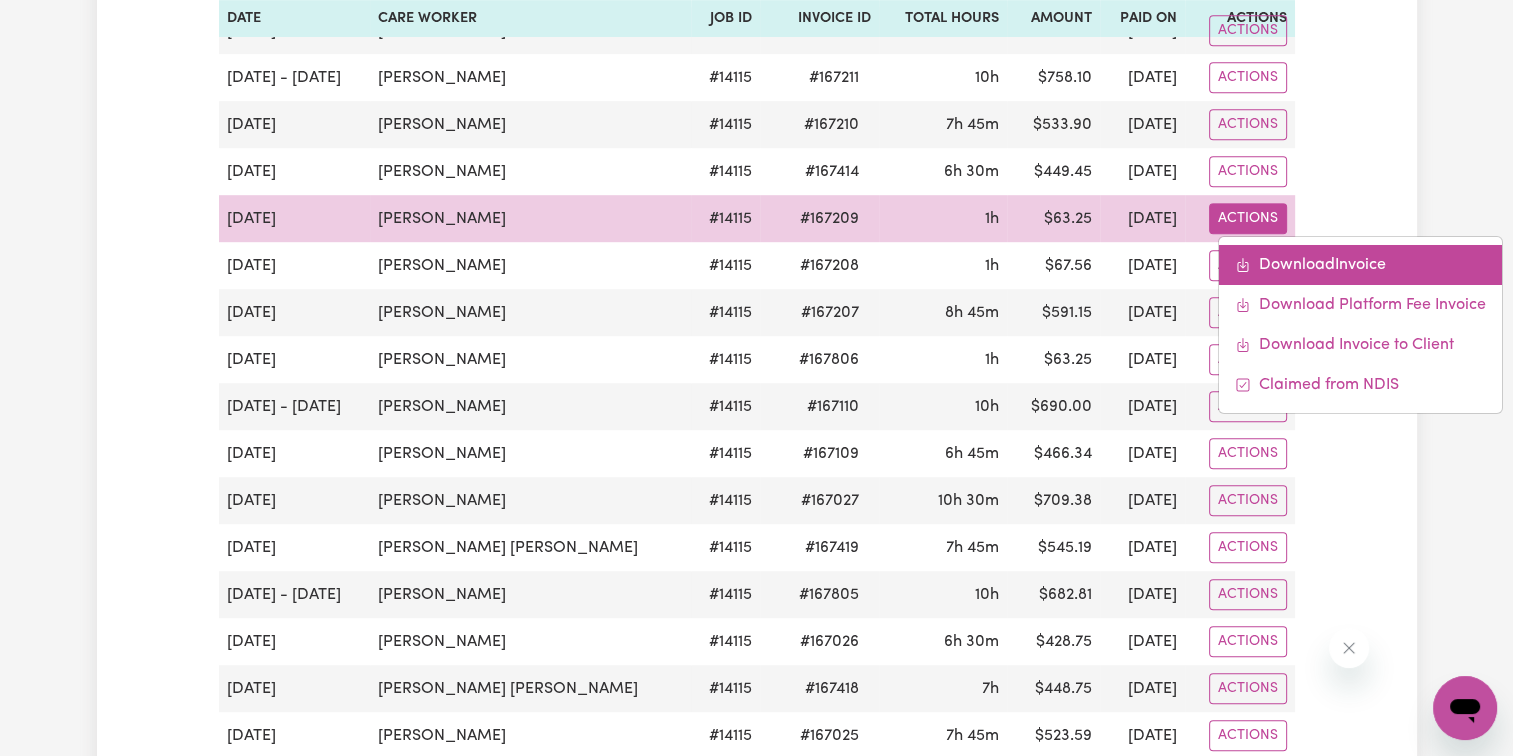 click on "Download  Invoice" at bounding box center [1360, 265] 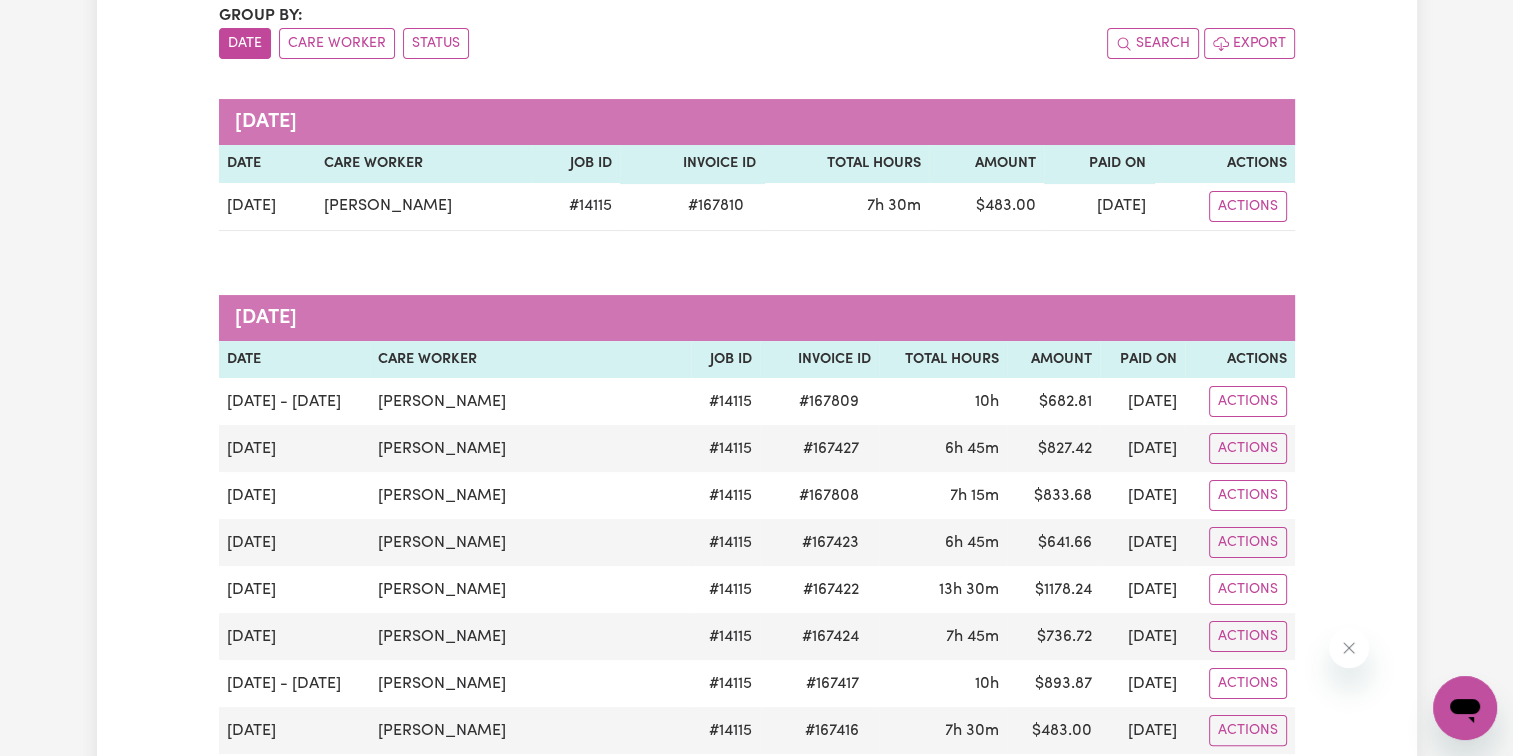 scroll, scrollTop: 200, scrollLeft: 0, axis: vertical 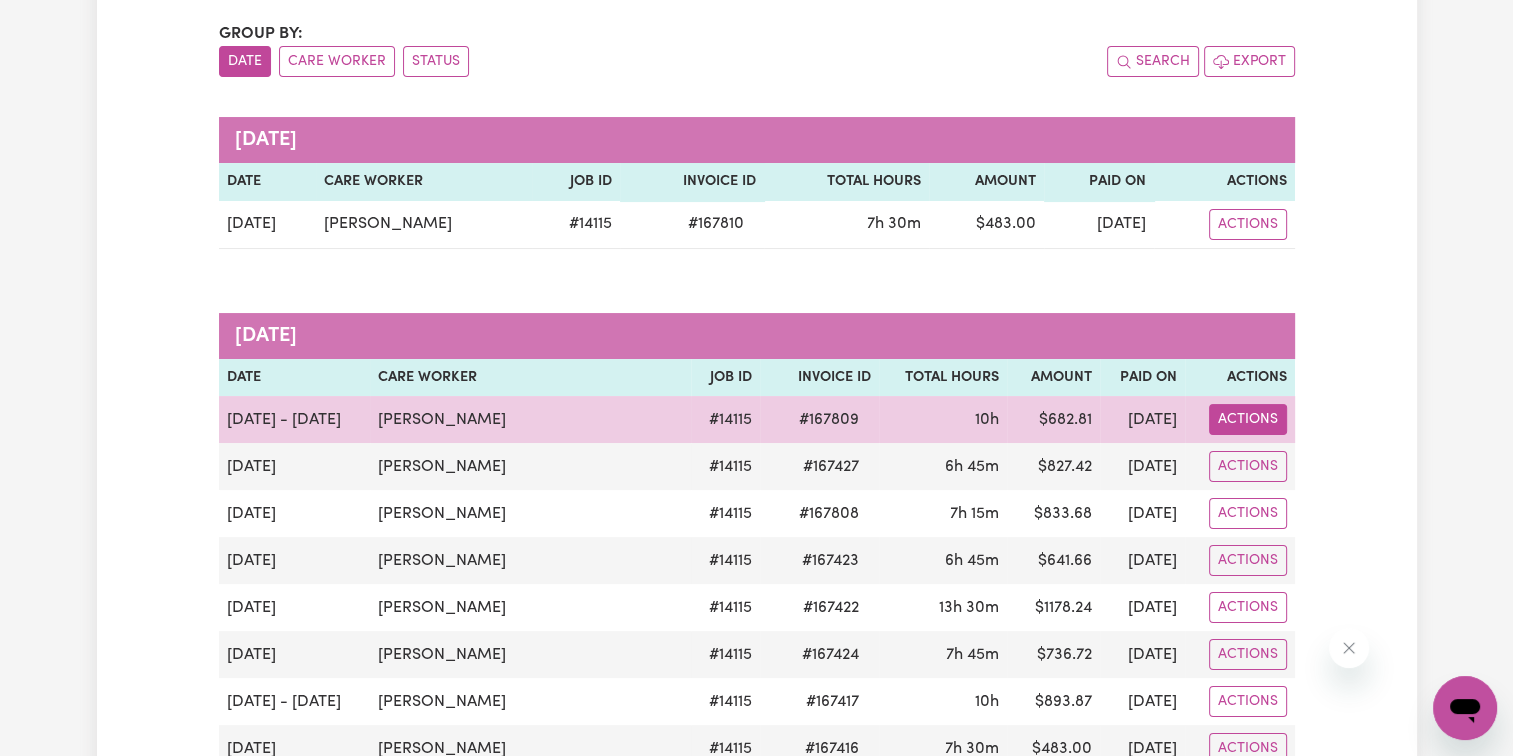click on "Actions" at bounding box center [1248, 224] 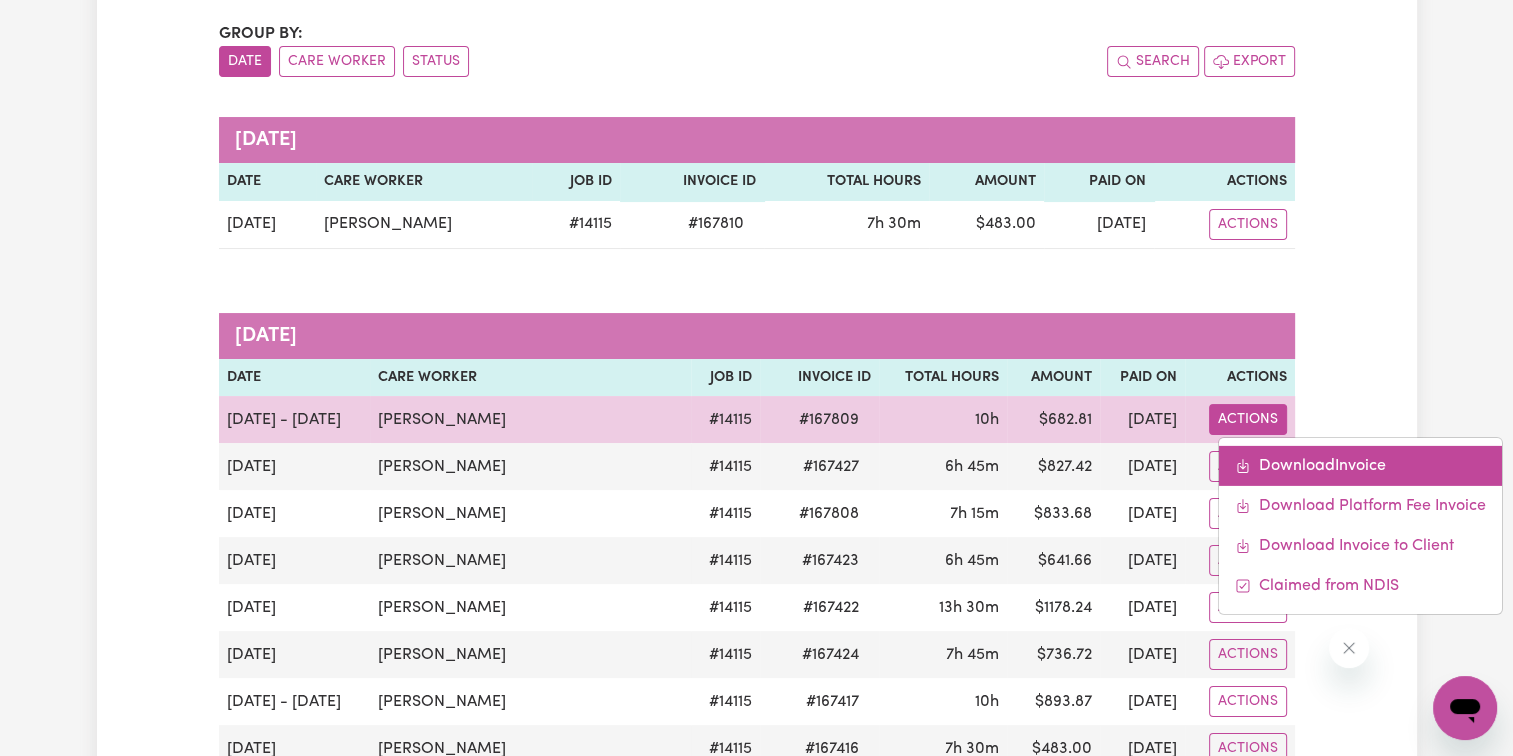 click on "Download  Invoice" at bounding box center [1360, 466] 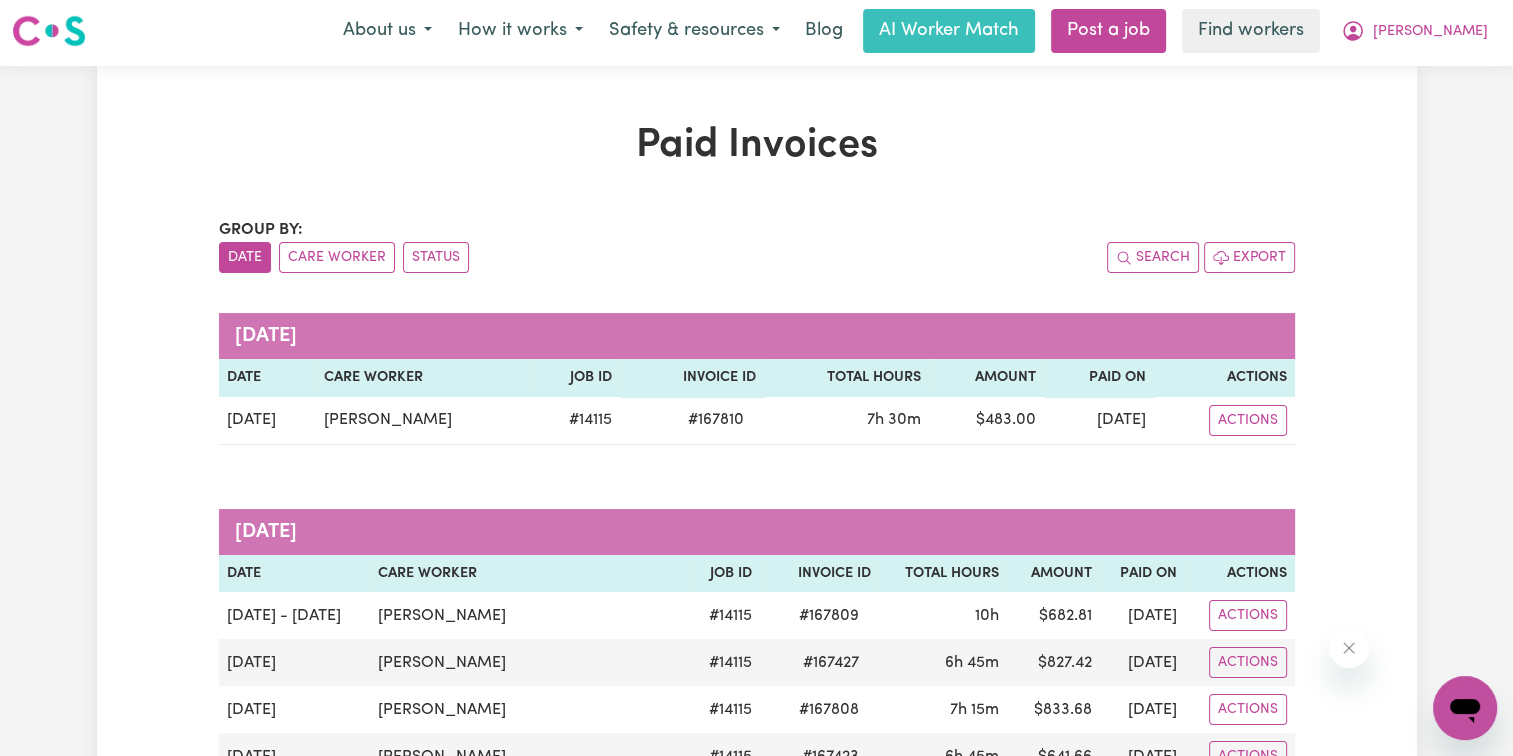 scroll, scrollTop: 0, scrollLeft: 0, axis: both 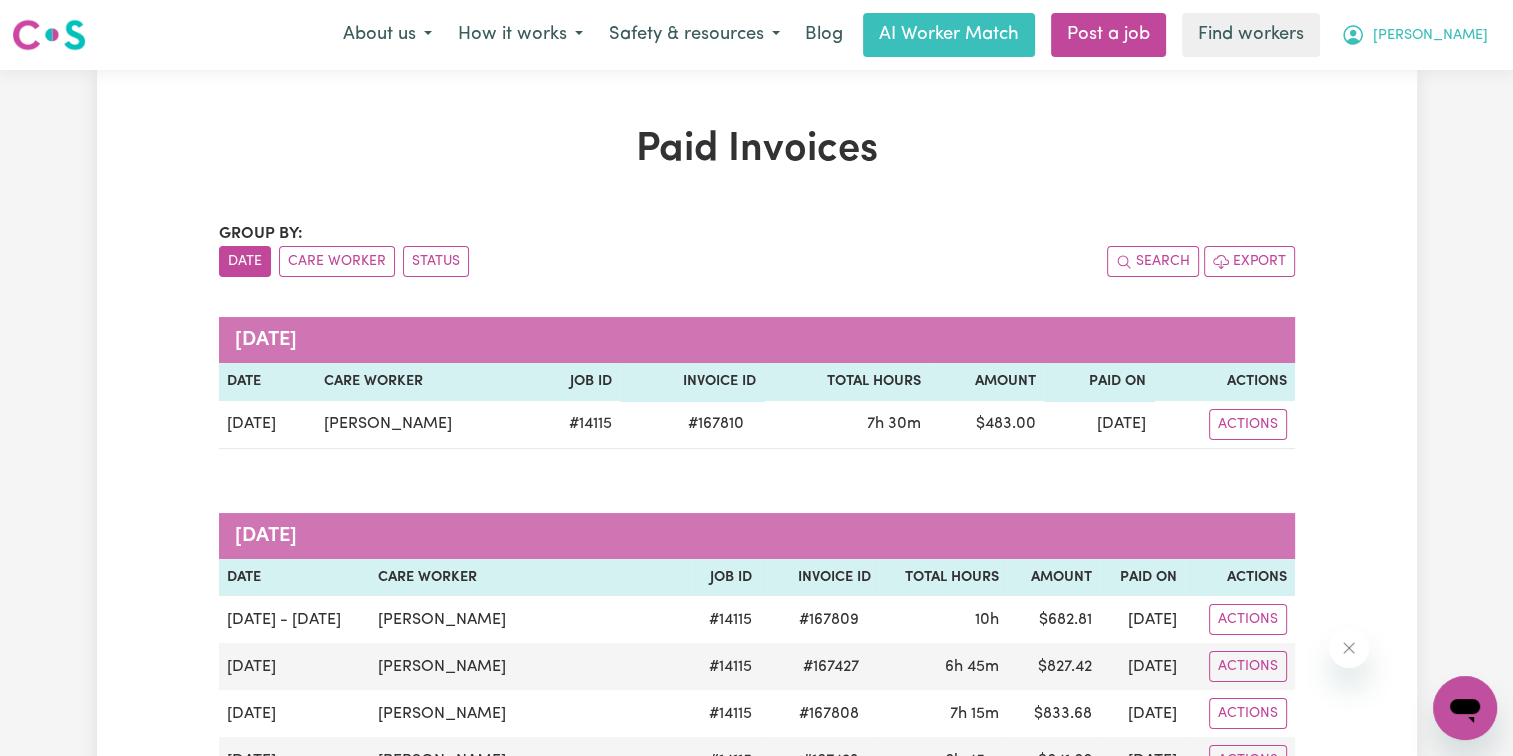 click on "[PERSON_NAME]" at bounding box center (1430, 36) 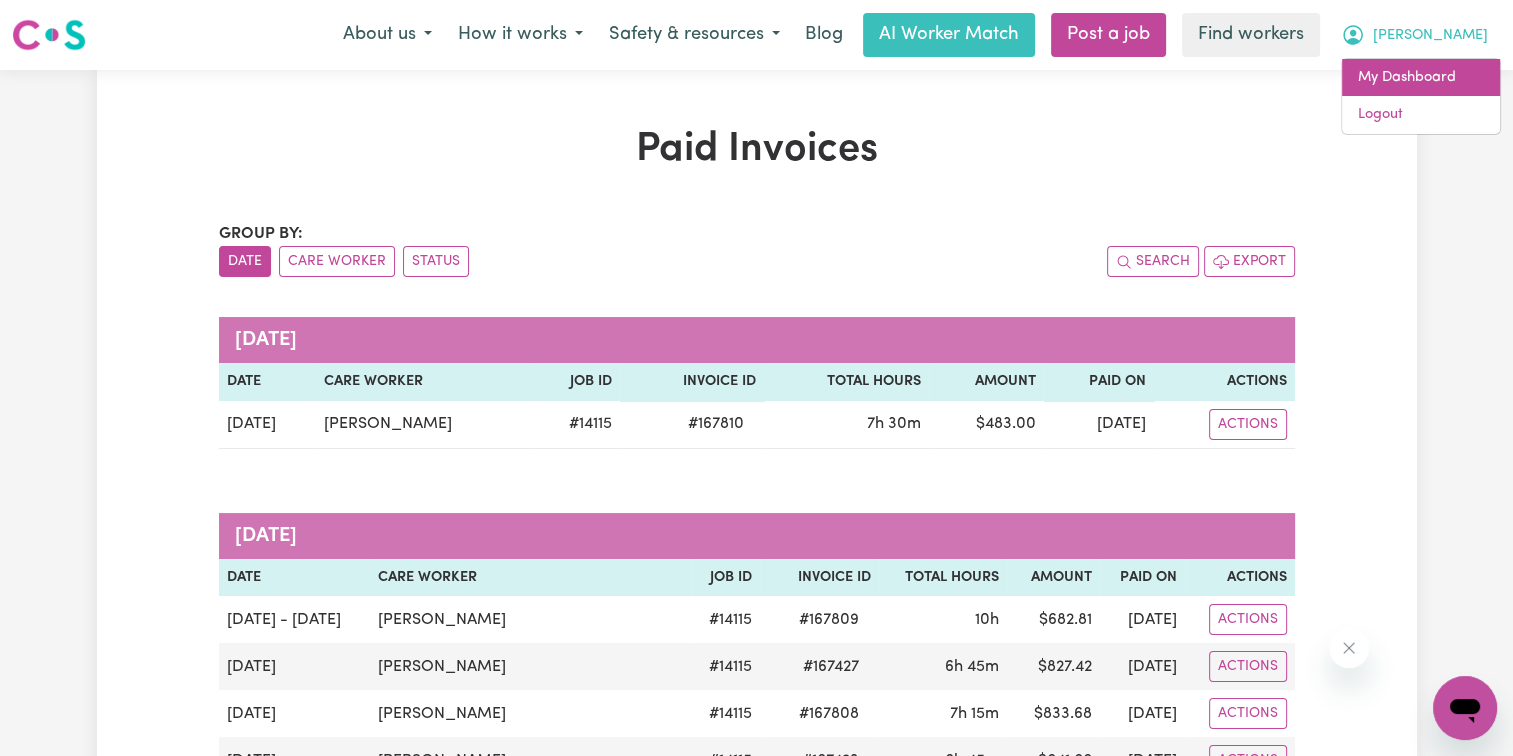 click on "My Dashboard" at bounding box center (1421, 78) 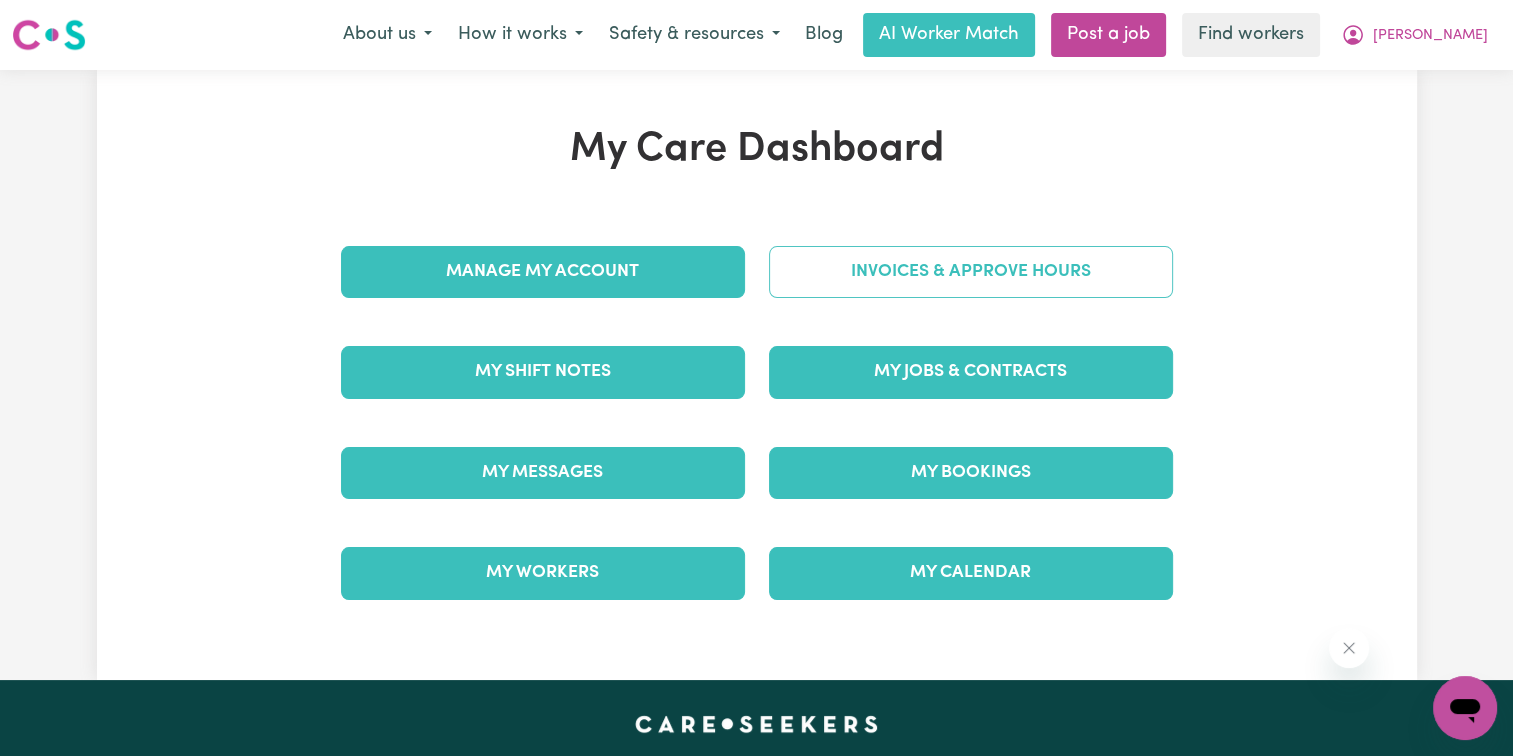 click on "Invoices & Approve Hours" at bounding box center (971, 272) 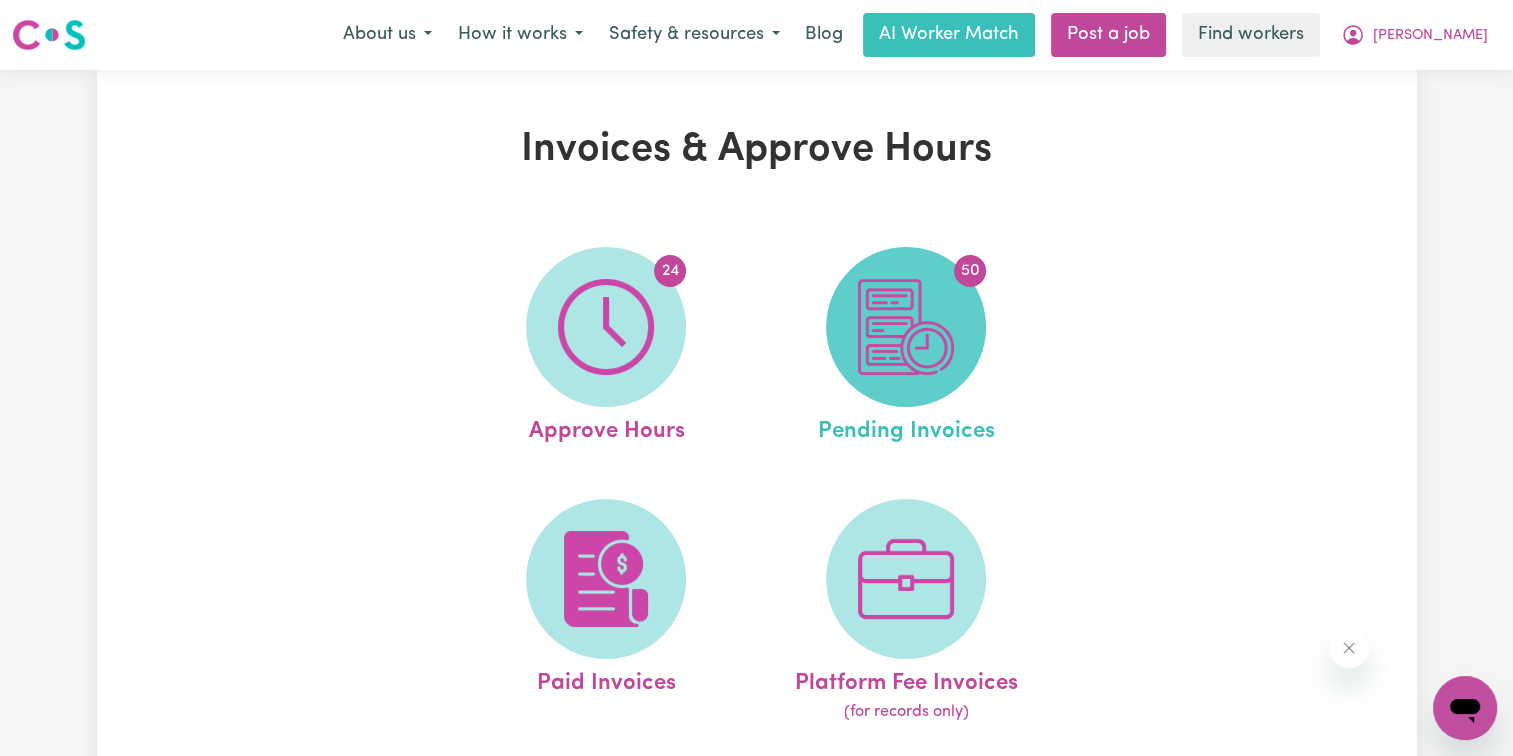 click at bounding box center (906, 327) 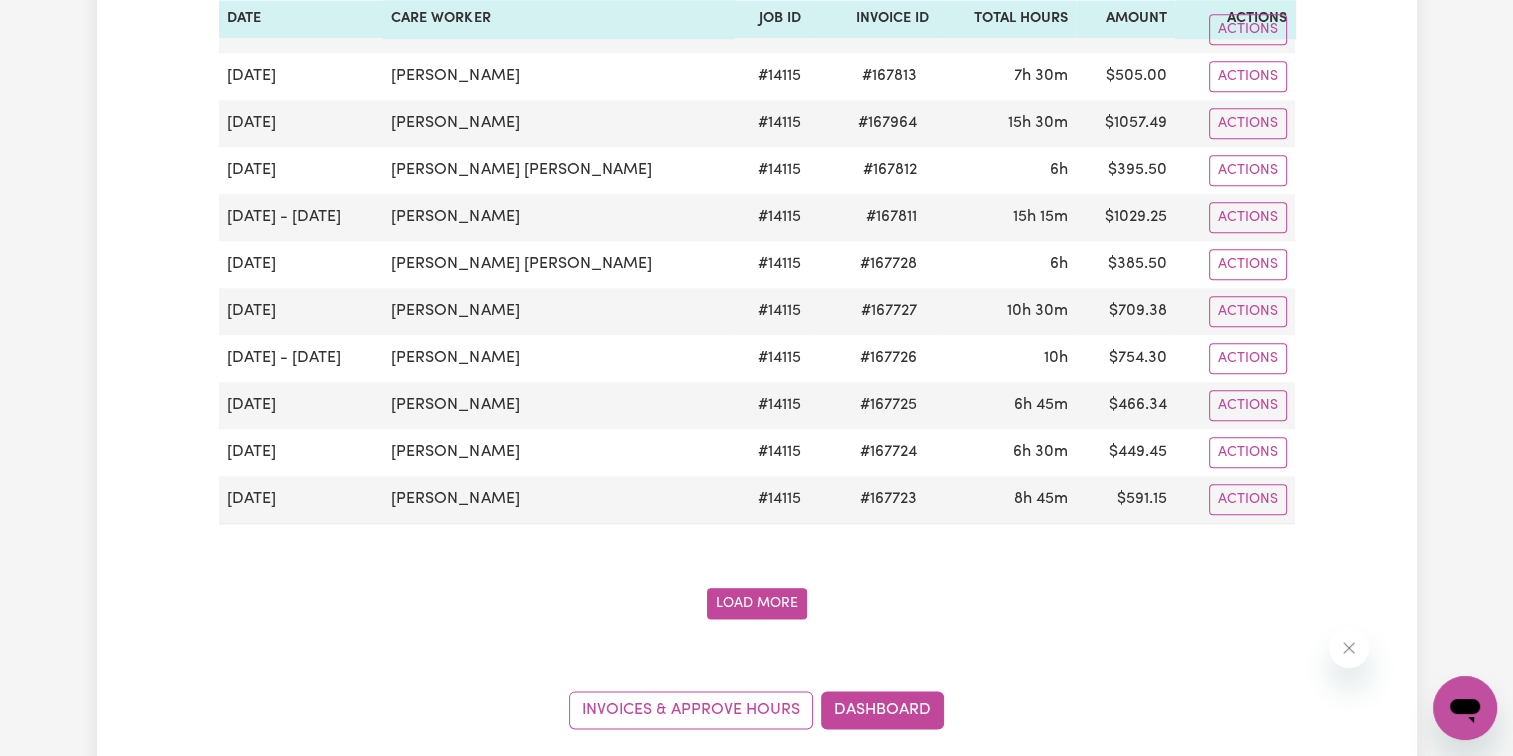scroll, scrollTop: 2200, scrollLeft: 0, axis: vertical 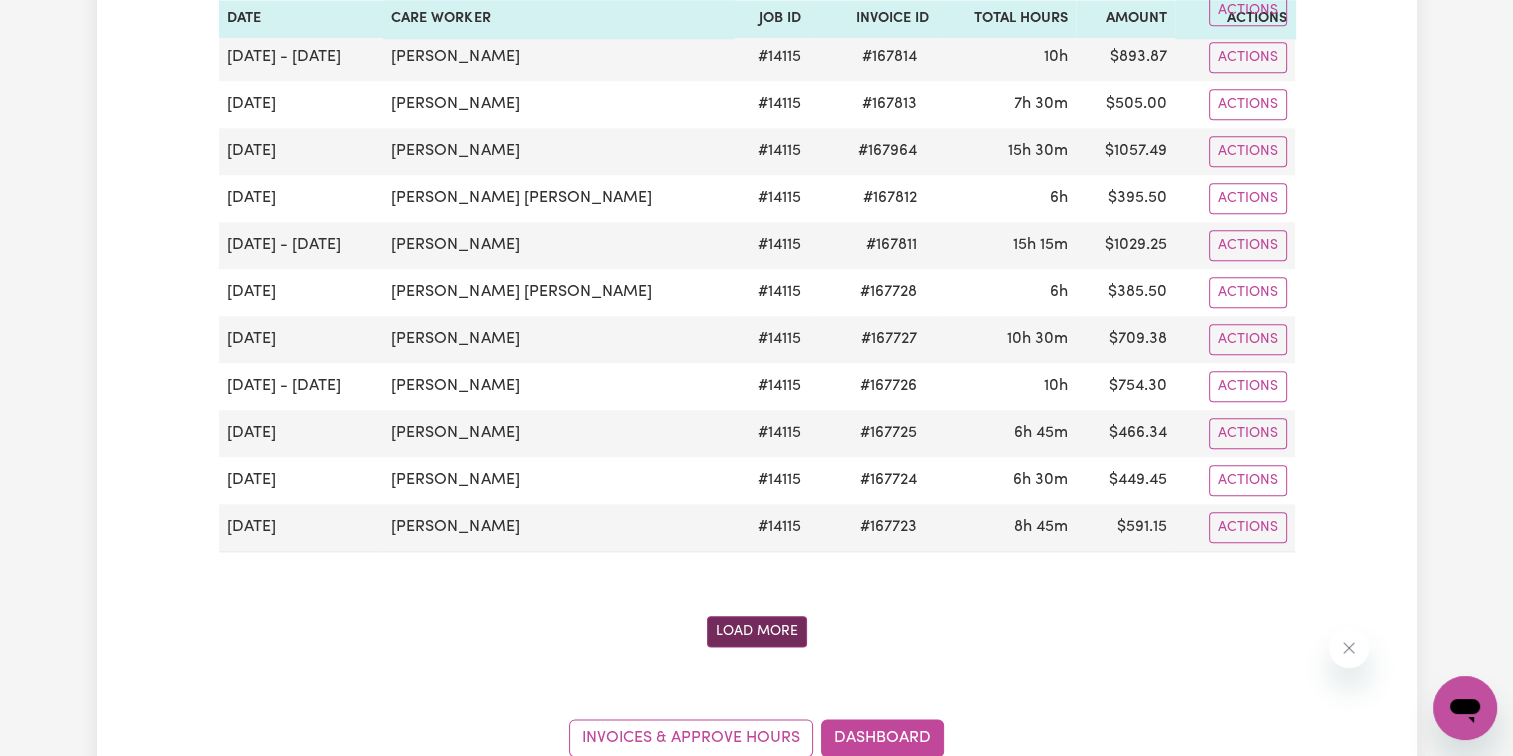 click on "Load More" at bounding box center [757, 631] 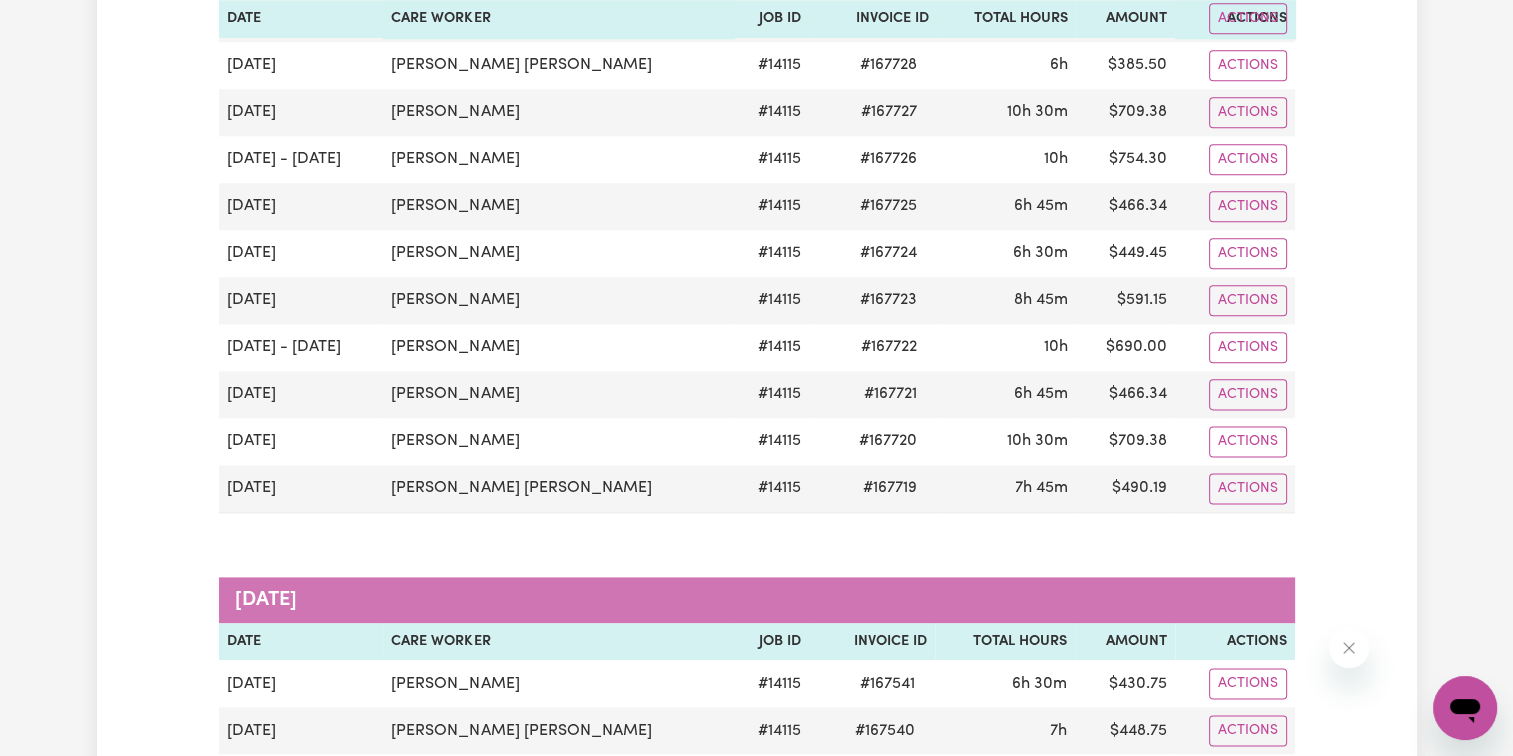 scroll, scrollTop: 2800, scrollLeft: 0, axis: vertical 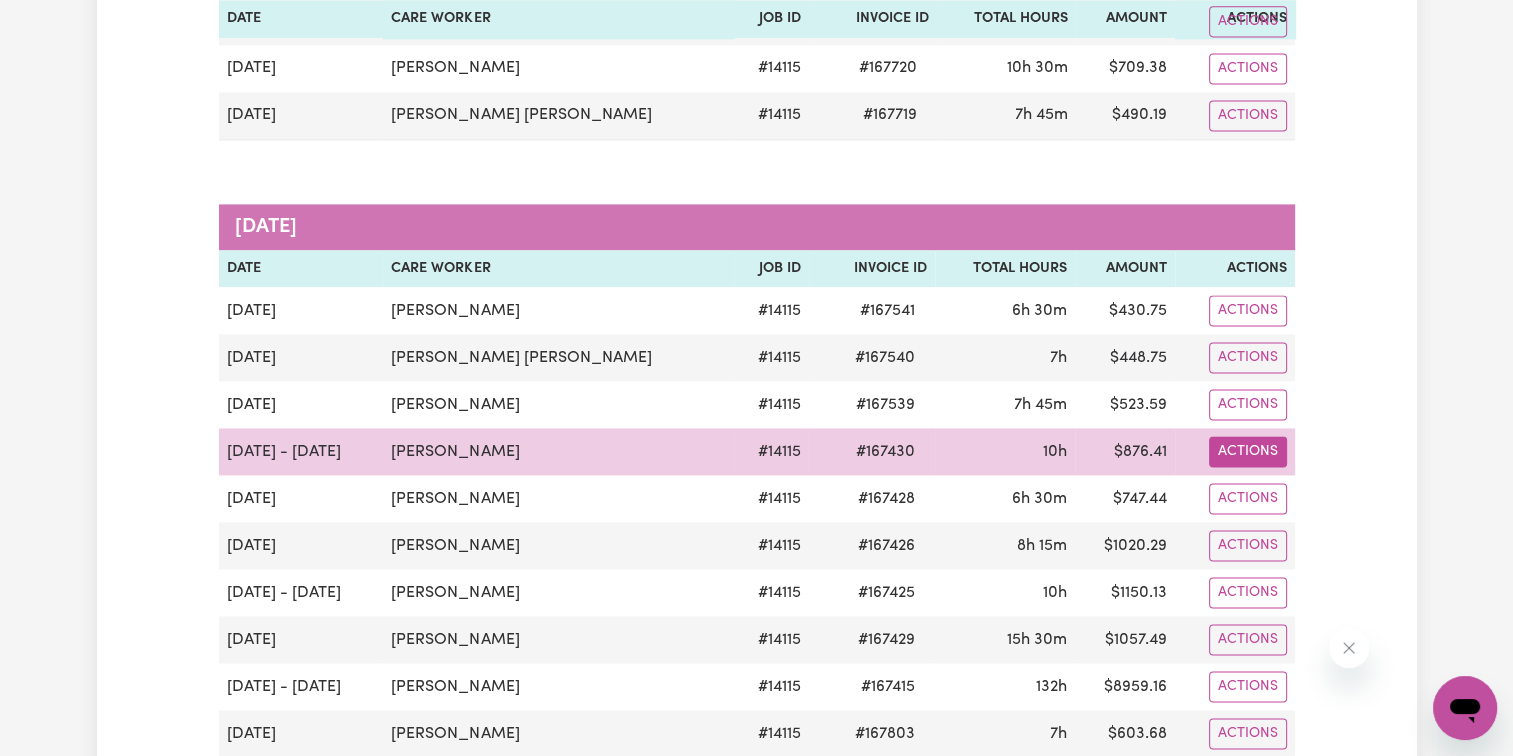 click on "Actions" at bounding box center [1248, -2376] 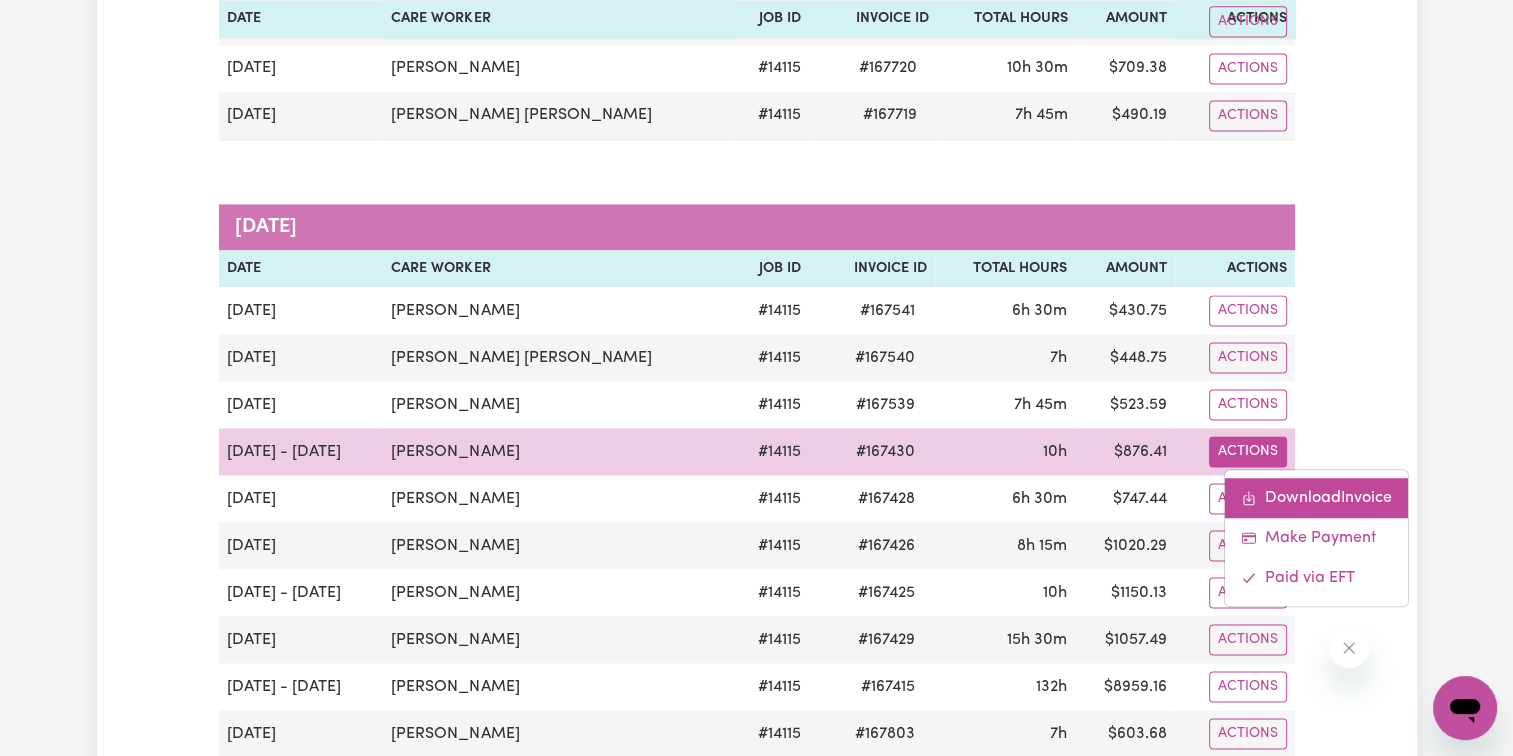 click on "Download  Invoice" at bounding box center (1316, 498) 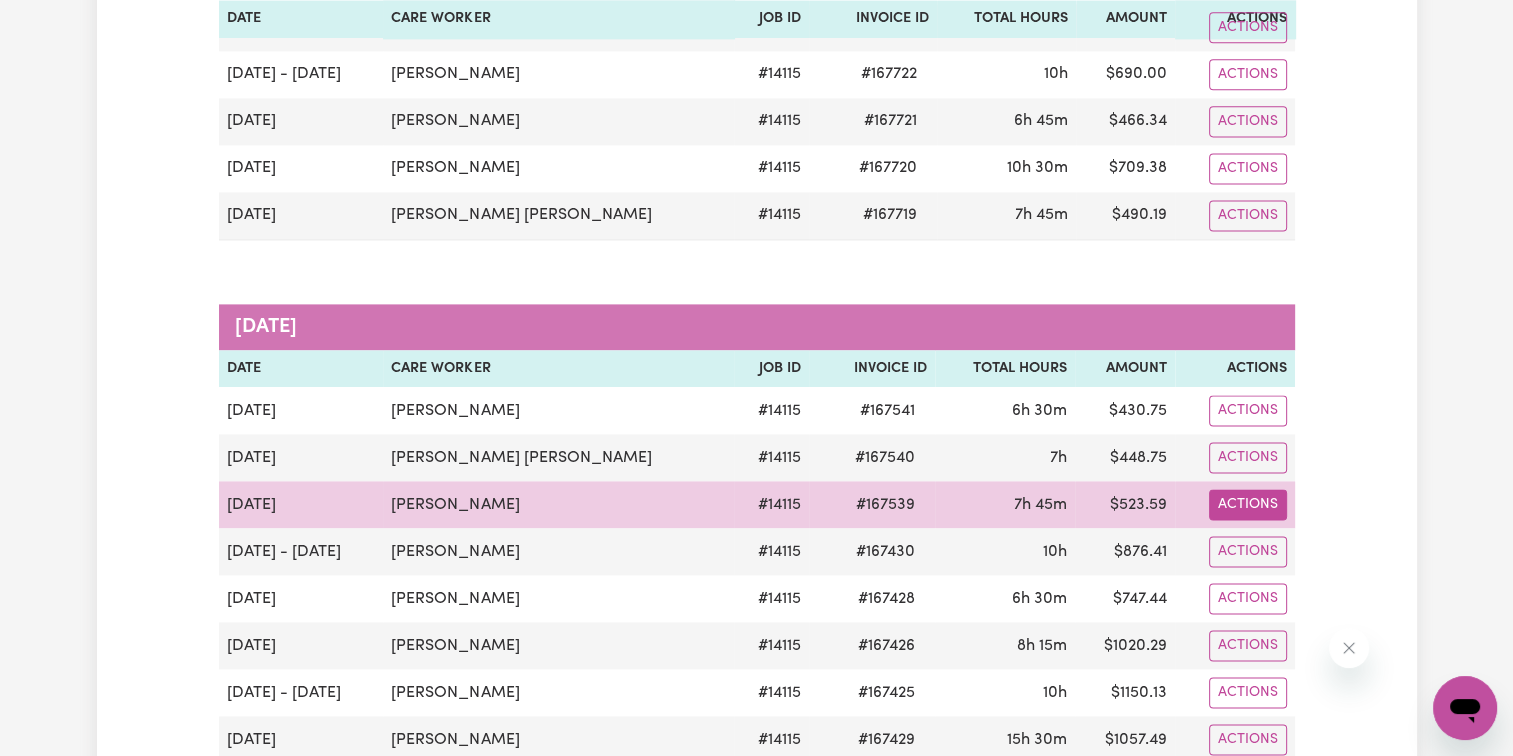 click on "Actions" at bounding box center (1248, -2276) 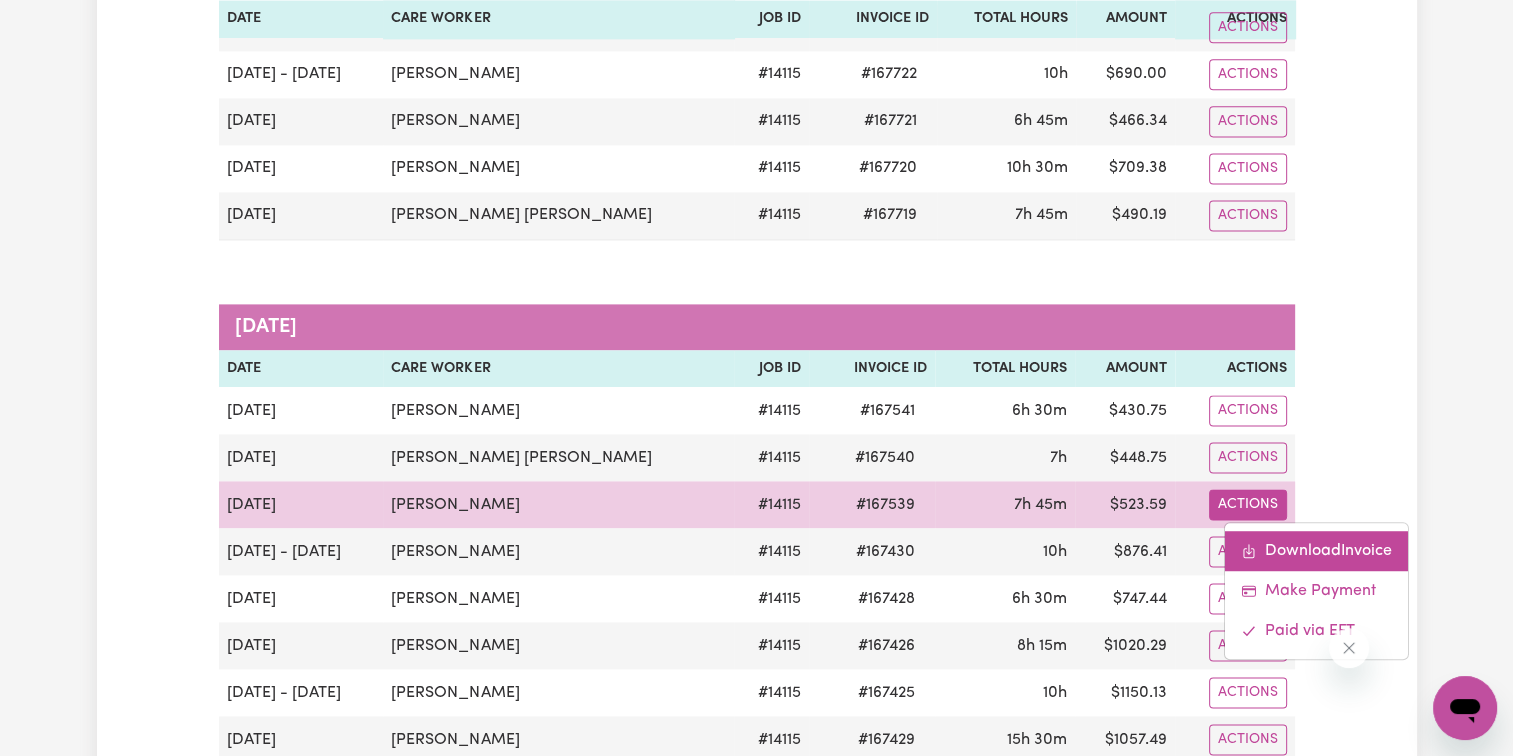 click on "Download  Invoice" at bounding box center (1316, 551) 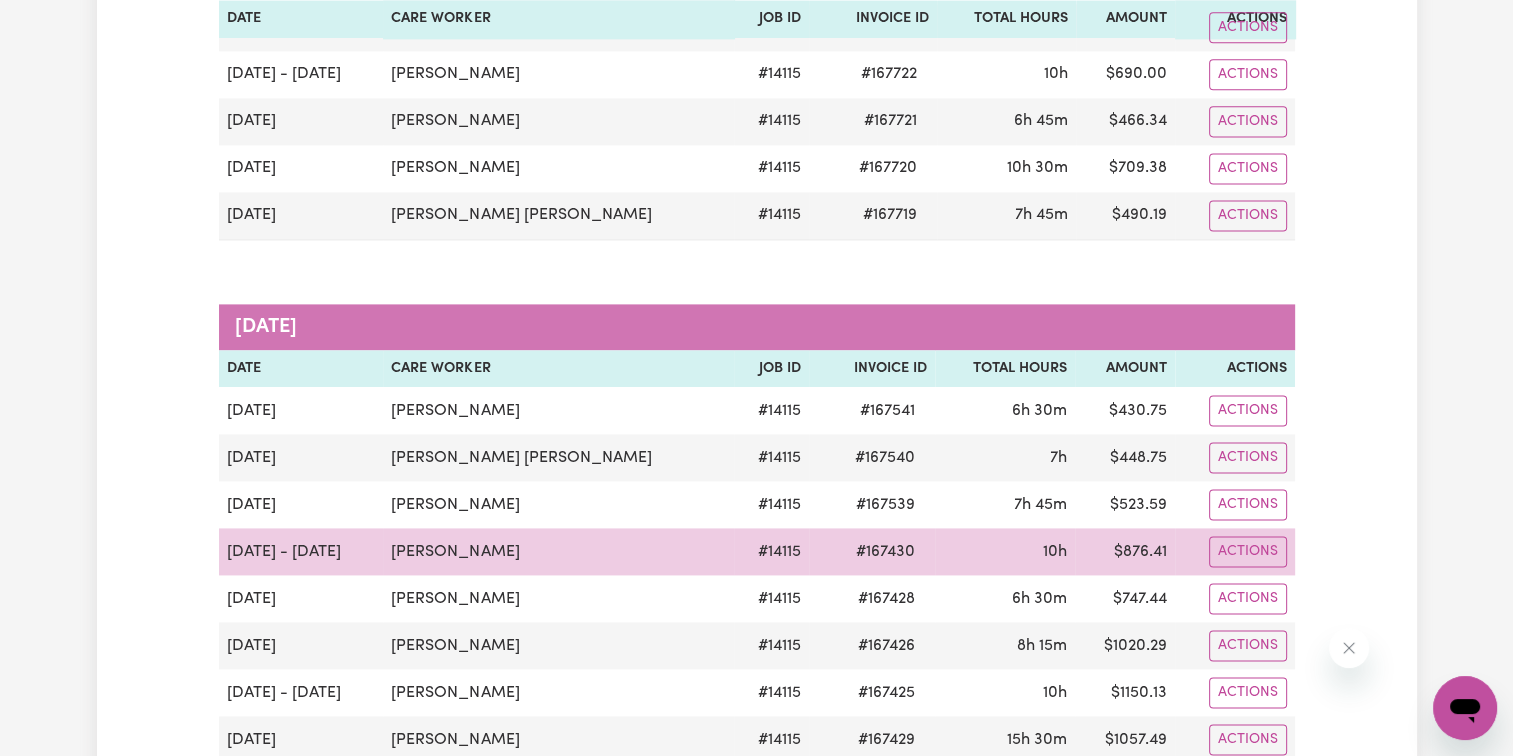 scroll, scrollTop: 2600, scrollLeft: 0, axis: vertical 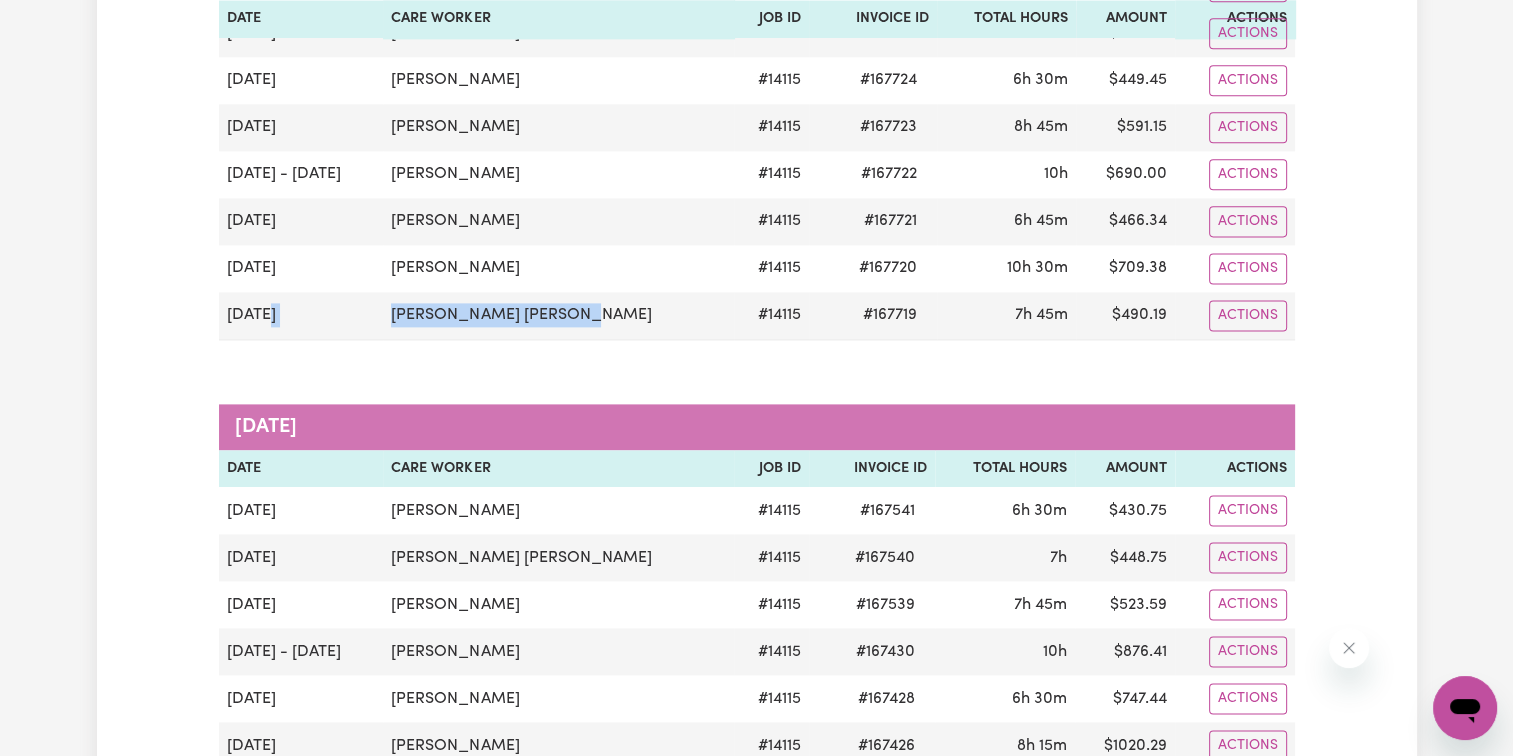 drag, startPoint x: 534, startPoint y: 294, endPoint x: 731, endPoint y: 355, distance: 206.22803 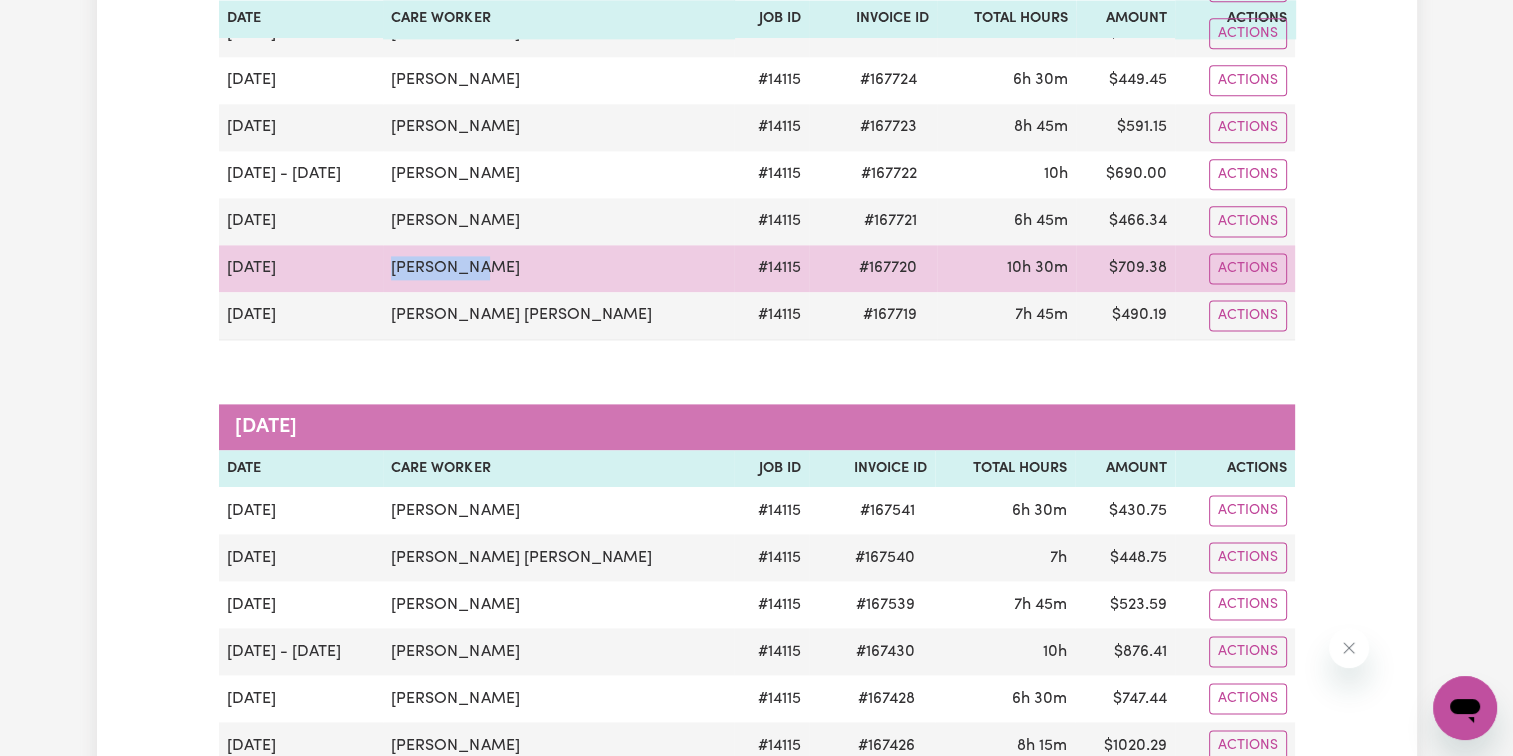 drag, startPoint x: 468, startPoint y: 248, endPoint x: 369, endPoint y: 248, distance: 99 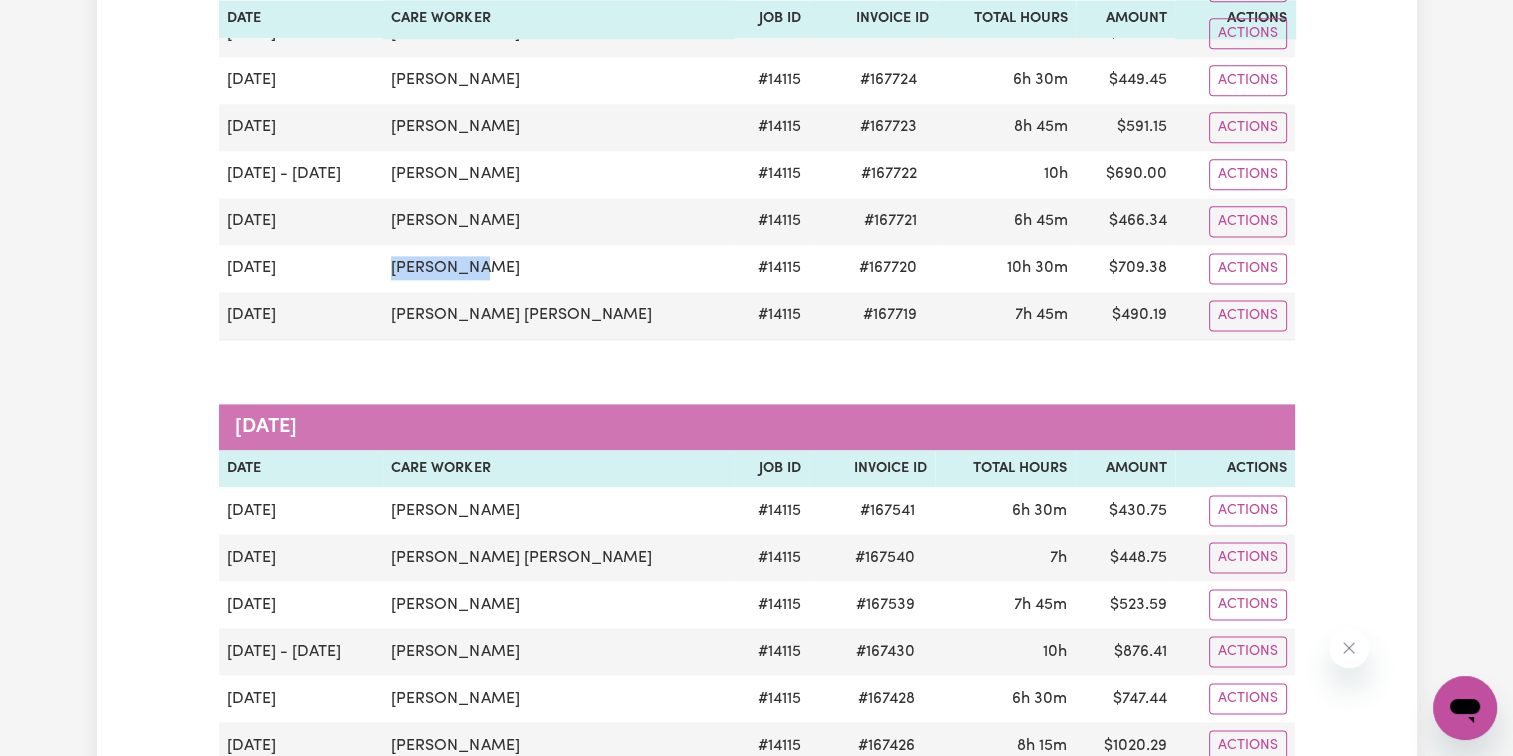 copy on "[PERSON_NAME]" 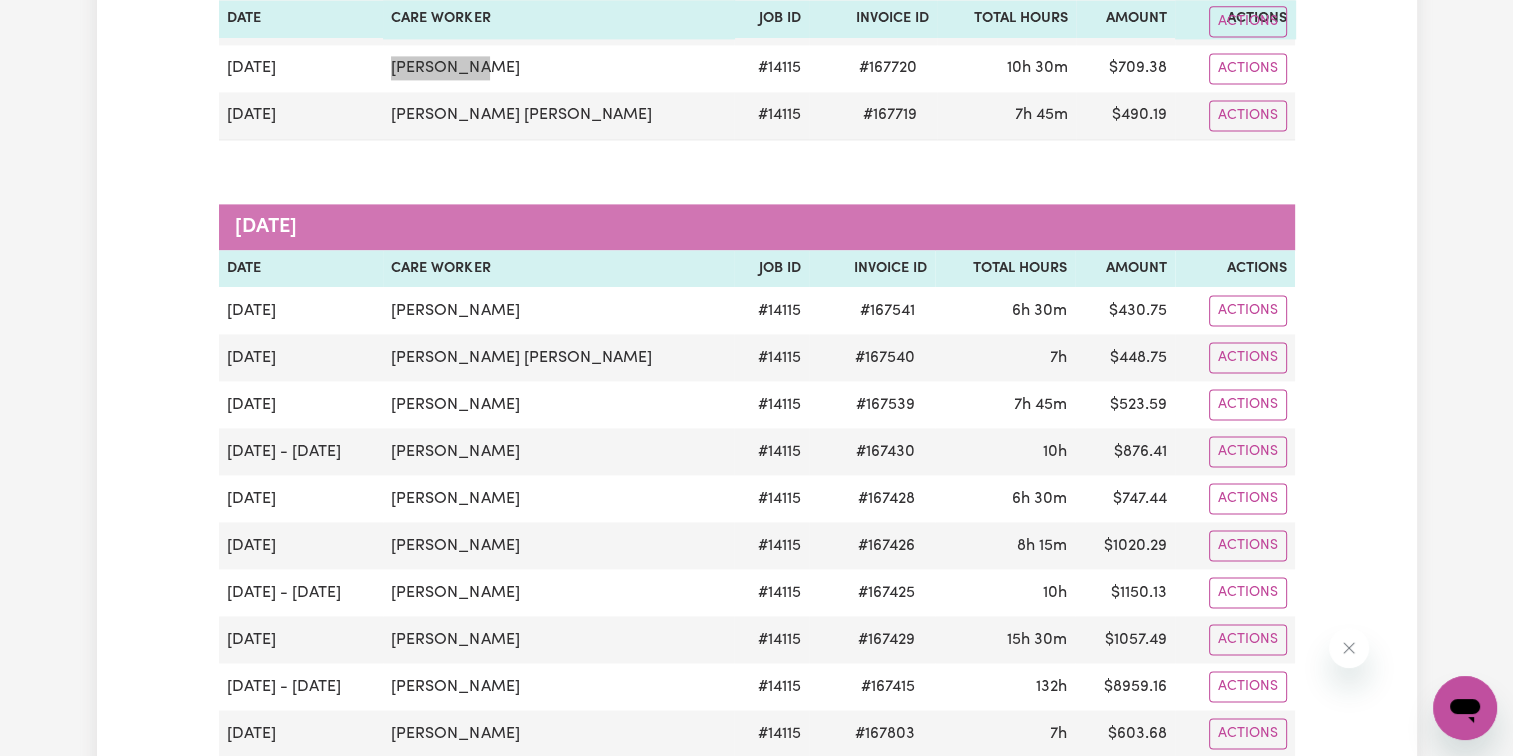 scroll, scrollTop: 2600, scrollLeft: 0, axis: vertical 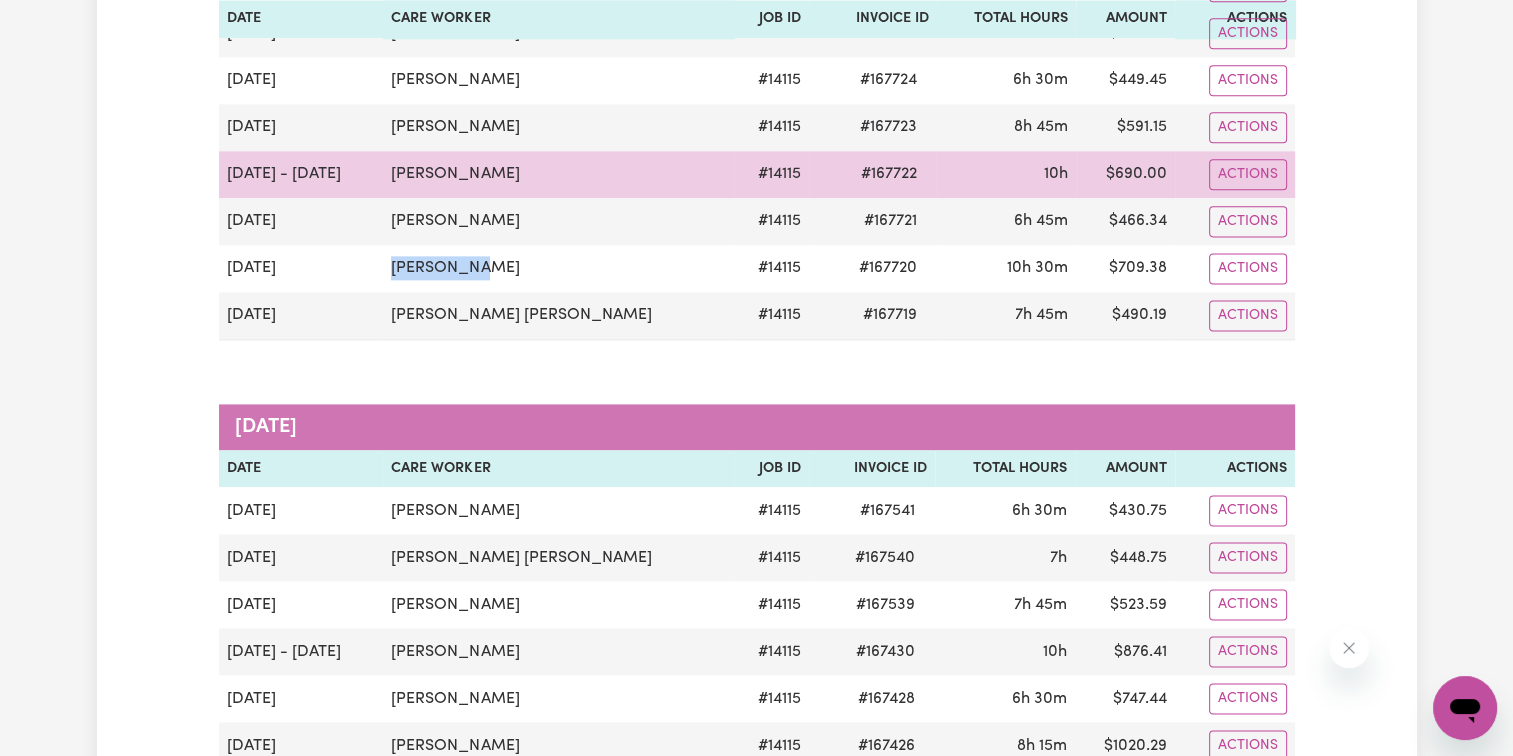 drag, startPoint x: 512, startPoint y: 162, endPoint x: 344, endPoint y: 159, distance: 168.02678 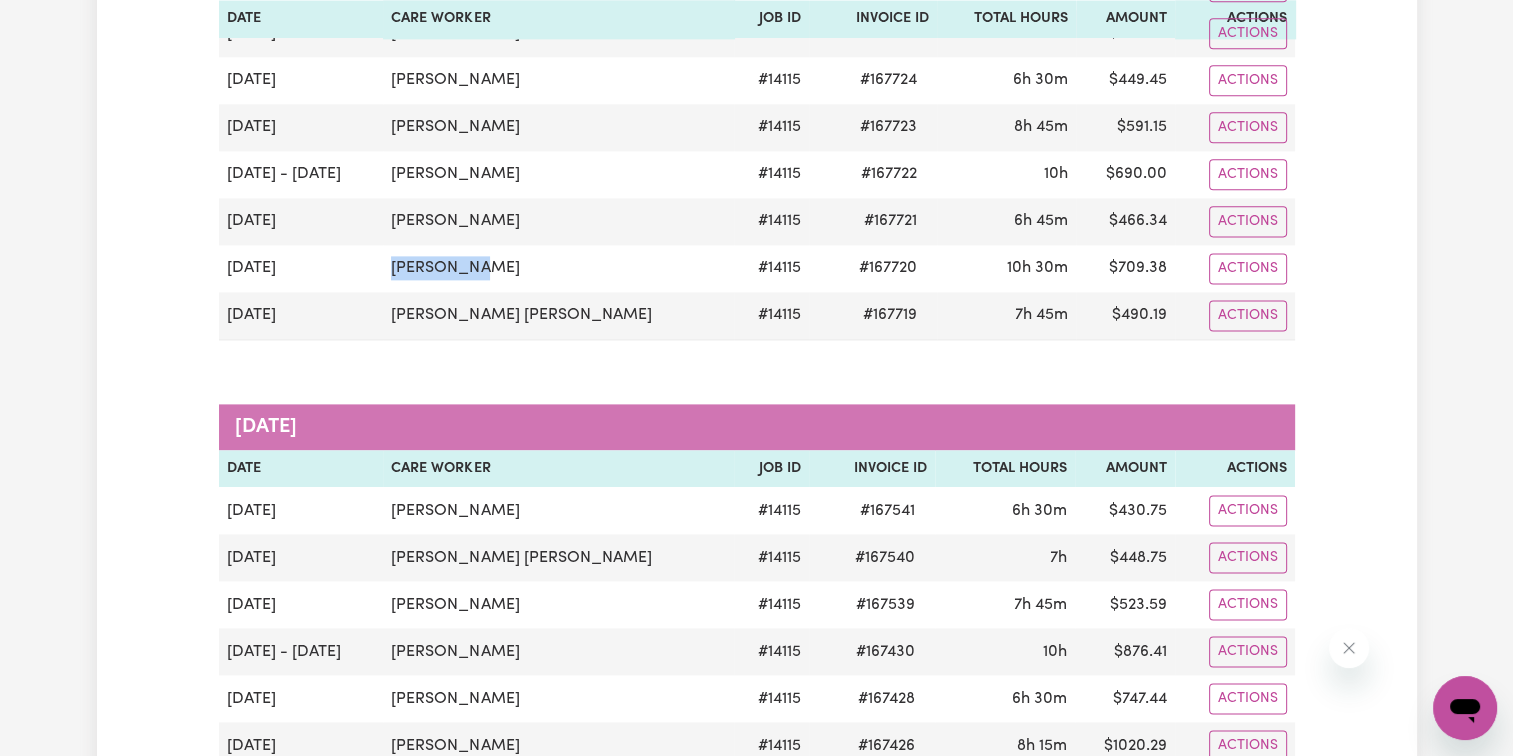 copy on "[PERSON_NAME]" 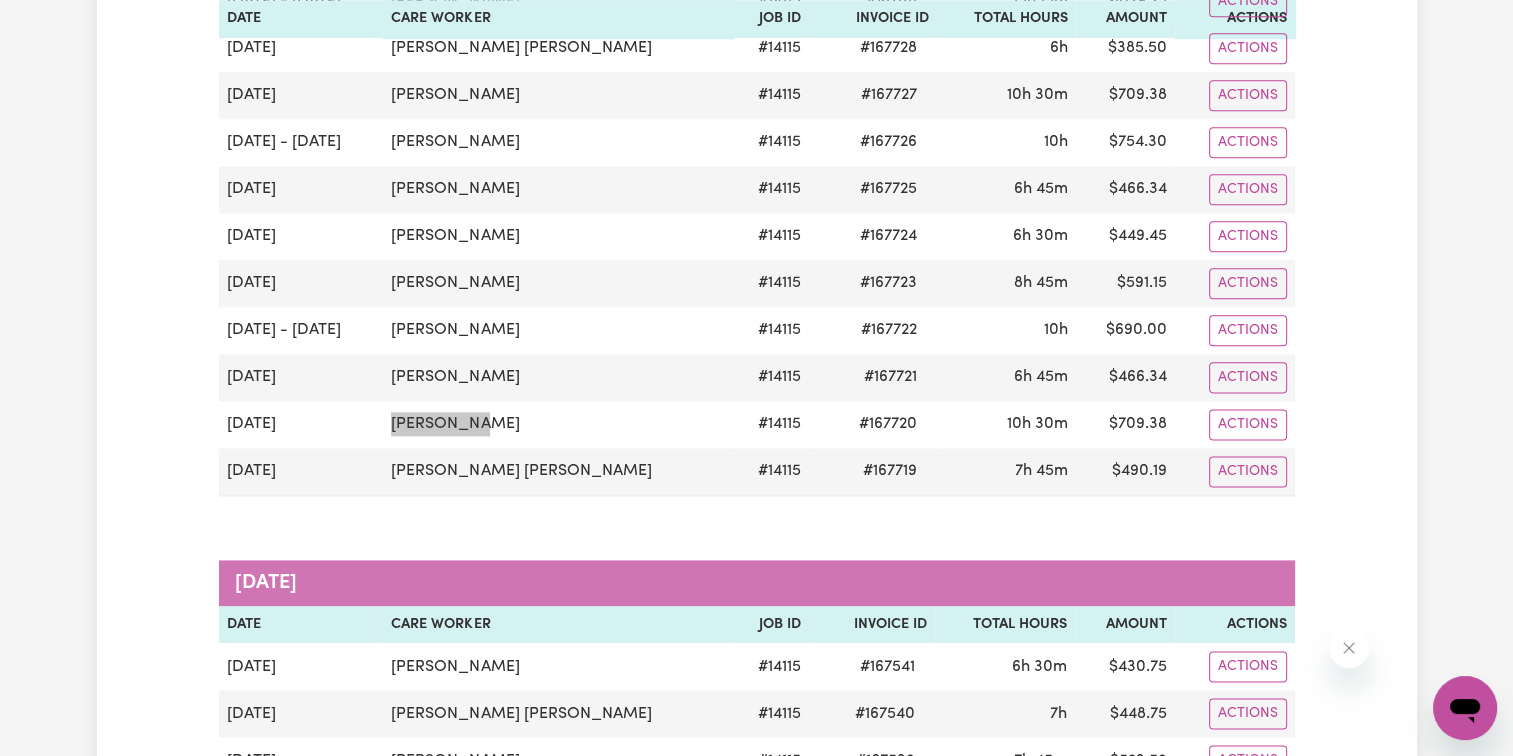 scroll, scrollTop: 2400, scrollLeft: 0, axis: vertical 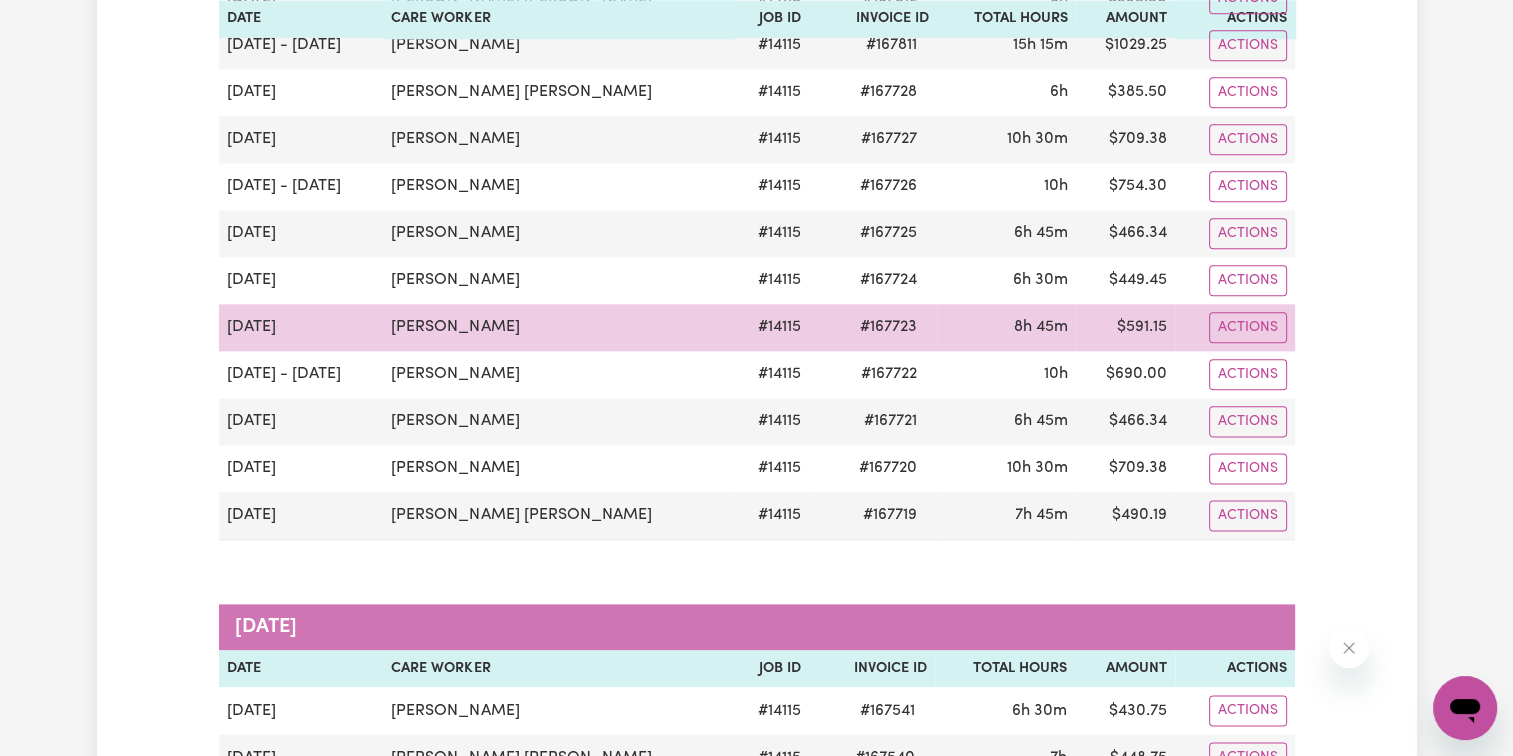 click on "[PERSON_NAME]" at bounding box center [558, 327] 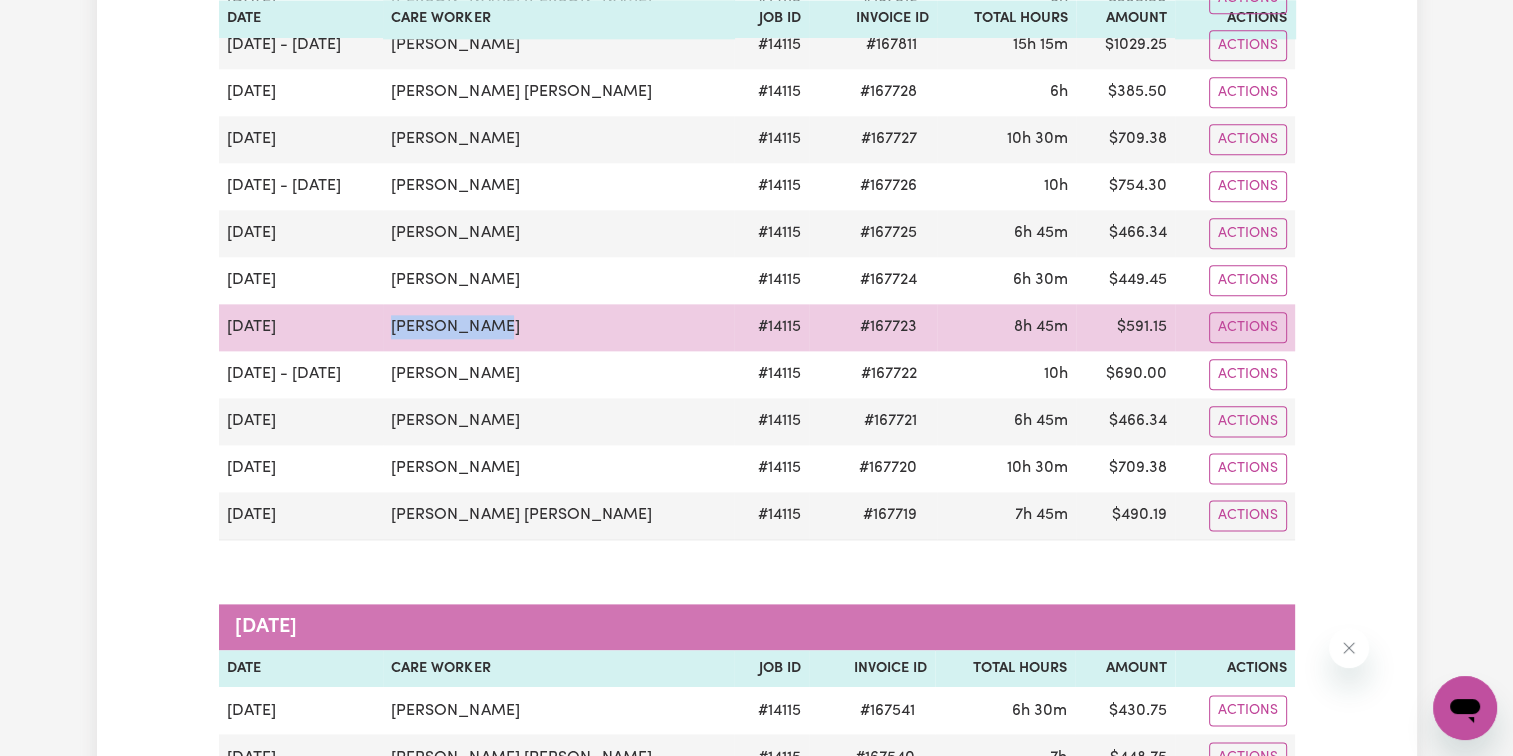 drag, startPoint x: 481, startPoint y: 311, endPoint x: 372, endPoint y: 311, distance: 109 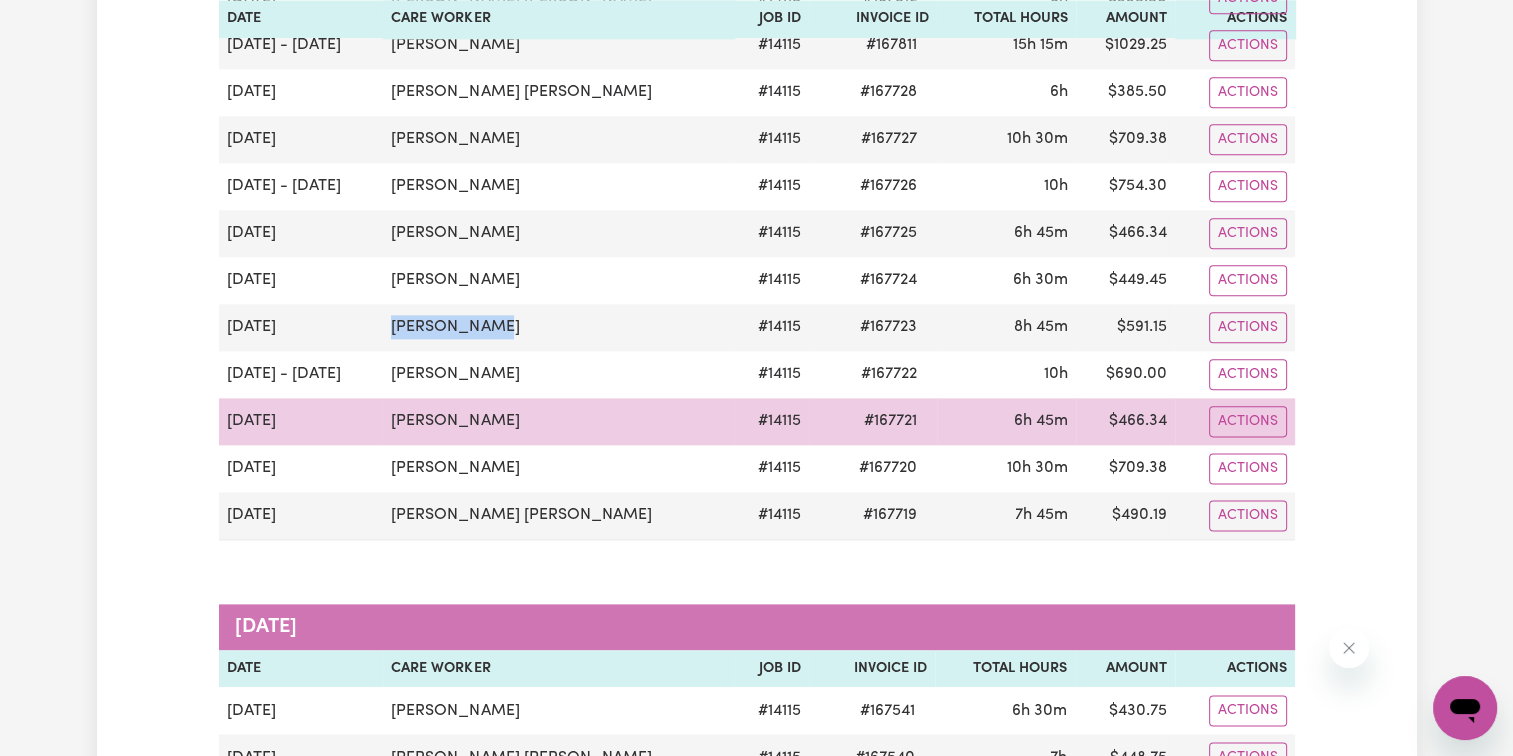 copy on "[PERSON_NAME]" 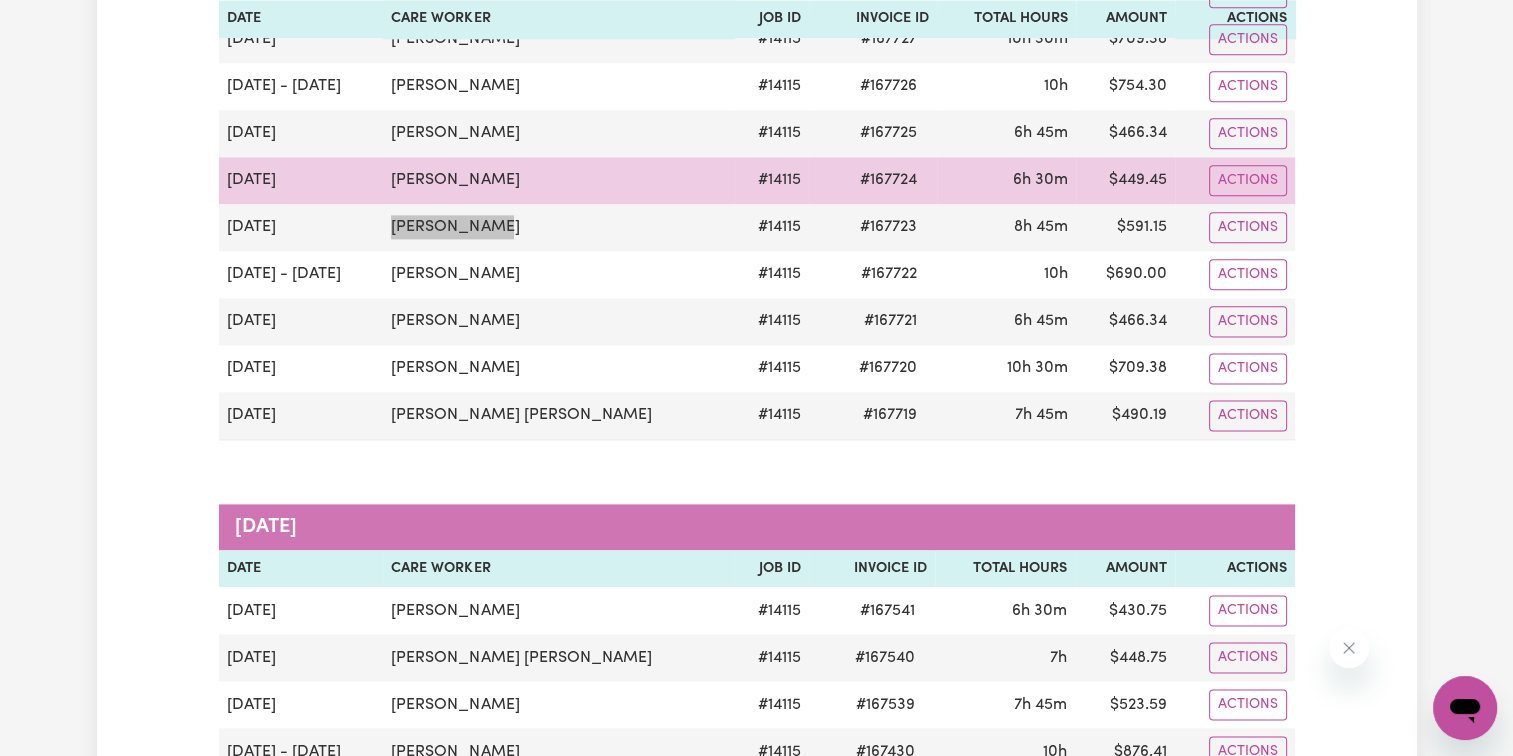 scroll, scrollTop: 2400, scrollLeft: 0, axis: vertical 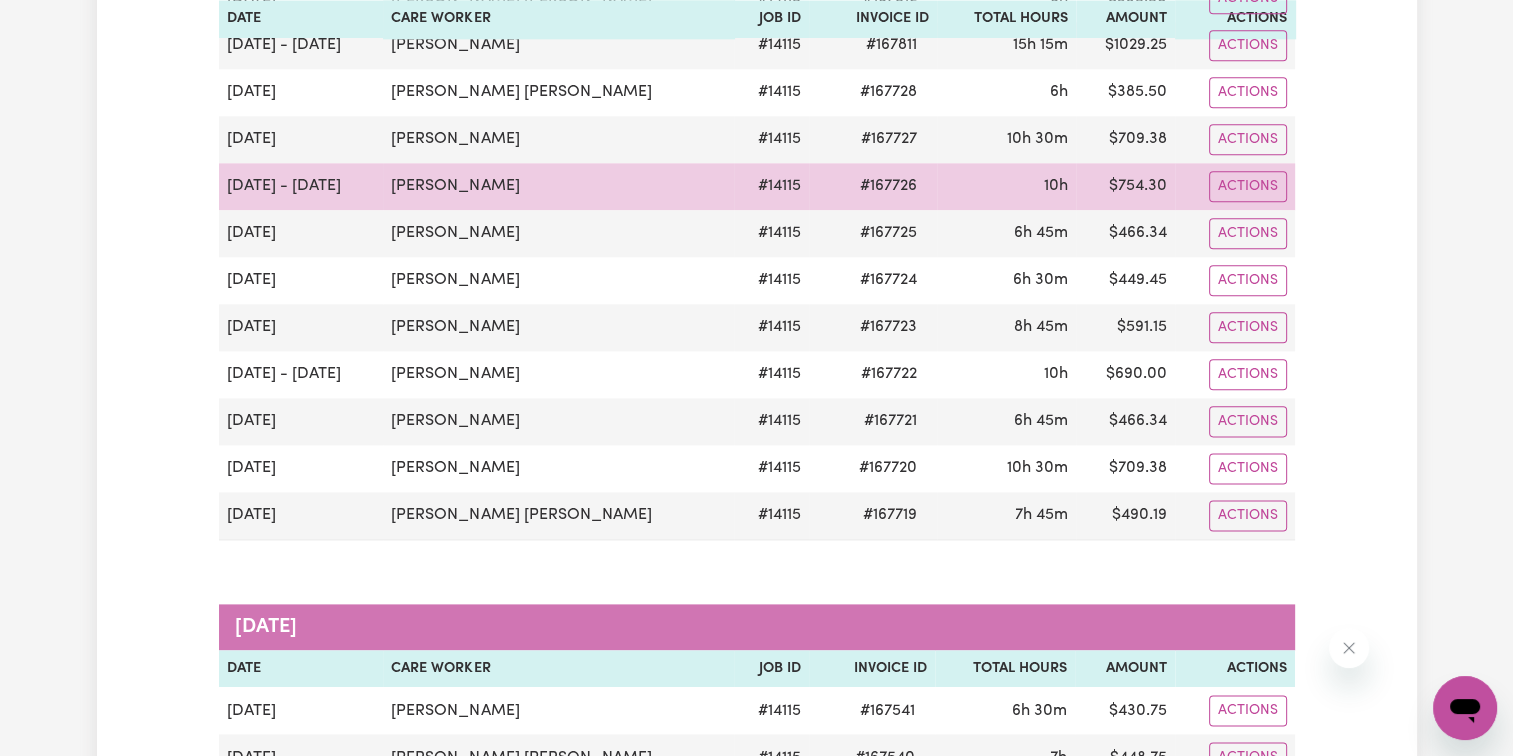 click on "# 167726" at bounding box center (888, 186) 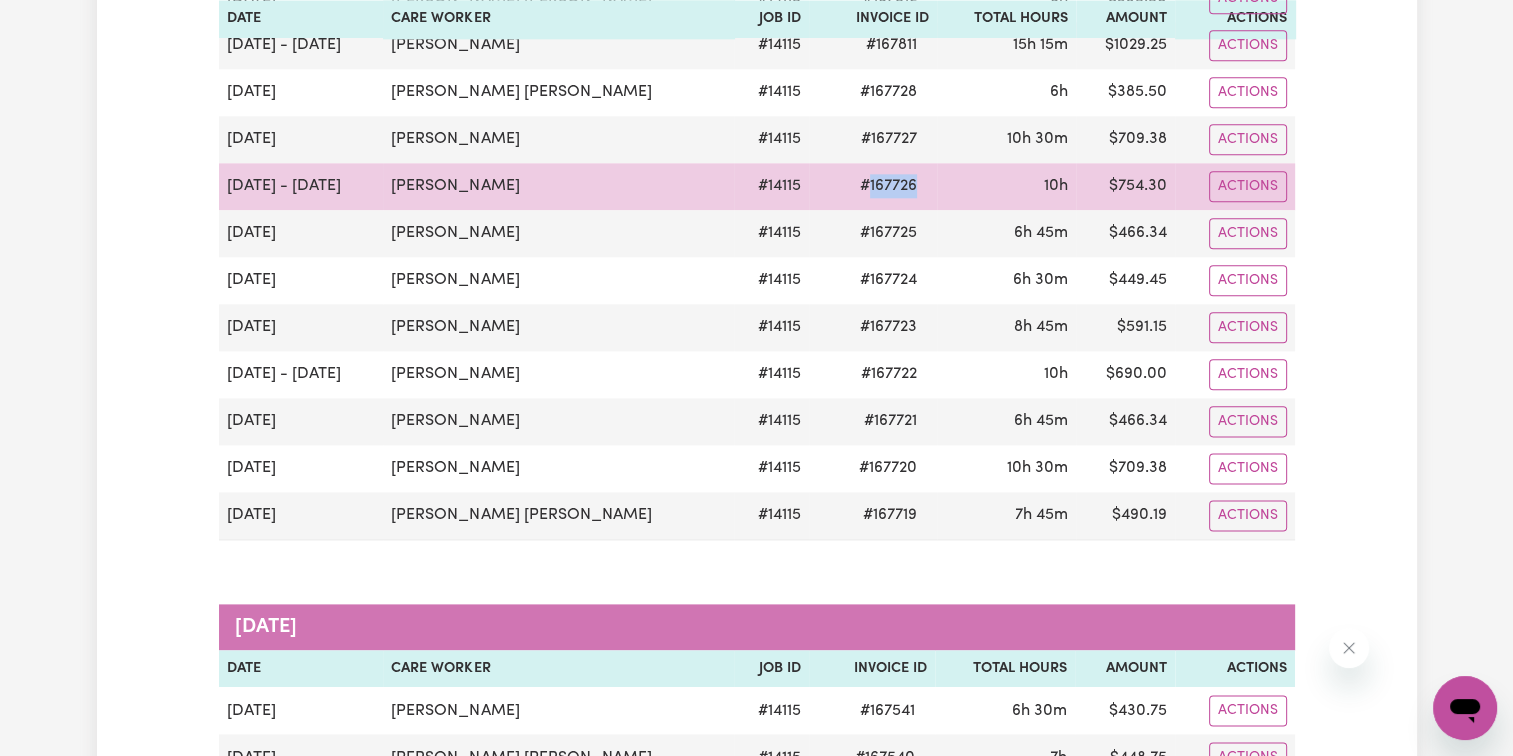 click on "# 167726" at bounding box center [888, 186] 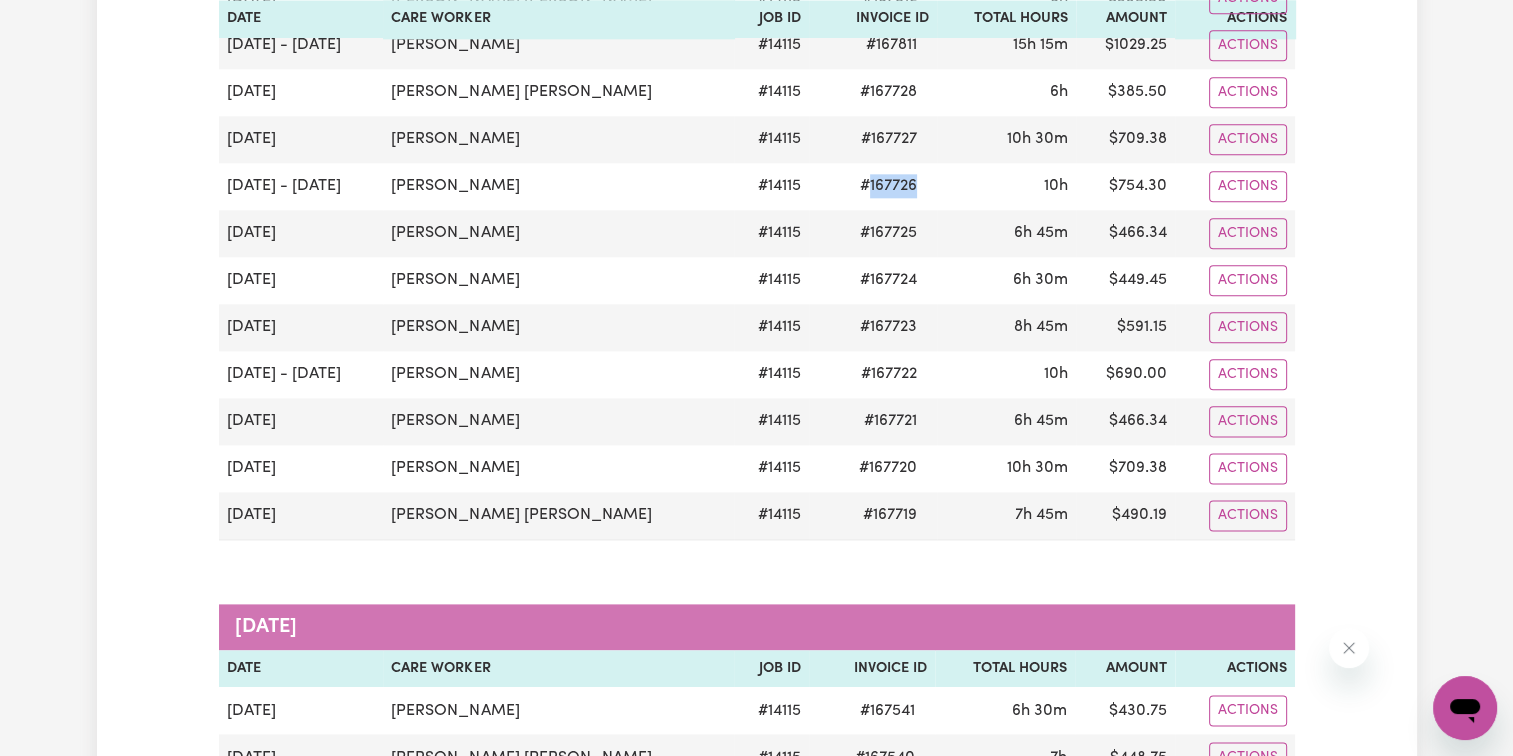 copy on "167726" 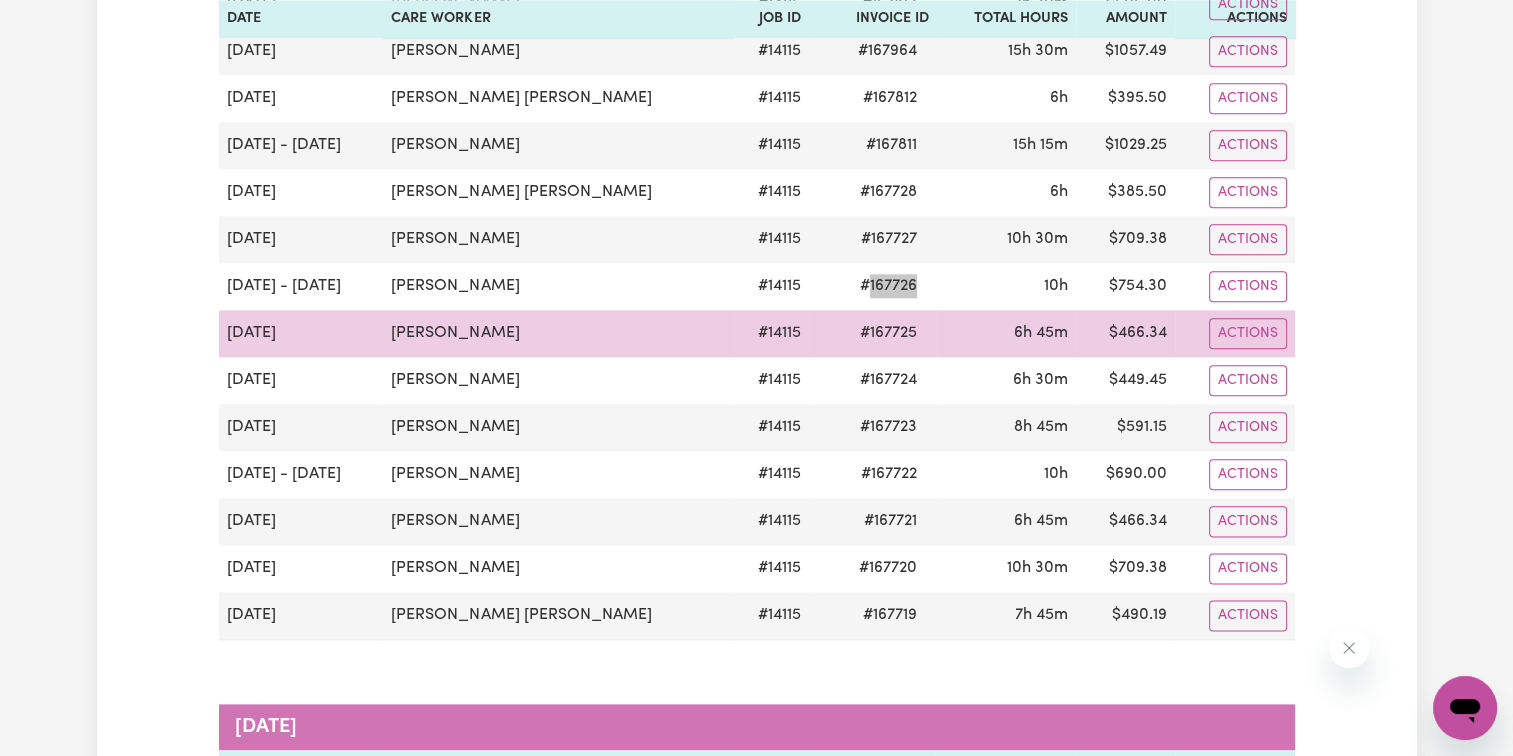 scroll, scrollTop: 2200, scrollLeft: 0, axis: vertical 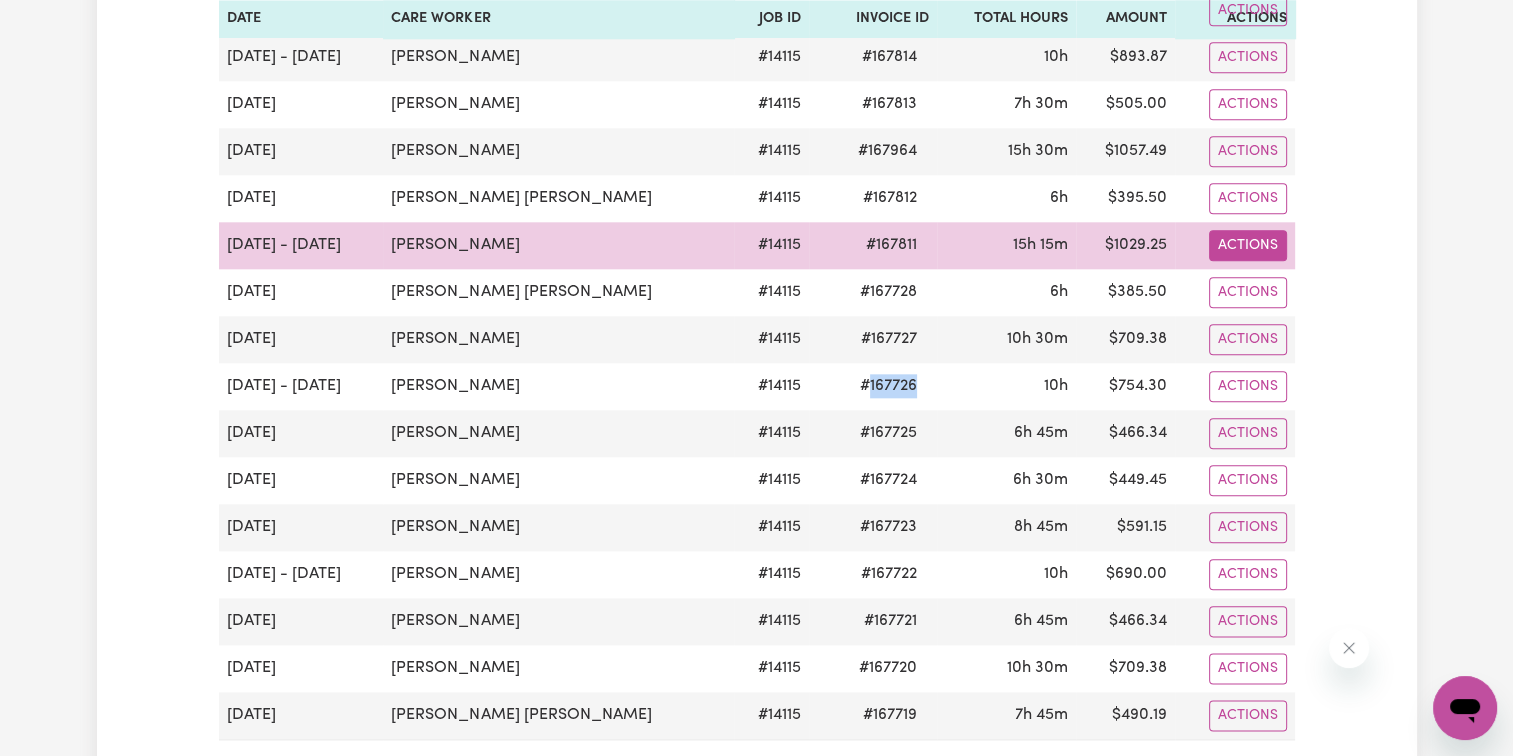click on "Actions" at bounding box center [1248, -1776] 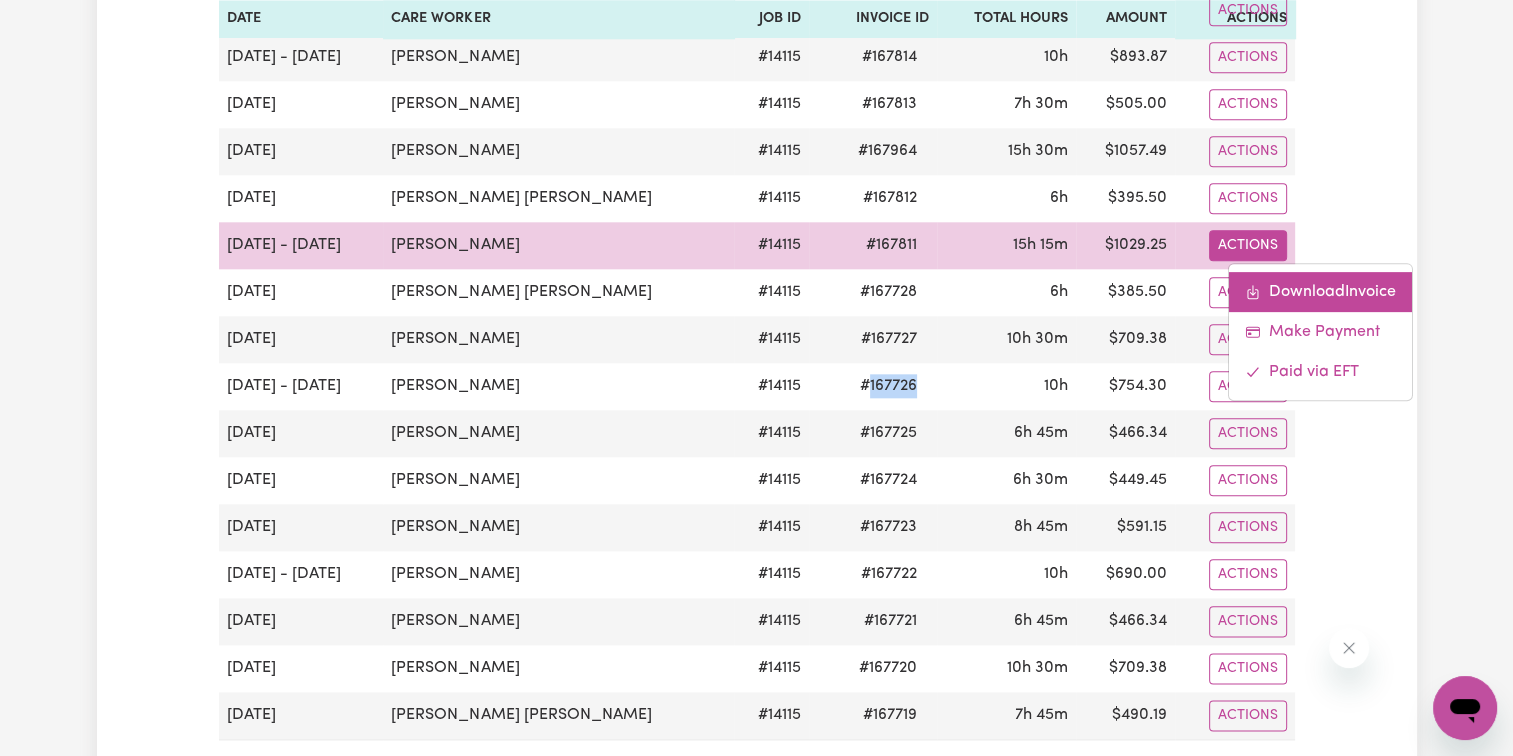 click 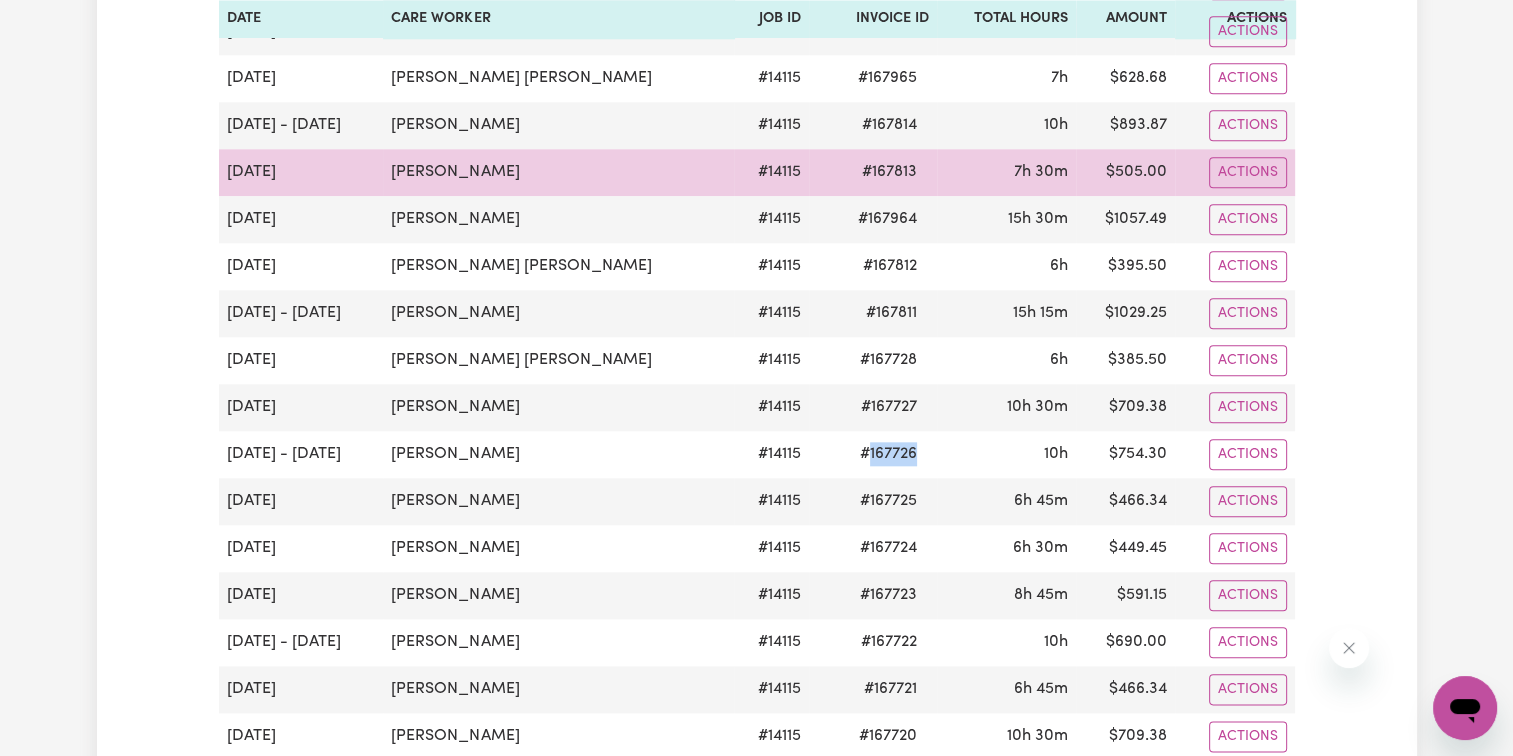 scroll, scrollTop: 2000, scrollLeft: 0, axis: vertical 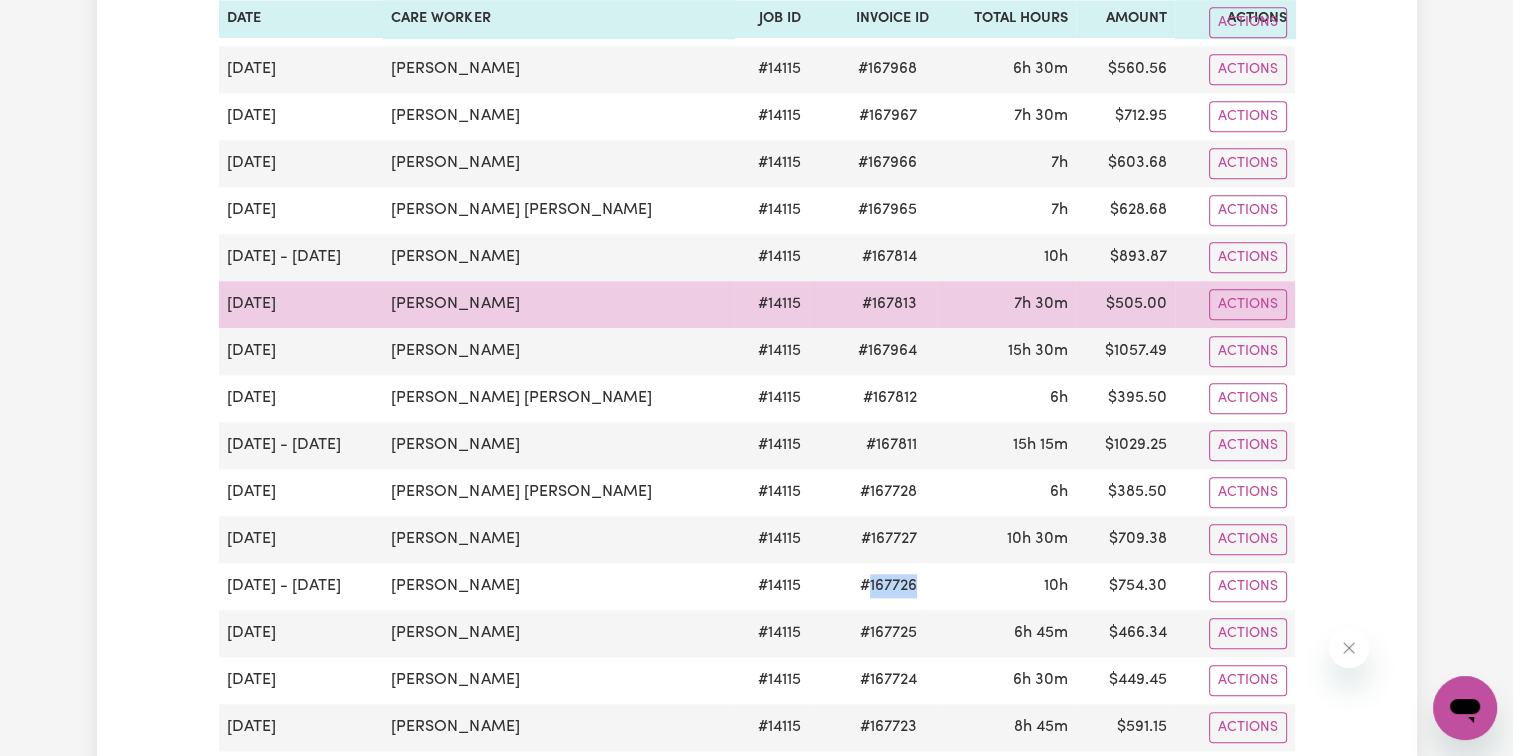 drag, startPoint x: 525, startPoint y: 284, endPoint x: 365, endPoint y: 284, distance: 160 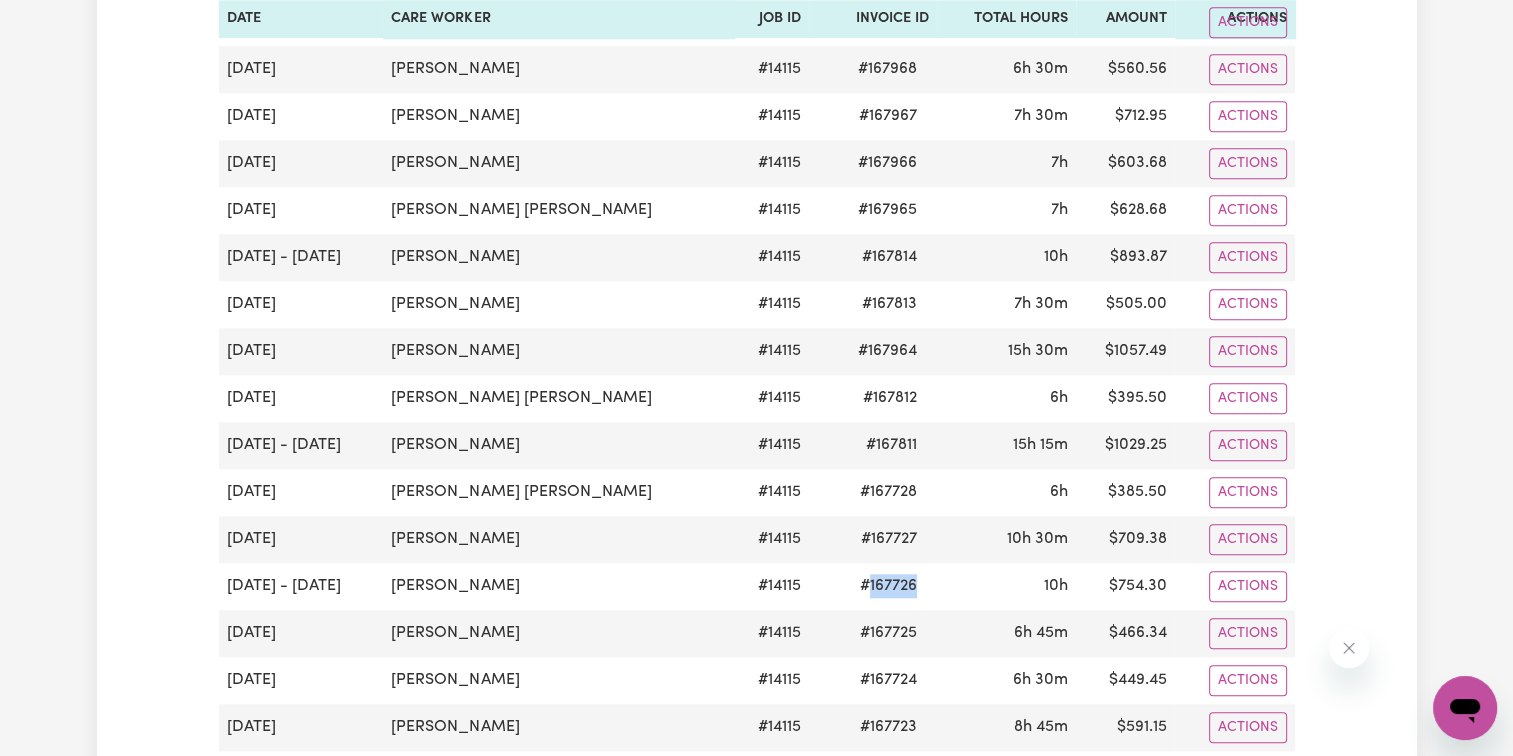 copy on "[PERSON_NAME]" 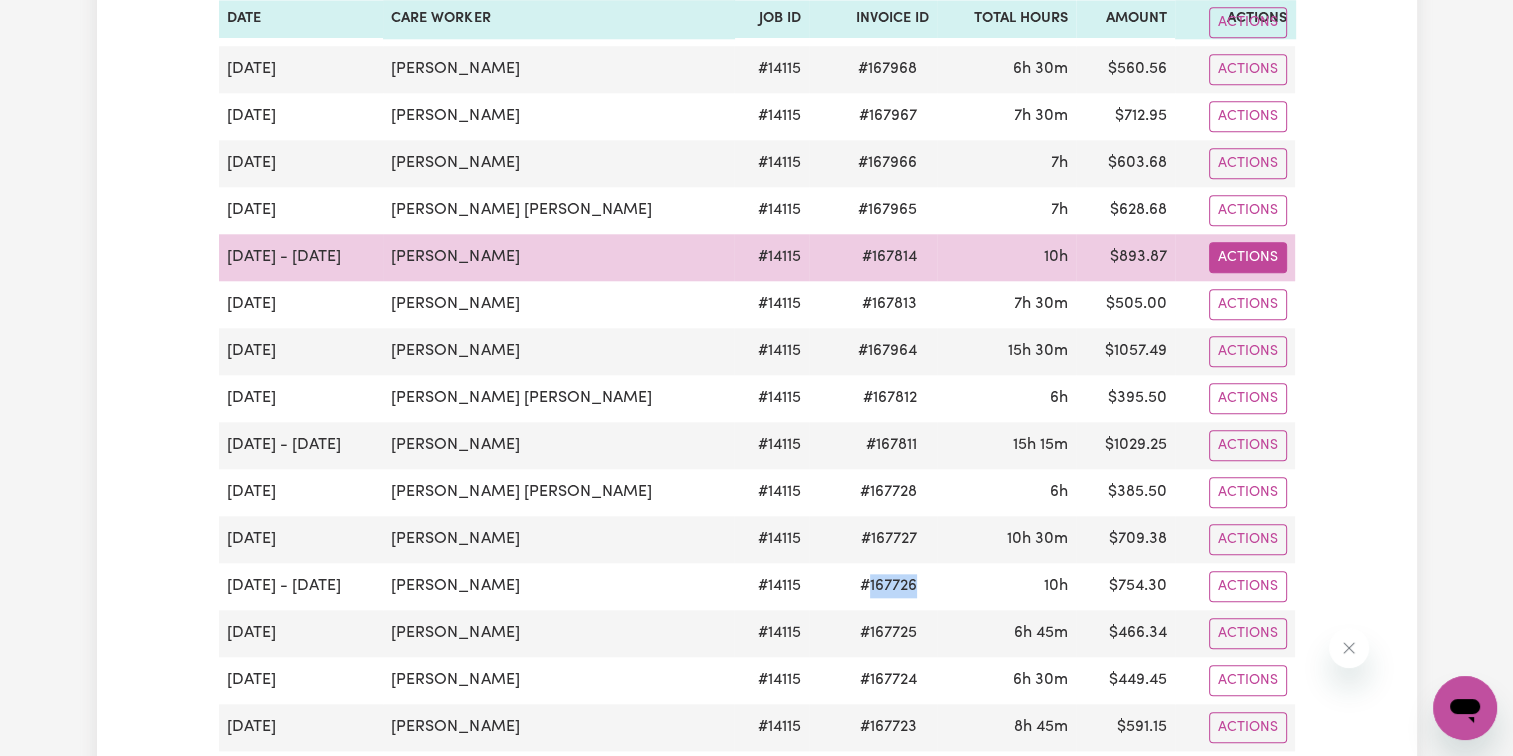 drag, startPoint x: 1245, startPoint y: 239, endPoint x: 1246, endPoint y: 250, distance: 11.045361 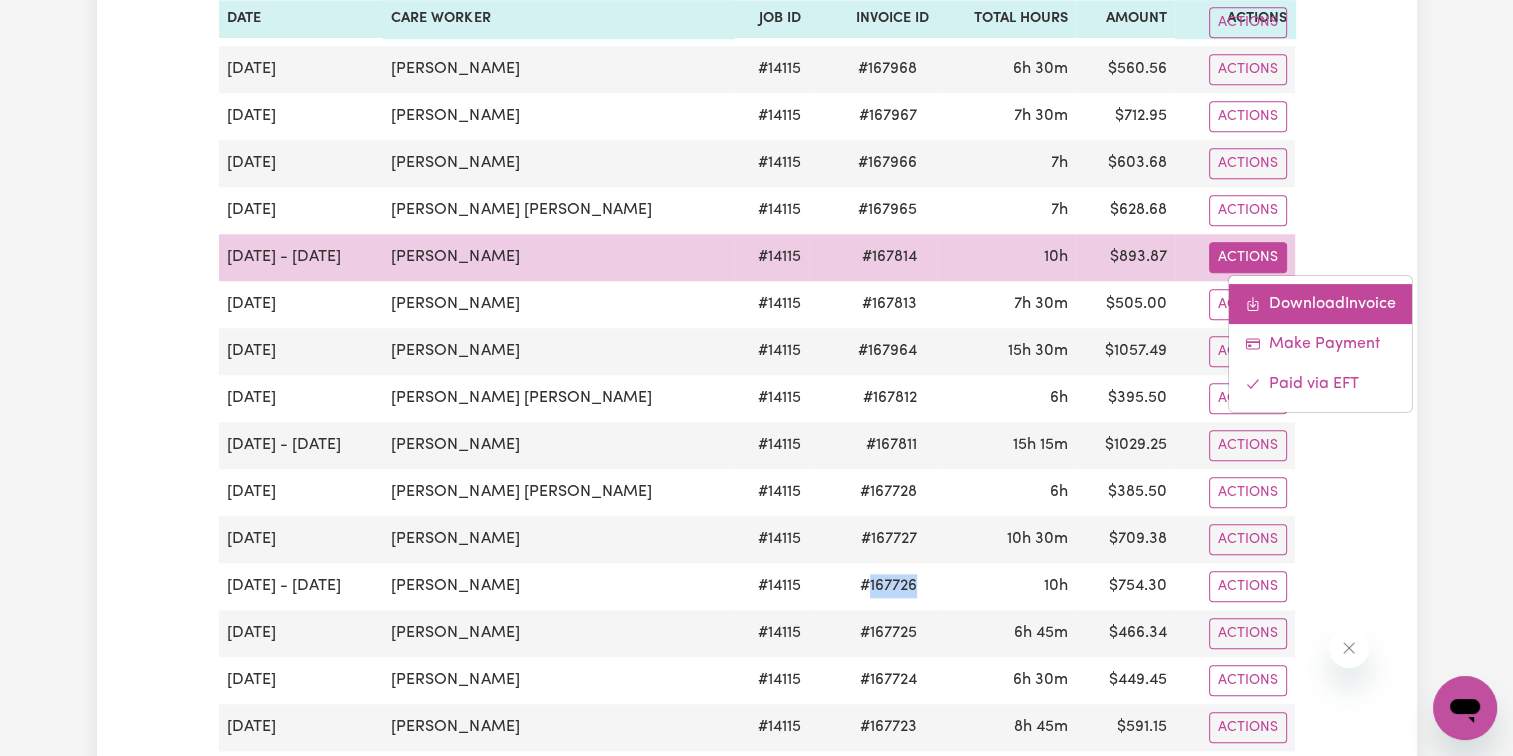 click on "Download  Invoice" at bounding box center (1320, 303) 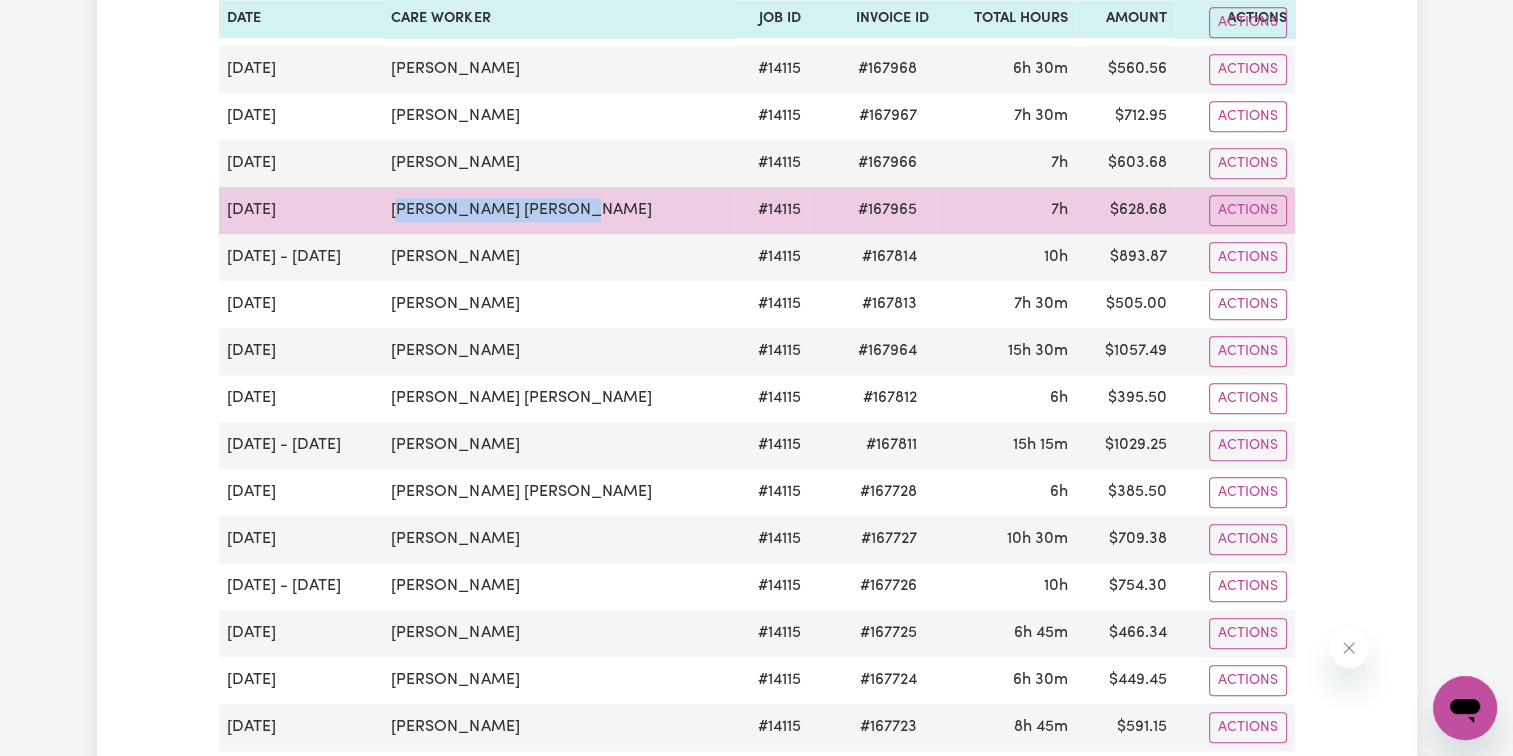 drag, startPoint x: 569, startPoint y: 186, endPoint x: 372, endPoint y: 190, distance: 197.0406 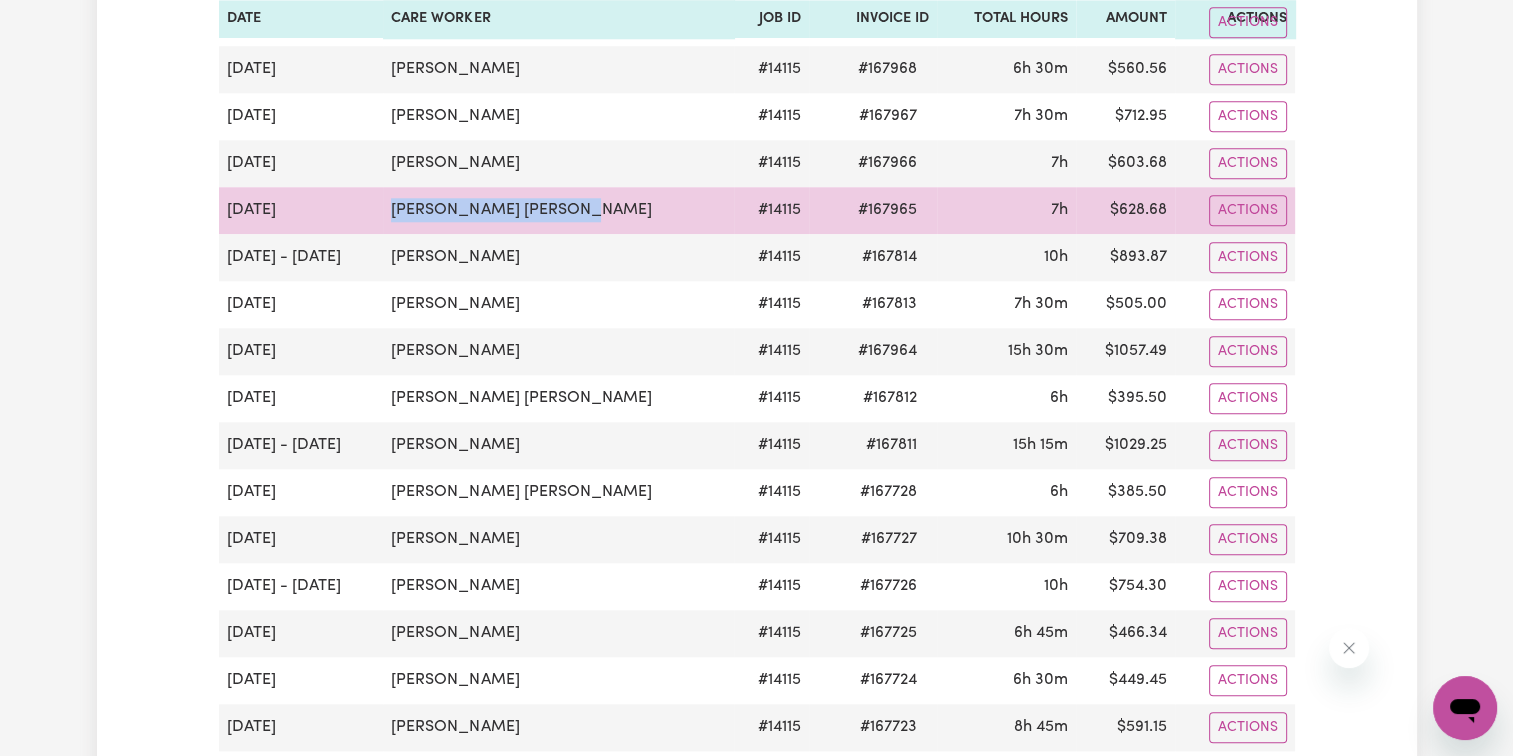 copy on "[PERSON_NAME] [PERSON_NAME]" 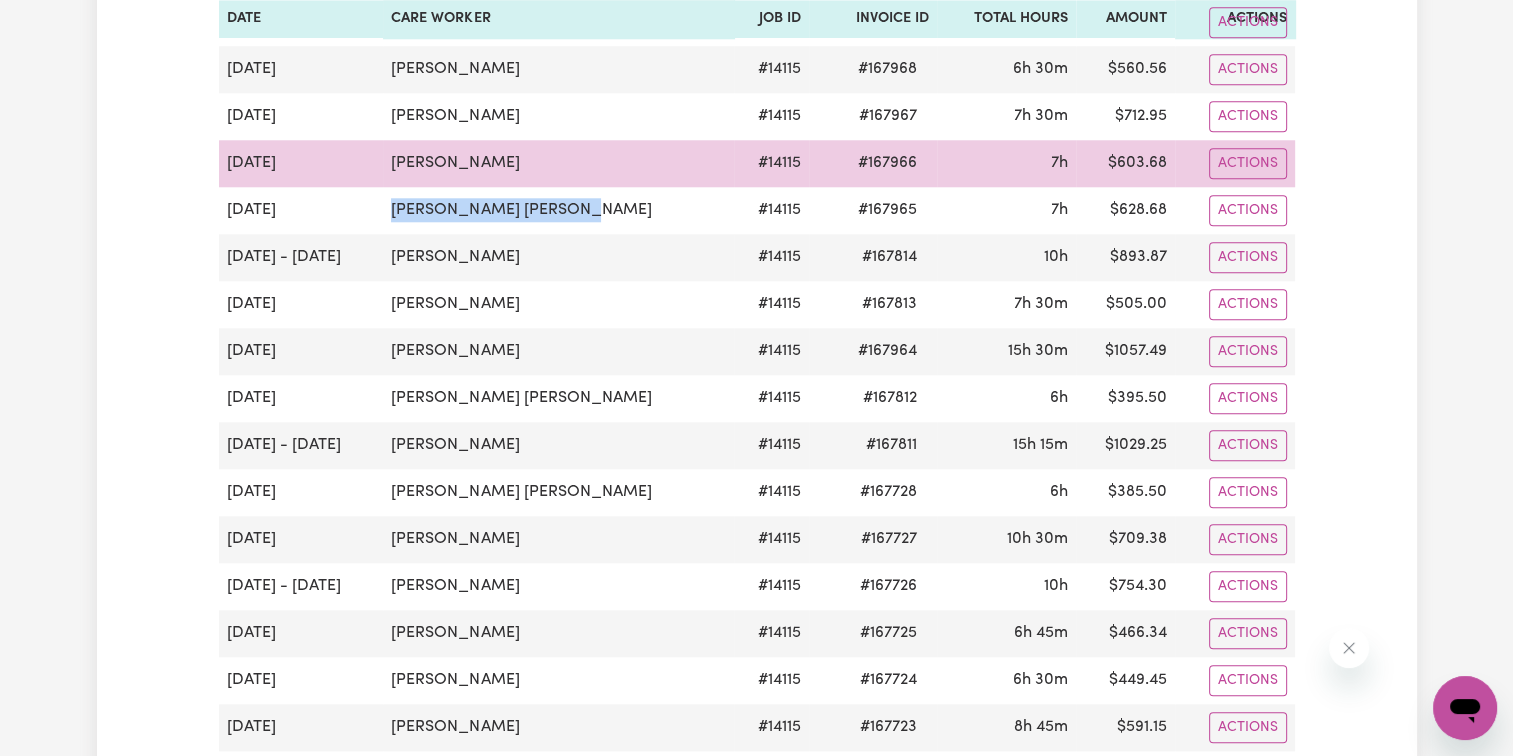 drag, startPoint x: 515, startPoint y: 147, endPoint x: 371, endPoint y: 133, distance: 144.67896 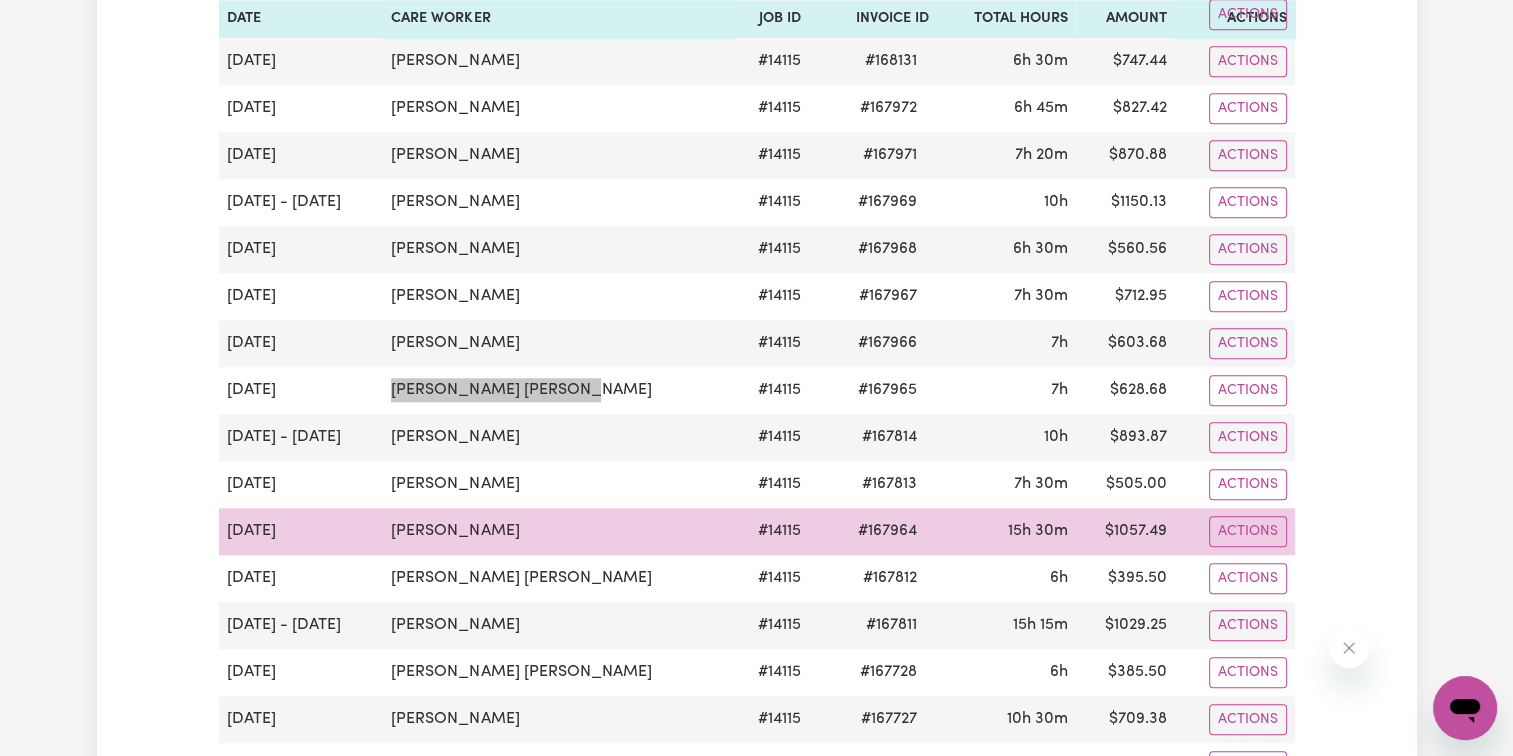 scroll, scrollTop: 1800, scrollLeft: 0, axis: vertical 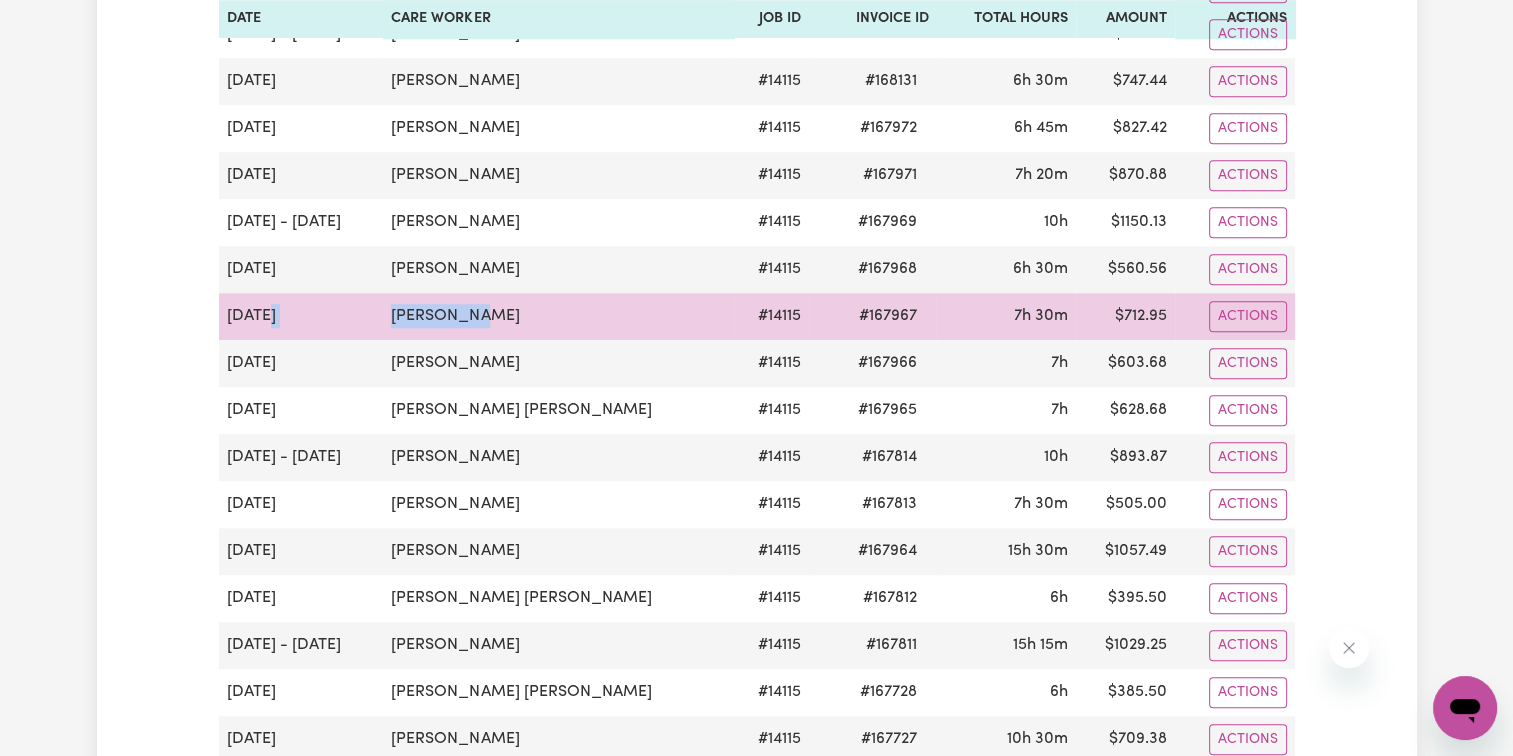 drag, startPoint x: 502, startPoint y: 305, endPoint x: 350, endPoint y: 308, distance: 152.0296 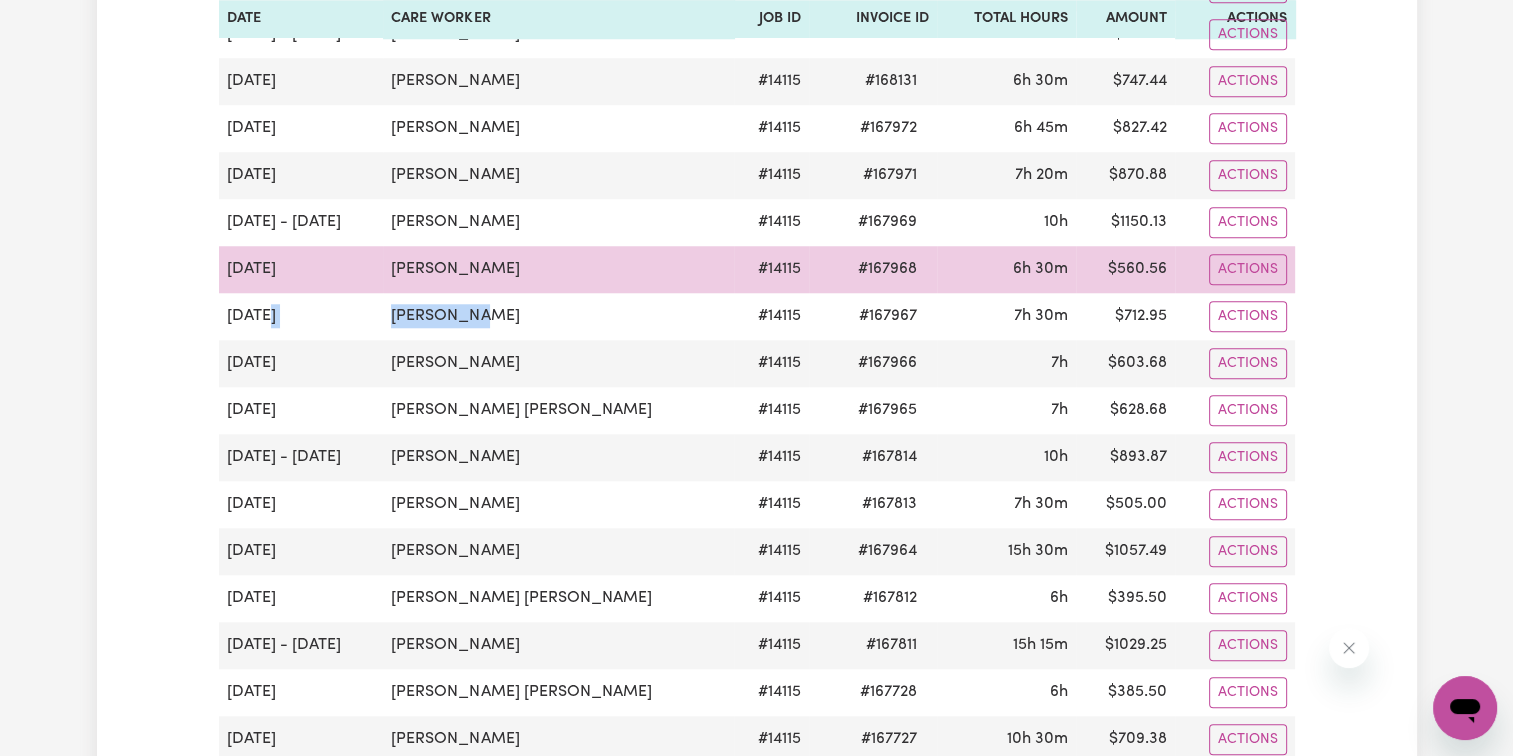 drag, startPoint x: 368, startPoint y: 257, endPoint x: 520, endPoint y: 248, distance: 152.26622 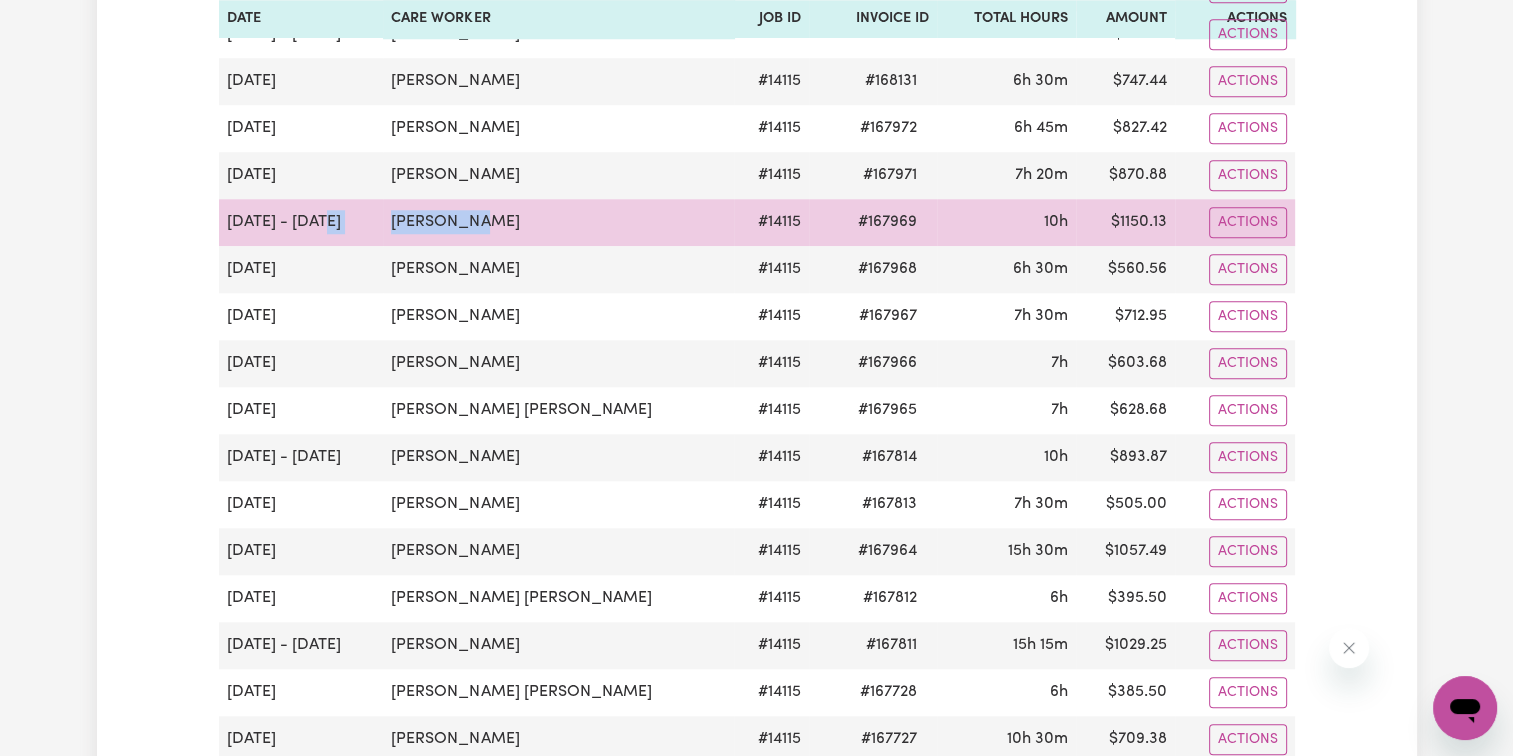 drag, startPoint x: 473, startPoint y: 204, endPoint x: 341, endPoint y: 212, distance: 132.2422 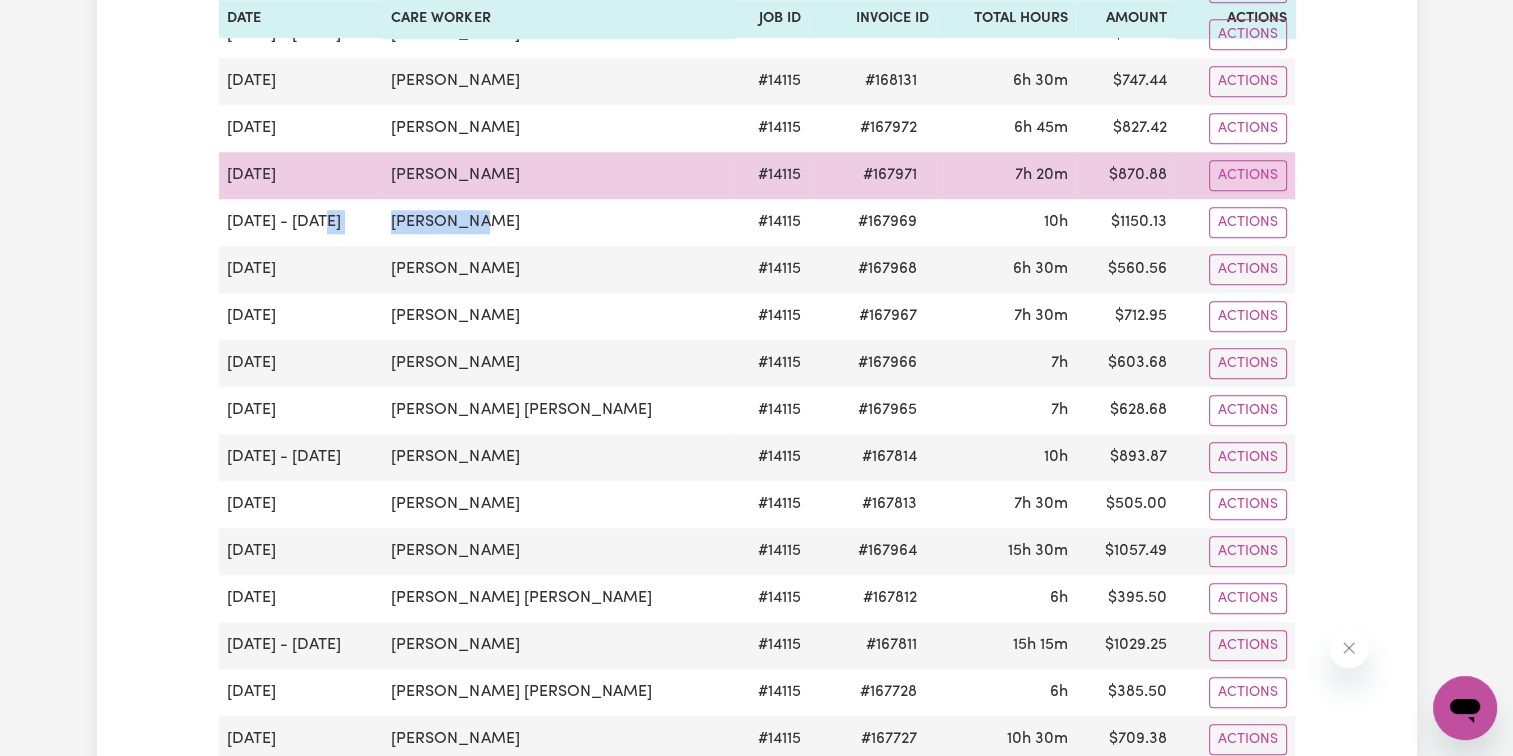 drag, startPoint x: 506, startPoint y: 153, endPoint x: 400, endPoint y: 158, distance: 106.11786 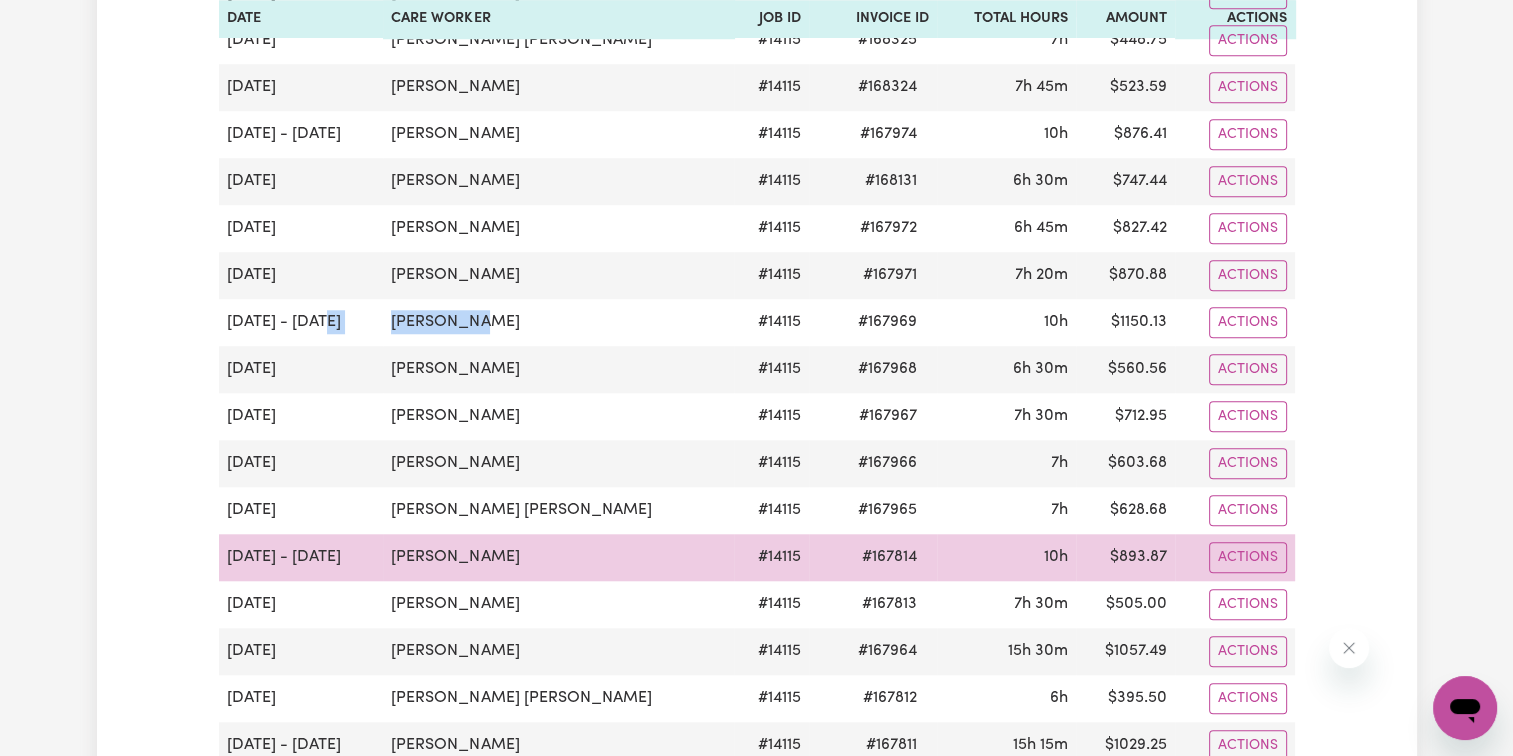 scroll, scrollTop: 1700, scrollLeft: 0, axis: vertical 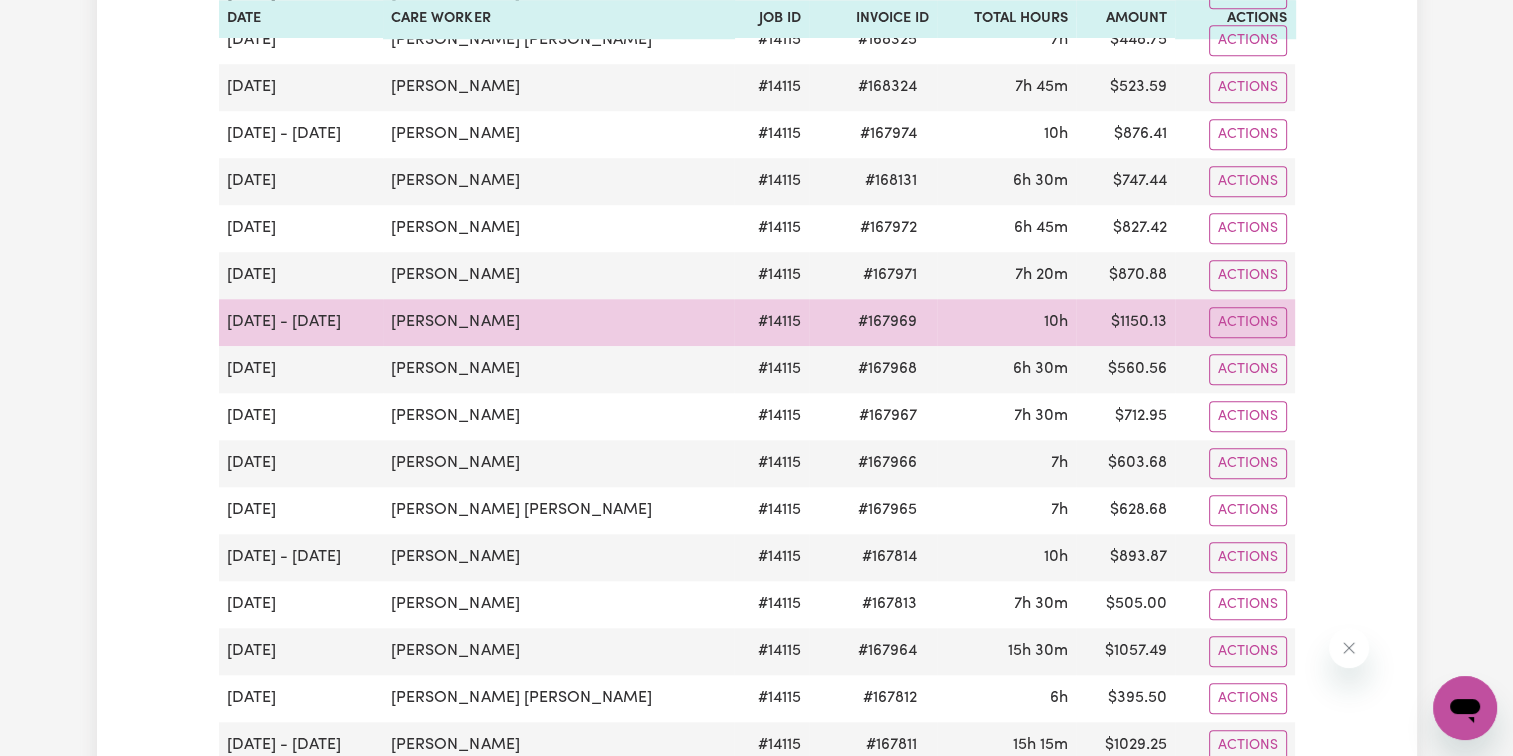 click on "[PERSON_NAME]" at bounding box center (558, 322) 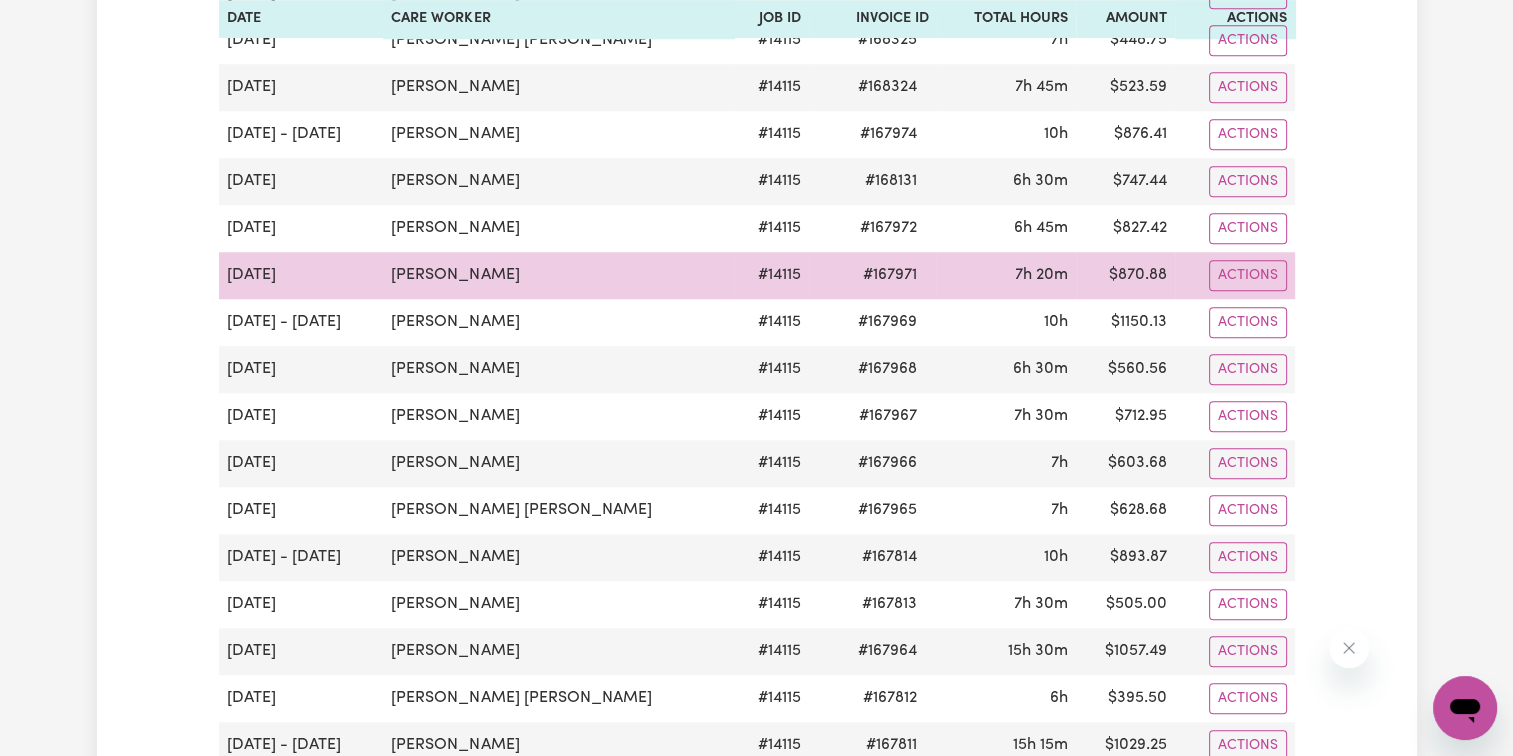 drag, startPoint x: 516, startPoint y: 263, endPoint x: 355, endPoint y: 273, distance: 161.31026 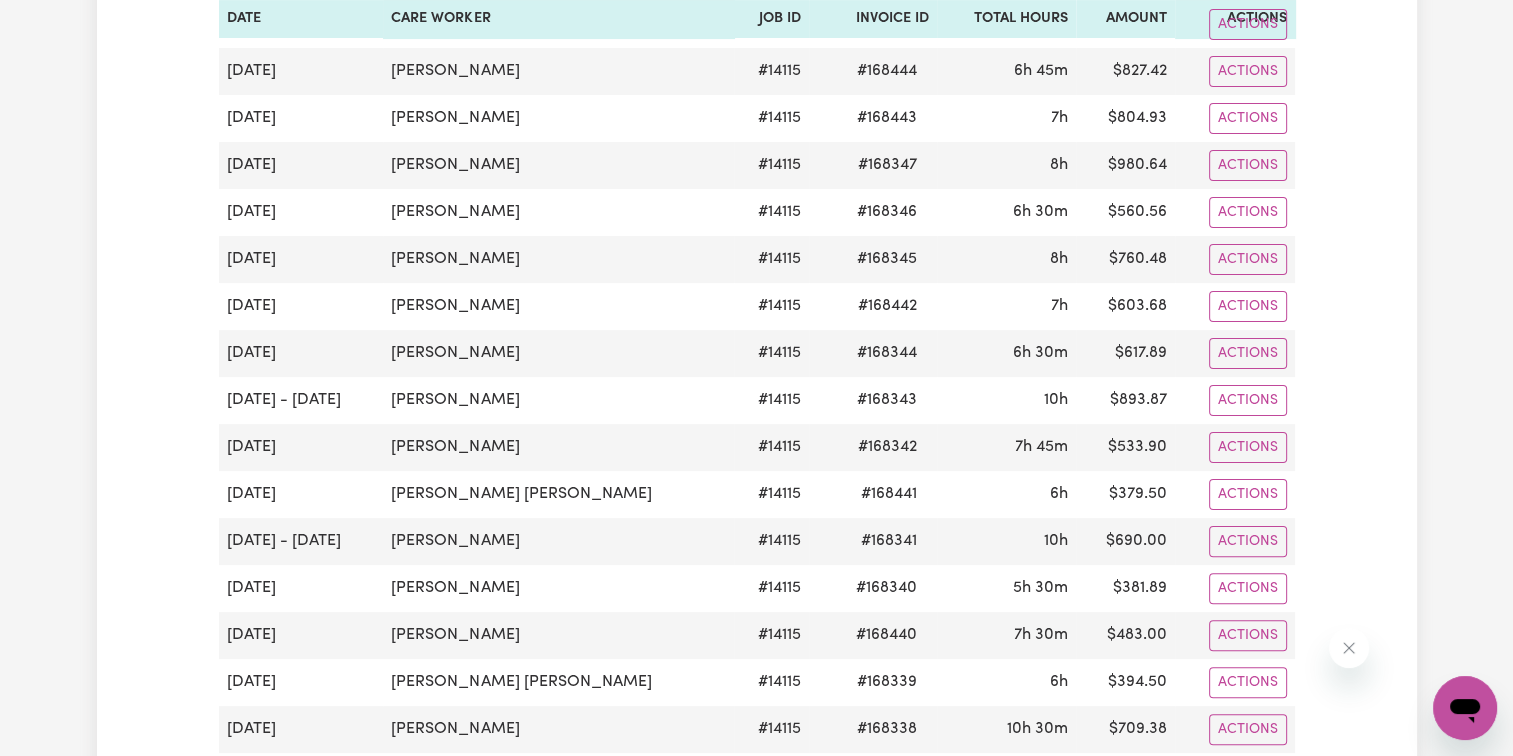 scroll, scrollTop: 0, scrollLeft: 0, axis: both 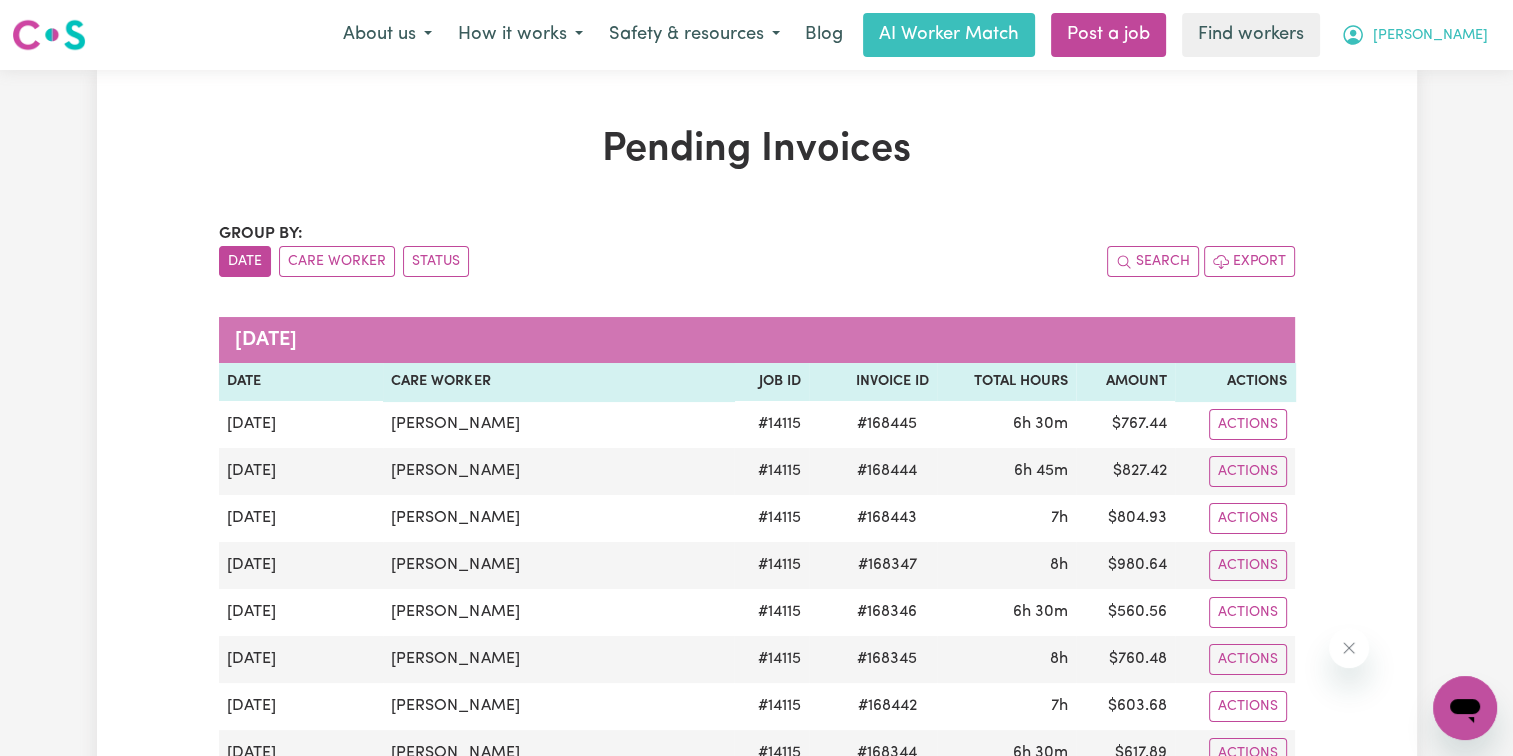 click on "[PERSON_NAME]" at bounding box center (1414, 35) 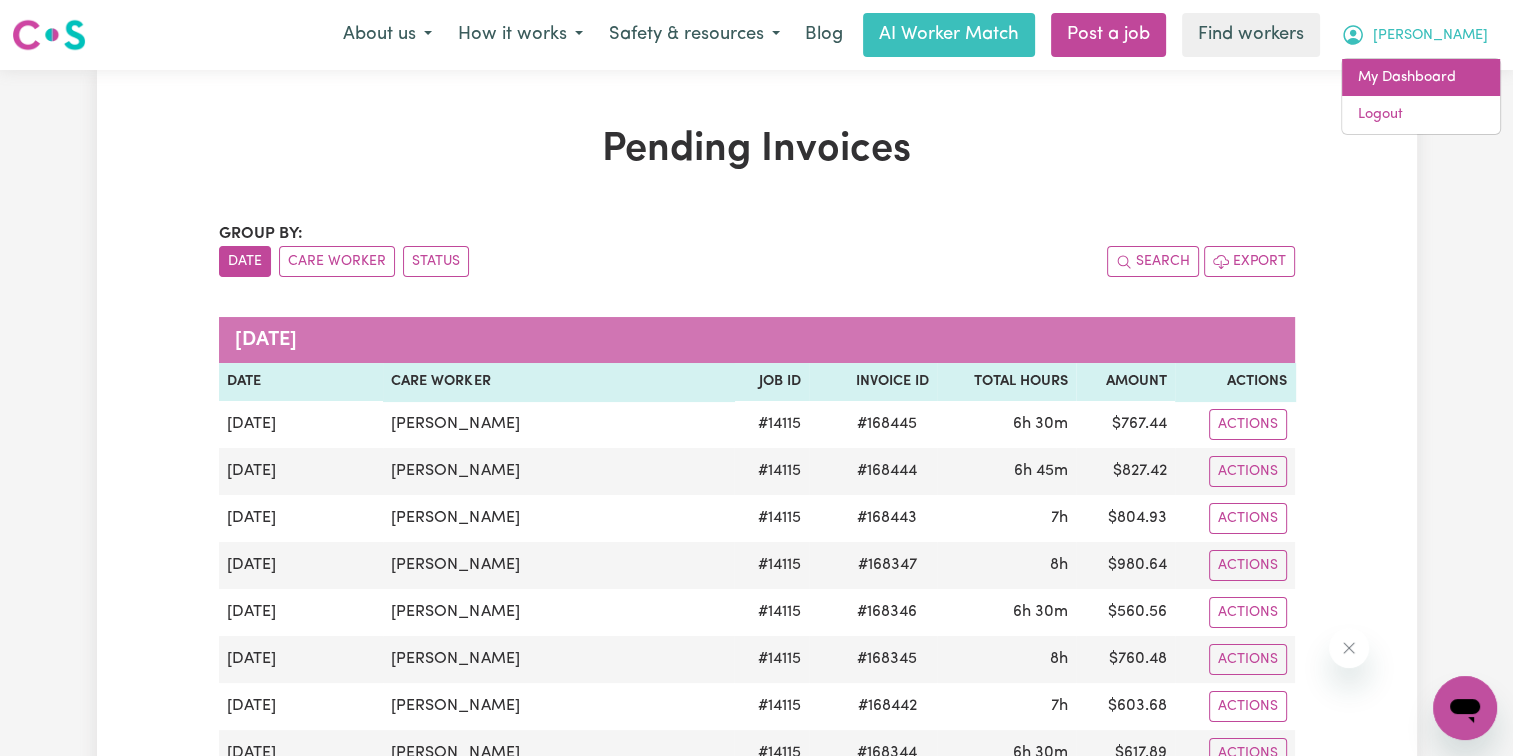 click on "My Dashboard" at bounding box center (1421, 78) 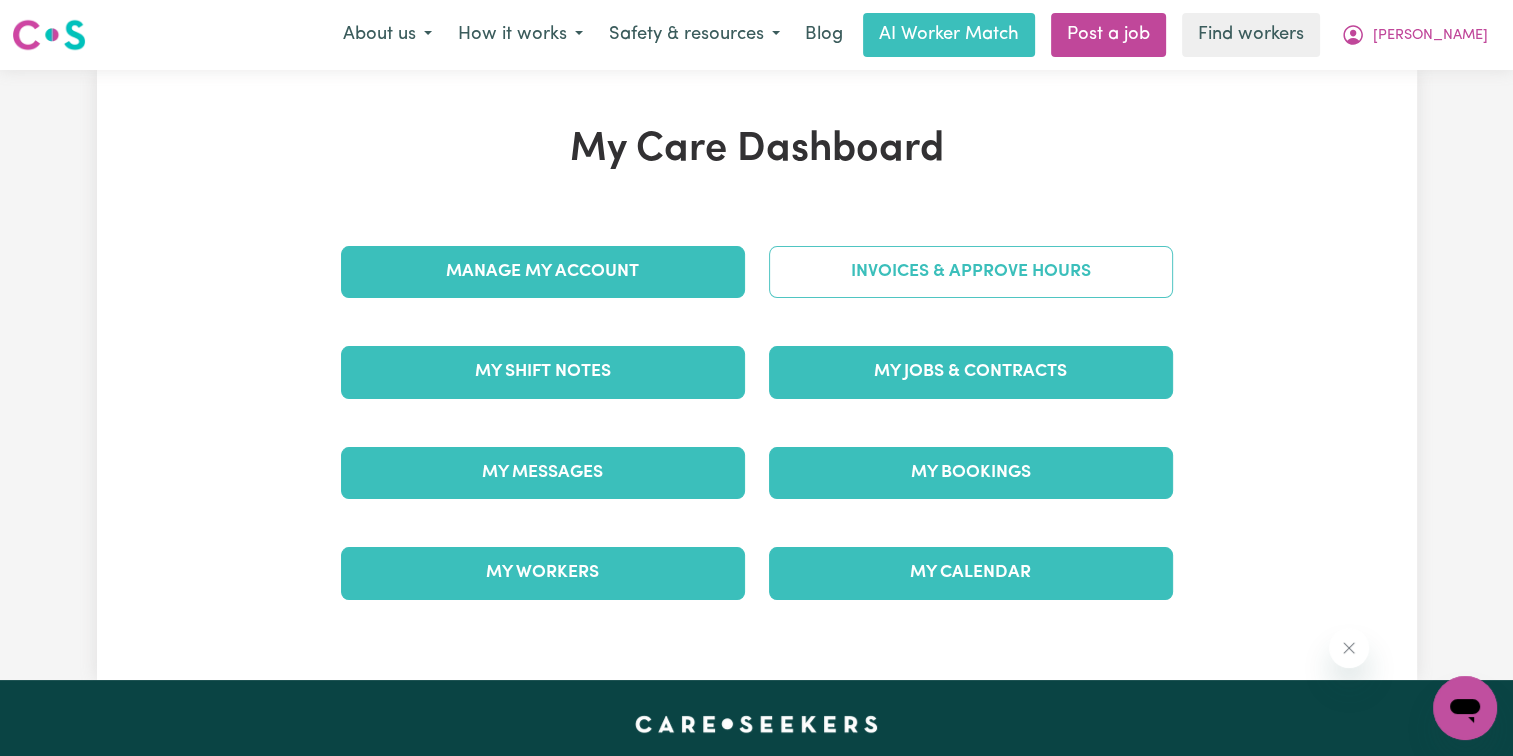 click on "Invoices & Approve Hours" at bounding box center (971, 272) 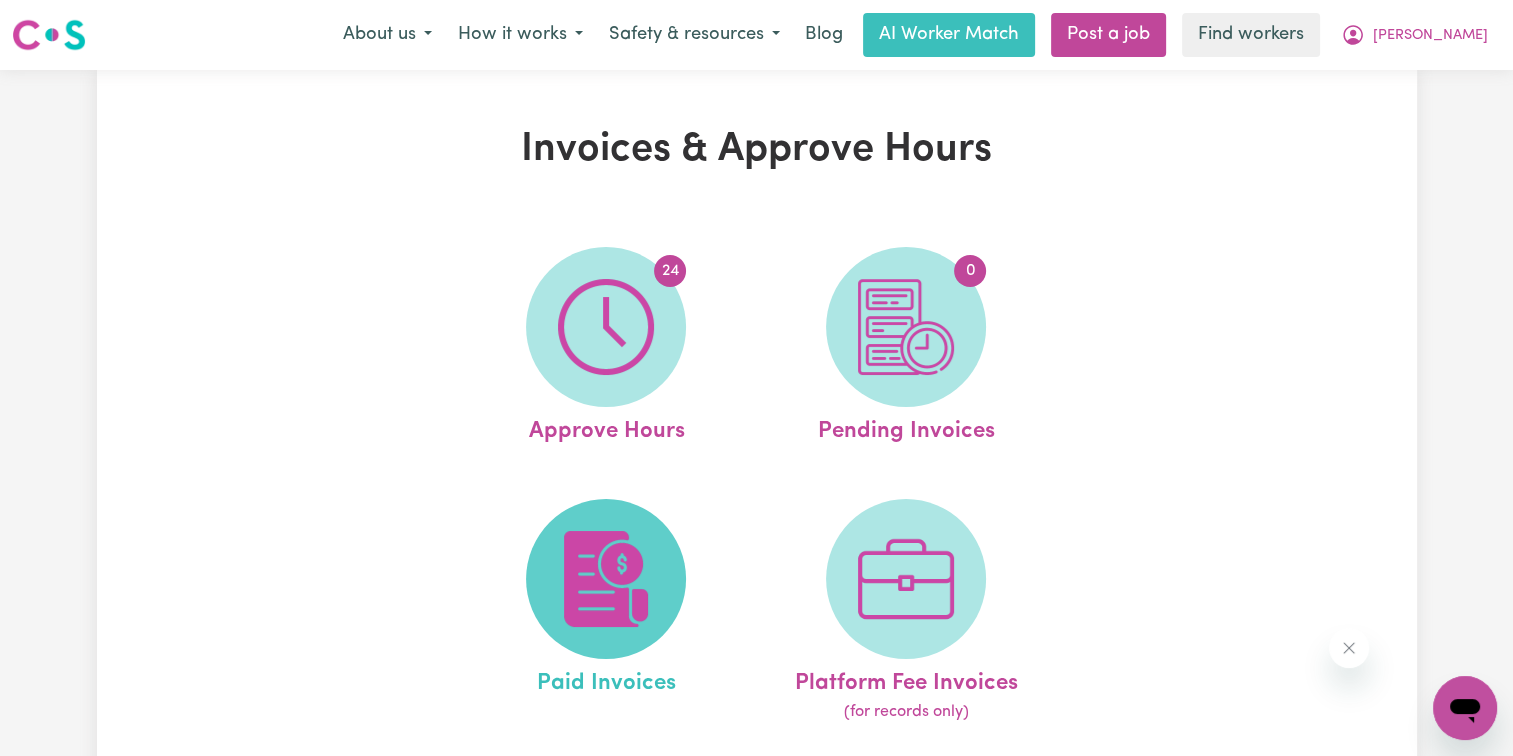 click at bounding box center (606, 579) 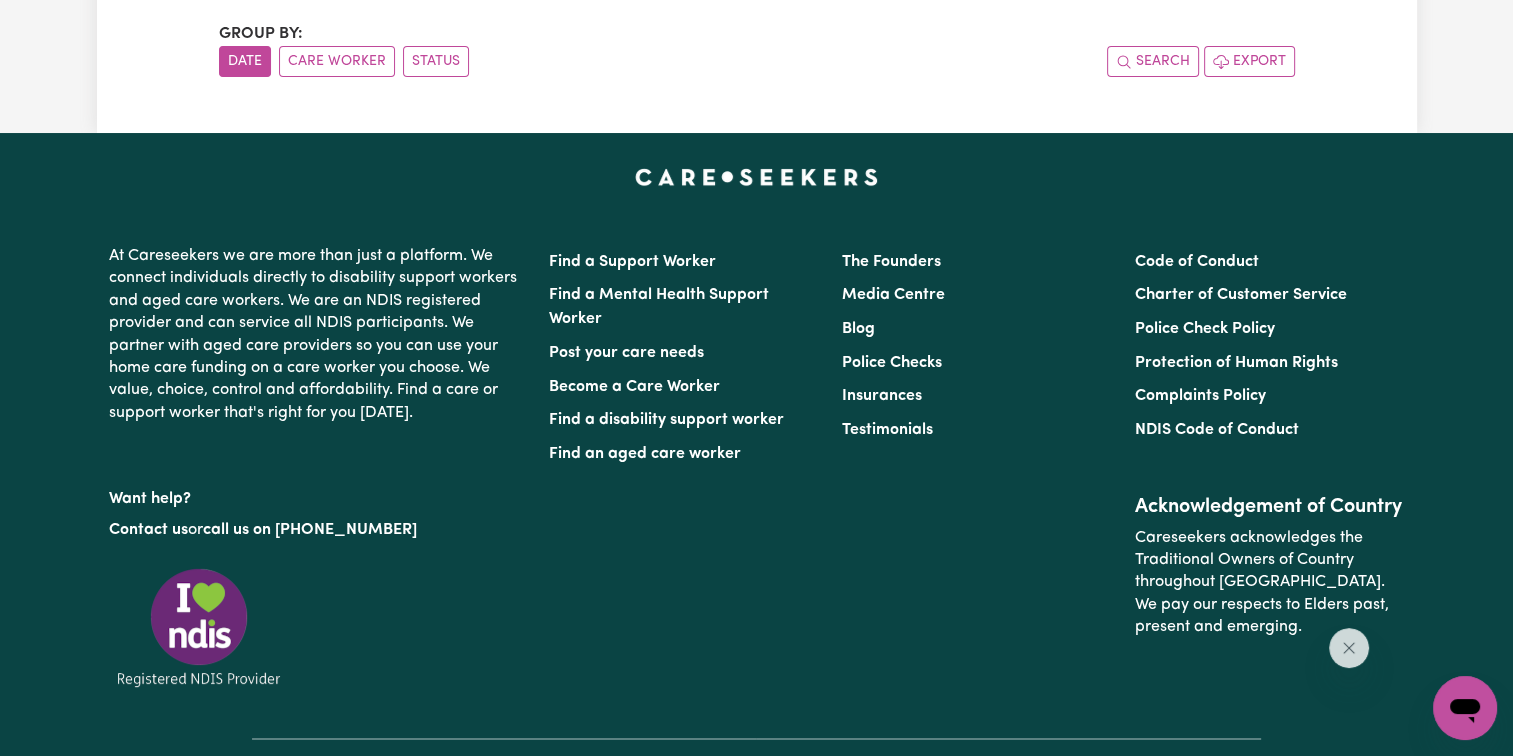 scroll, scrollTop: 0, scrollLeft: 0, axis: both 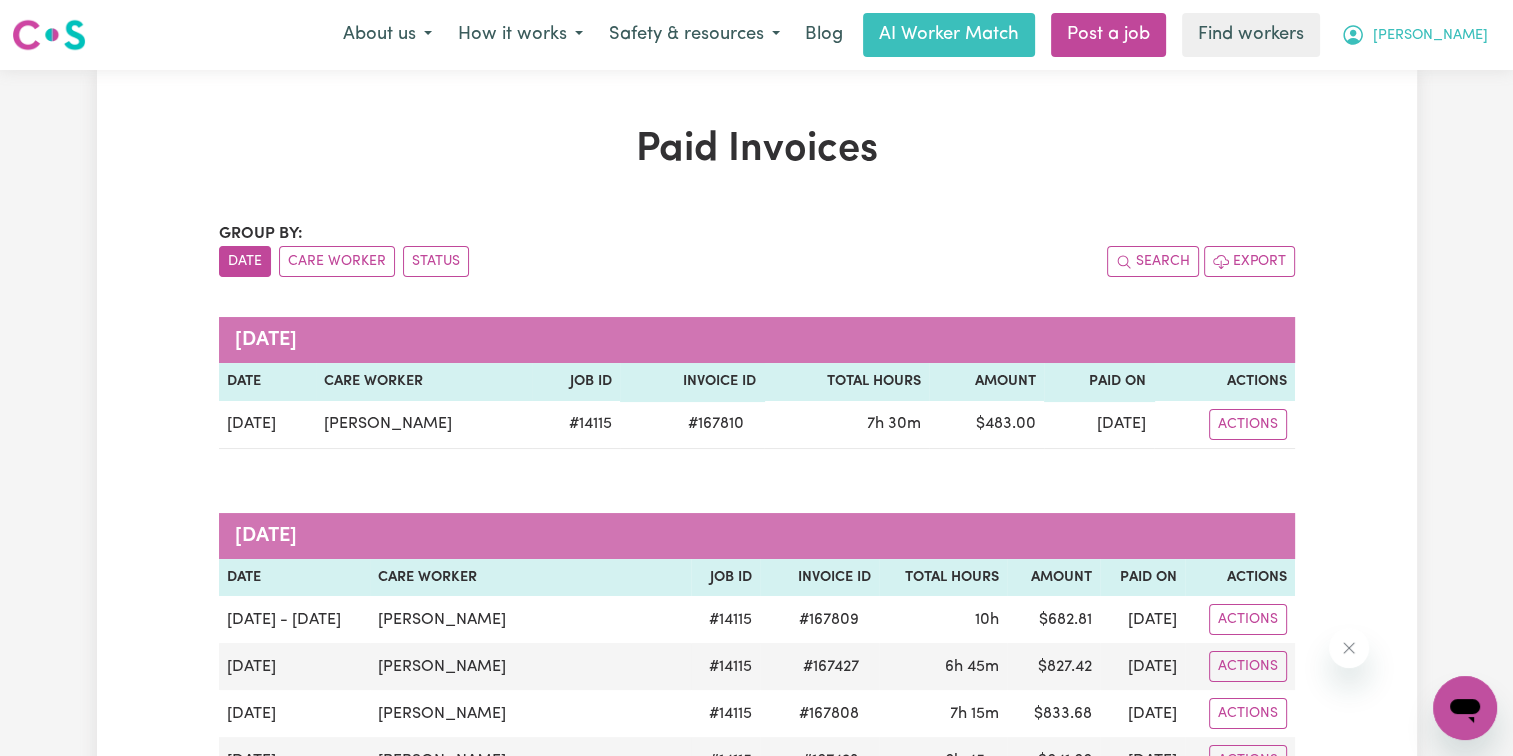 click on "[PERSON_NAME]" at bounding box center [1430, 36] 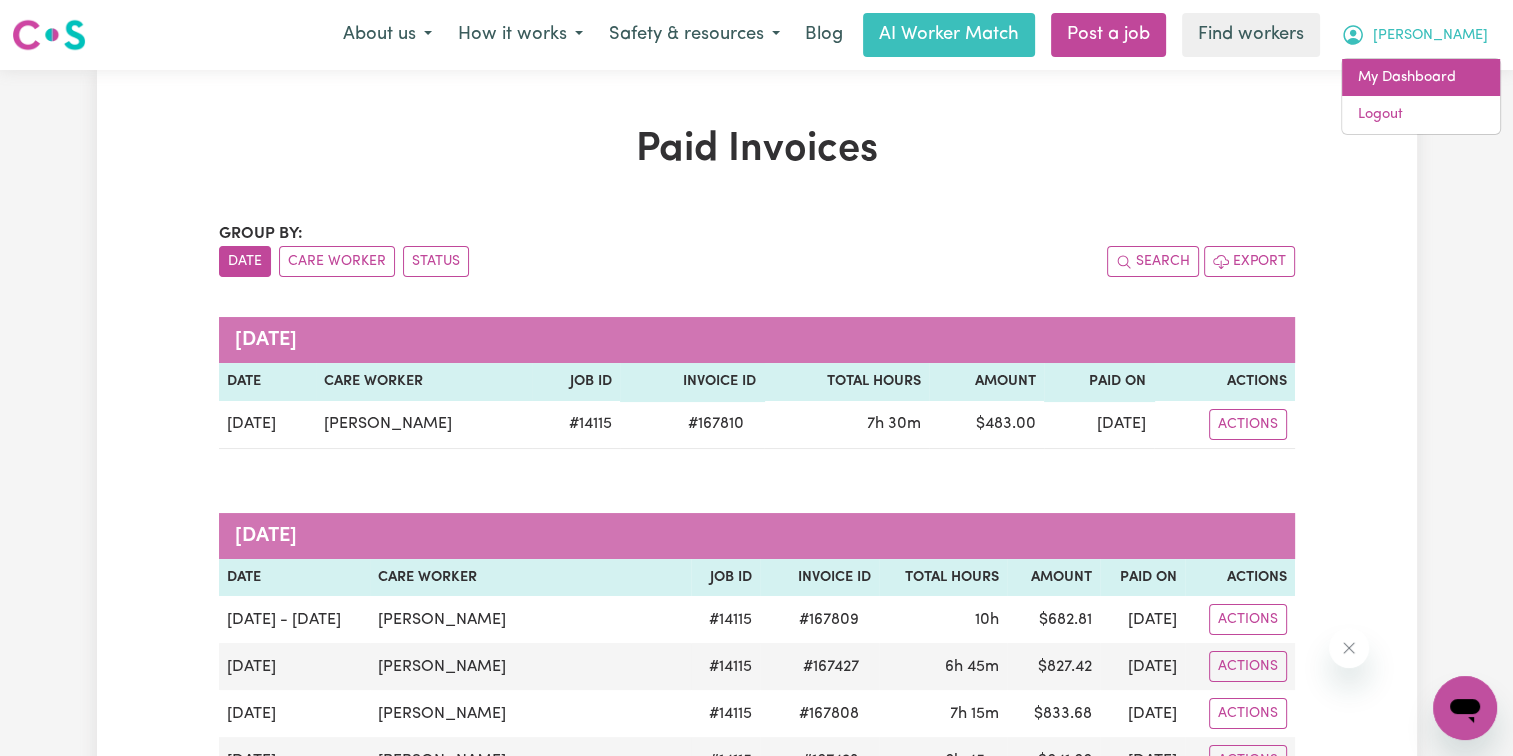 click on "My Dashboard" at bounding box center [1421, 78] 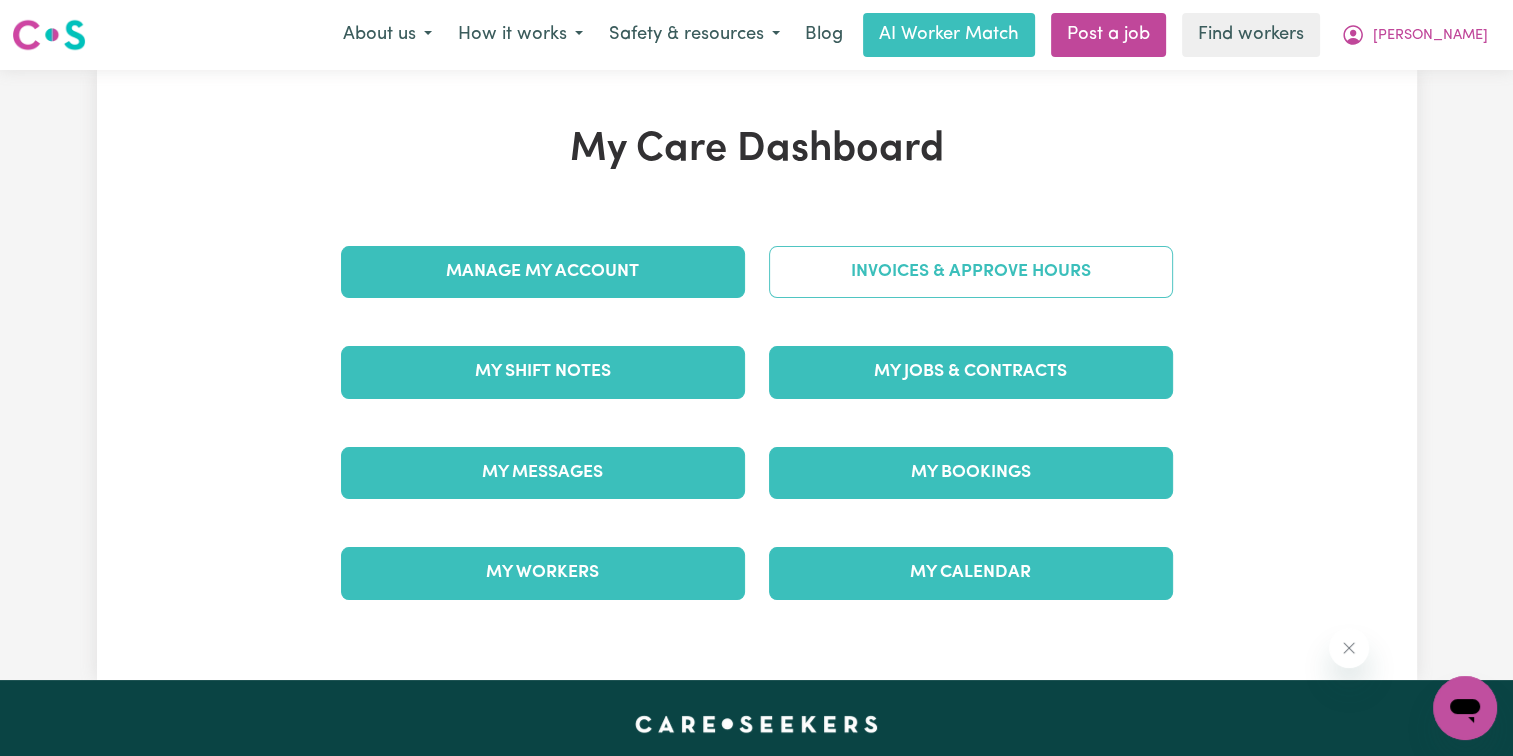 drag, startPoint x: 800, startPoint y: 302, endPoint x: 874, endPoint y: 281, distance: 76.922035 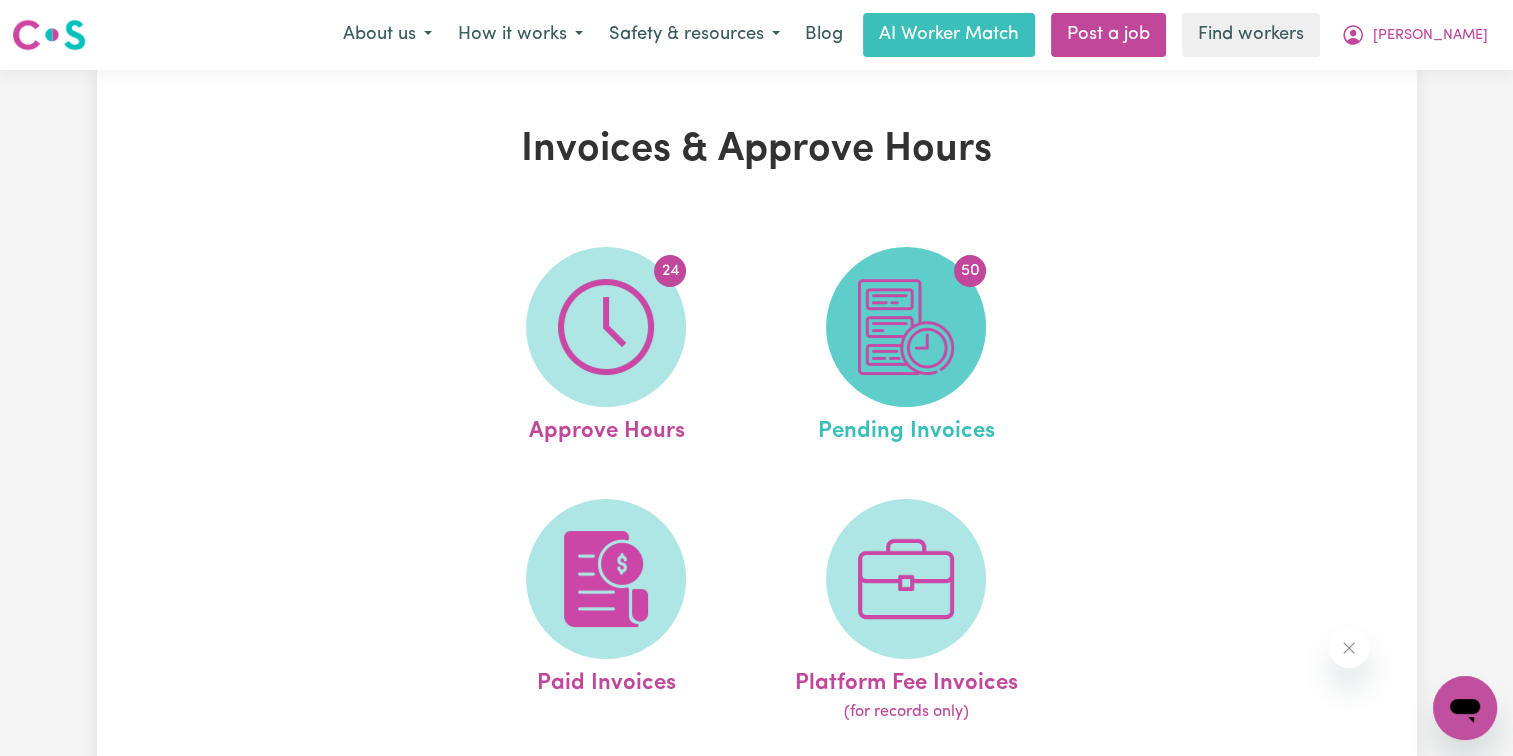 click at bounding box center [906, 327] 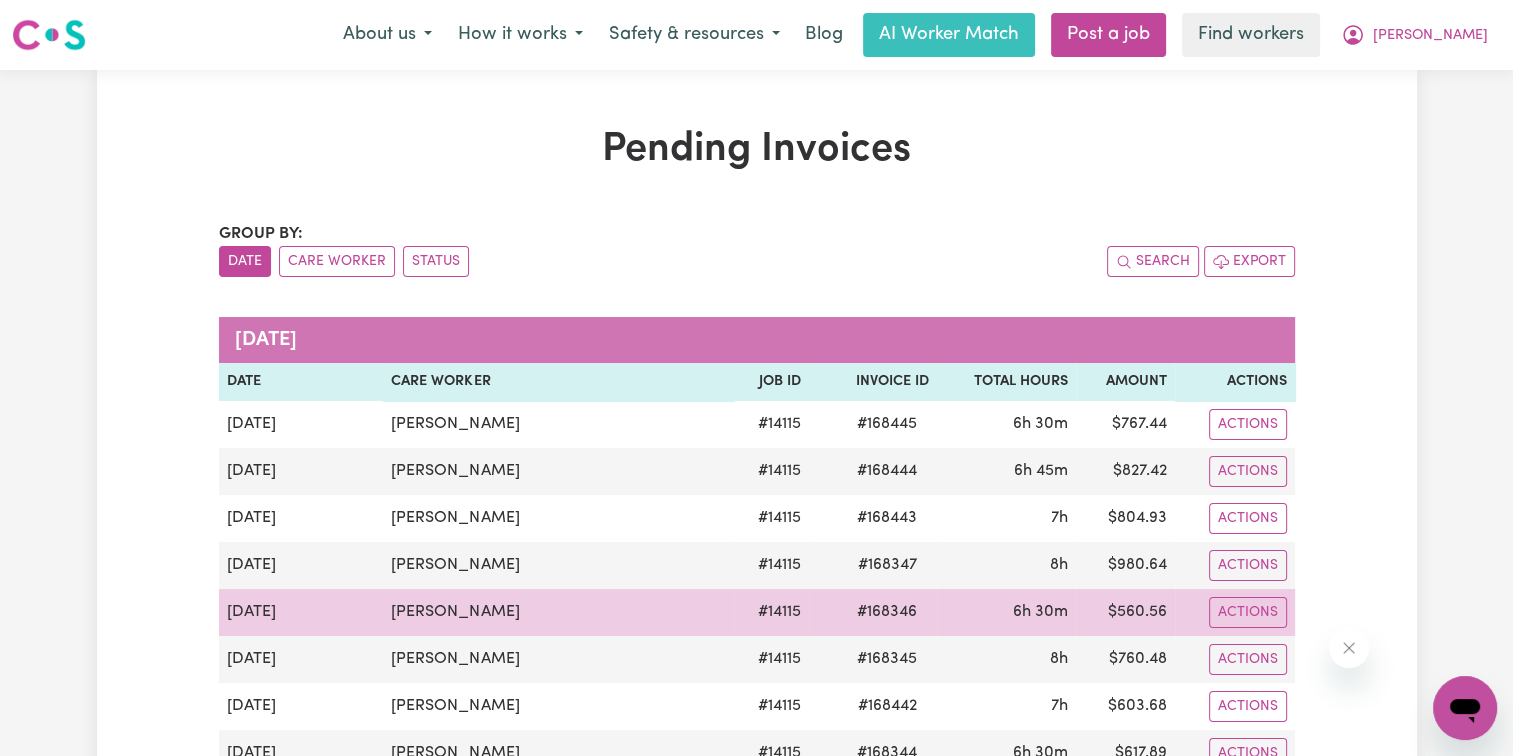 scroll, scrollTop: 300, scrollLeft: 0, axis: vertical 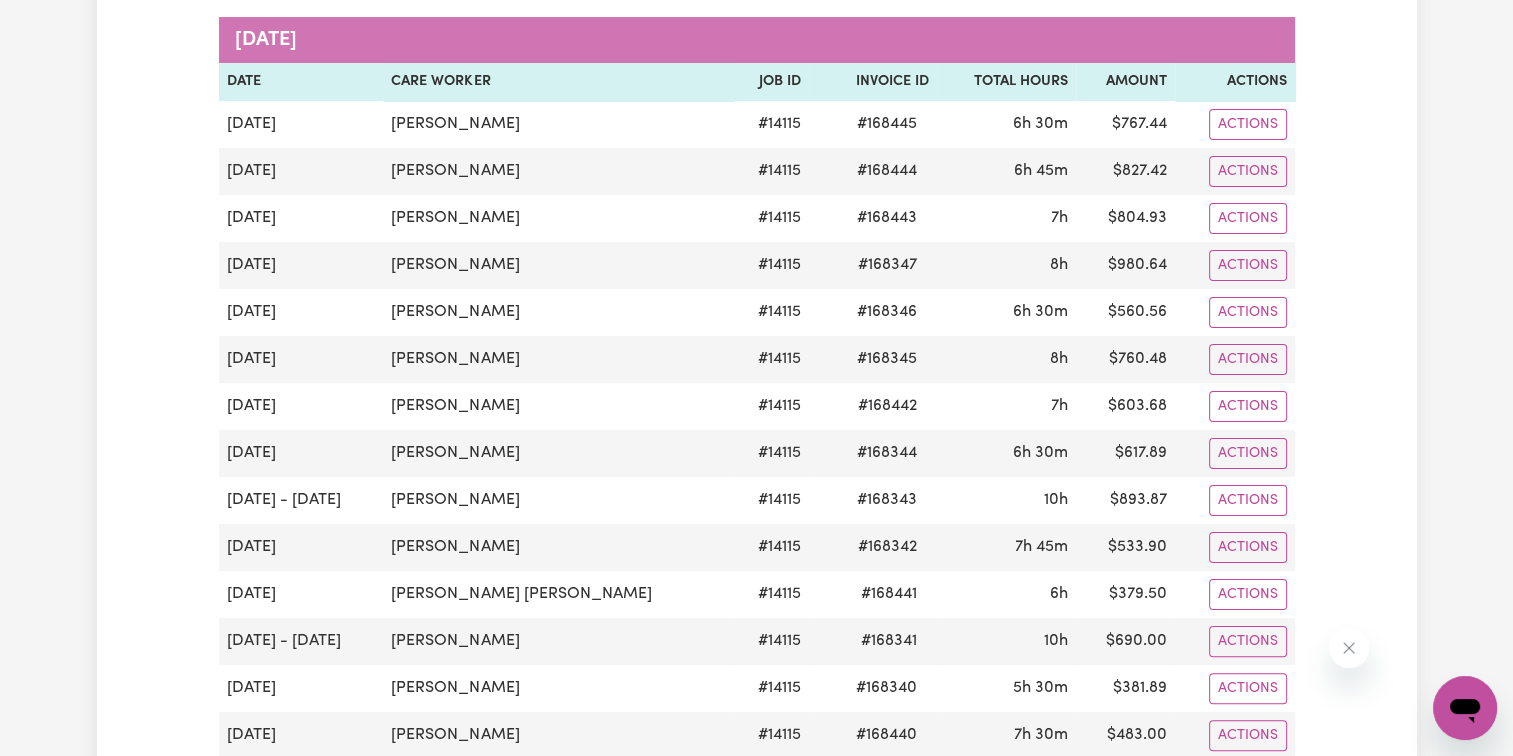 click on "Pending Invoices Group by: Date Care Worker Status Search Export [DATE] Date Care Worker Job ID Invoice ID Total Hours Amount Actions [DATE] [PERSON_NAME] # 14115 # 168445 6h 30m $ 767.44 Actions [DATE] [PERSON_NAME] # 14115 # 168444 6h 45m $ 827.42 Actions [DATE] [PERSON_NAME] # 14115 # 168443 7h  $ 804.93 Actions [DATE] Dollaya Roschum # 14115 # 168347 8h  $ 980.64 Actions [DATE] [PERSON_NAME] # 14115 # 168346 6h 30m $ 560.56 Actions [DATE] Dollaya Roschum # 14115 # 168345 8h  $ 760.48 Actions [DATE] [PERSON_NAME] # 14115 # 168442 7h  $ 603.68 Actions [DATE] [PERSON_NAME] # 14115 # 168344 6h 30m $ 617.89 Actions [DATE] - [DATE] [PERSON_NAME] # 14115 # 168343 10h  $ 893.87 Actions [DATE] [PERSON_NAME] # 14115 # 168342 7h 45m $ 533.90 Actions [DATE] [PERSON_NAME] [PERSON_NAME] # 14115 # 168441 6h  $ 379.50 Actions [DATE] - [DATE] [PERSON_NAME] # 14115 # 168341 10h  $ 690.00 Actions [DATE] Dollaya Roschum # 14115 # 168340 5h 30m $ 381.89 Actions [DATE] [PERSON_NAME] # 14115 # 168440 7h 30m $ 483.00" at bounding box center (757, 1241) 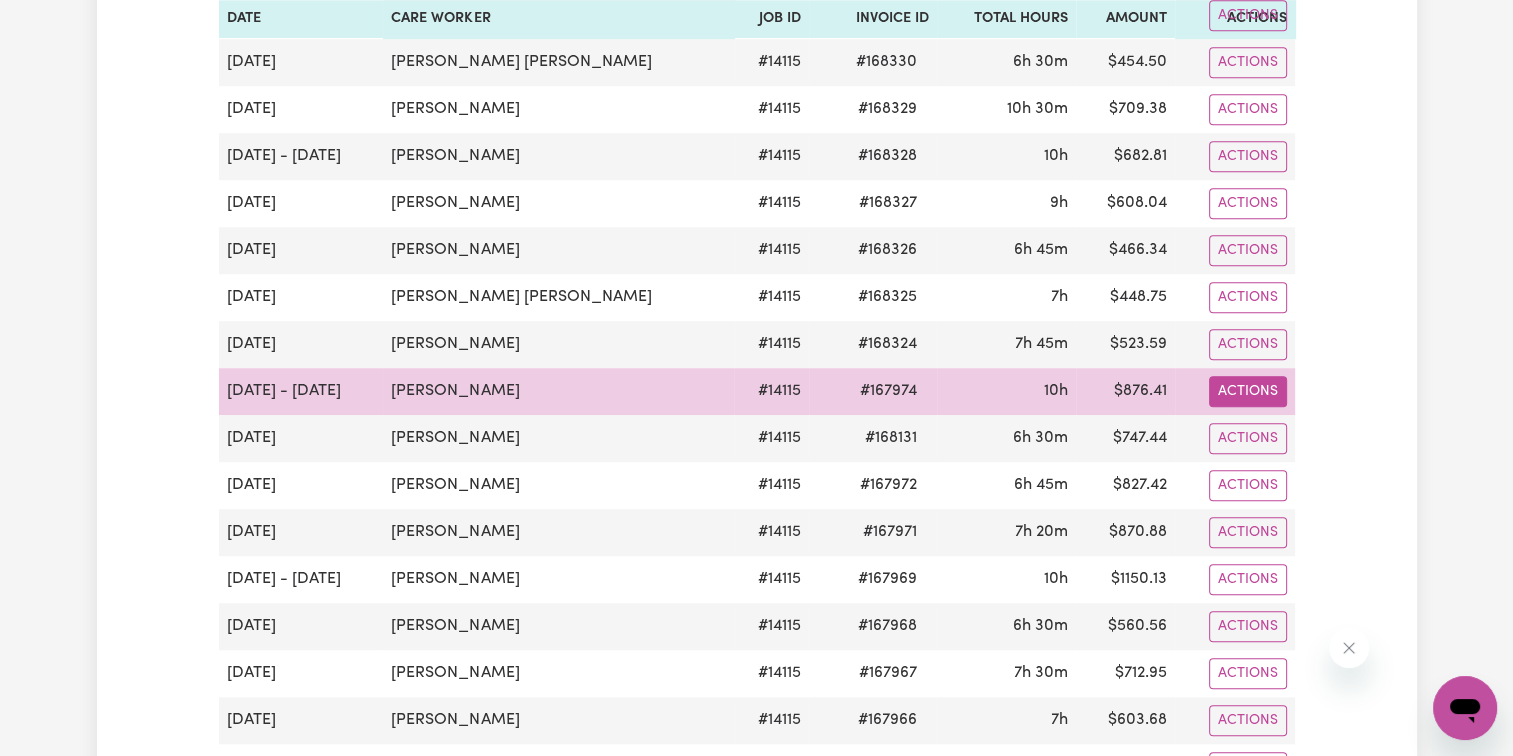 click on "Actions" at bounding box center (1248, -1019) 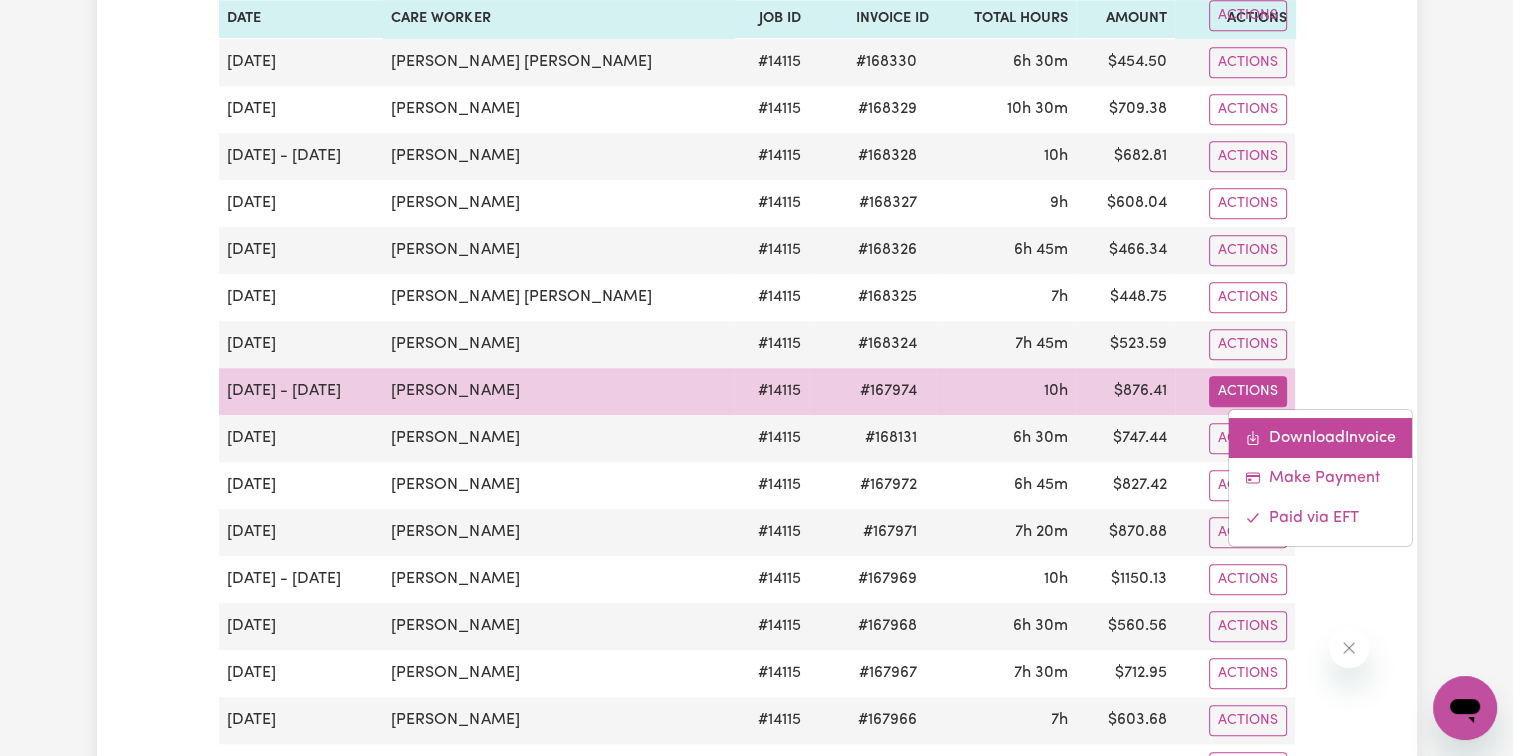 click on "Download  Invoice" at bounding box center (1320, 437) 